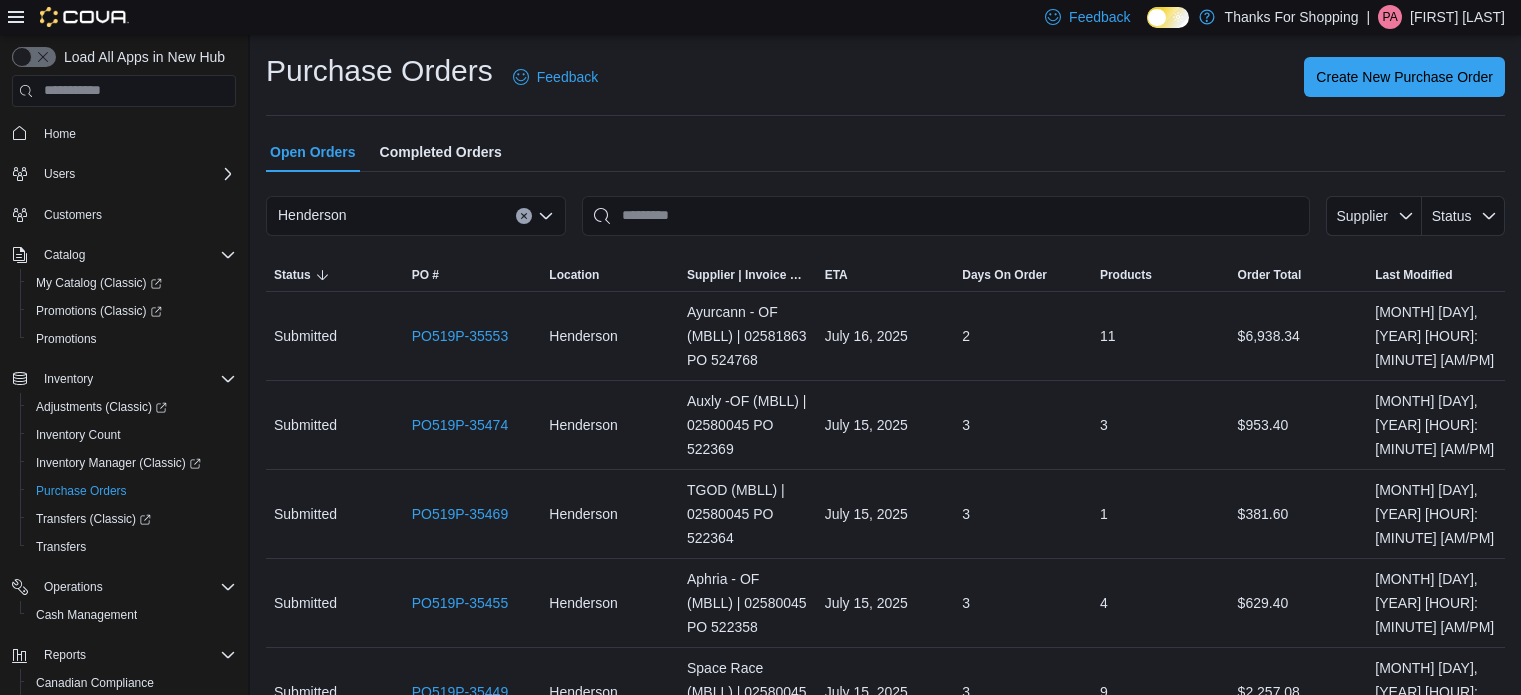 scroll, scrollTop: 0, scrollLeft: 0, axis: both 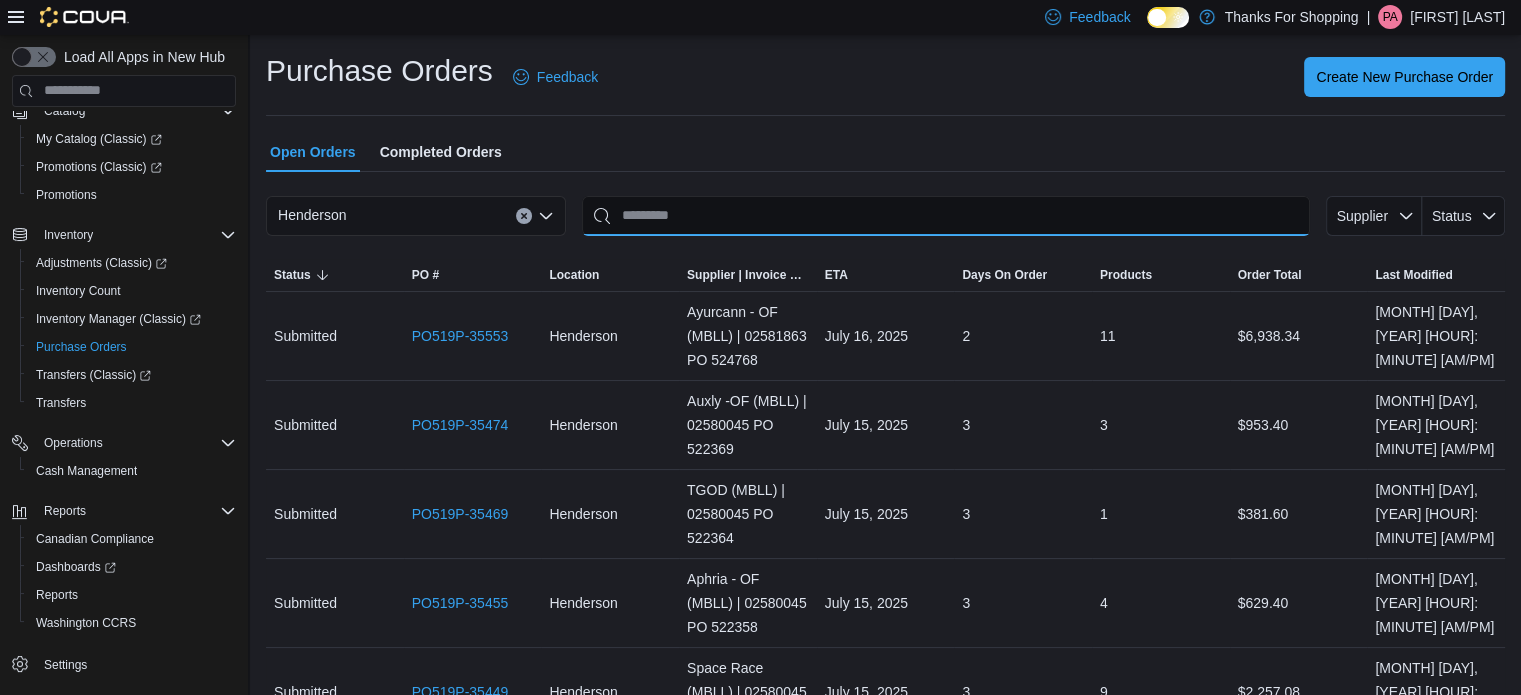 click at bounding box center (946, 216) 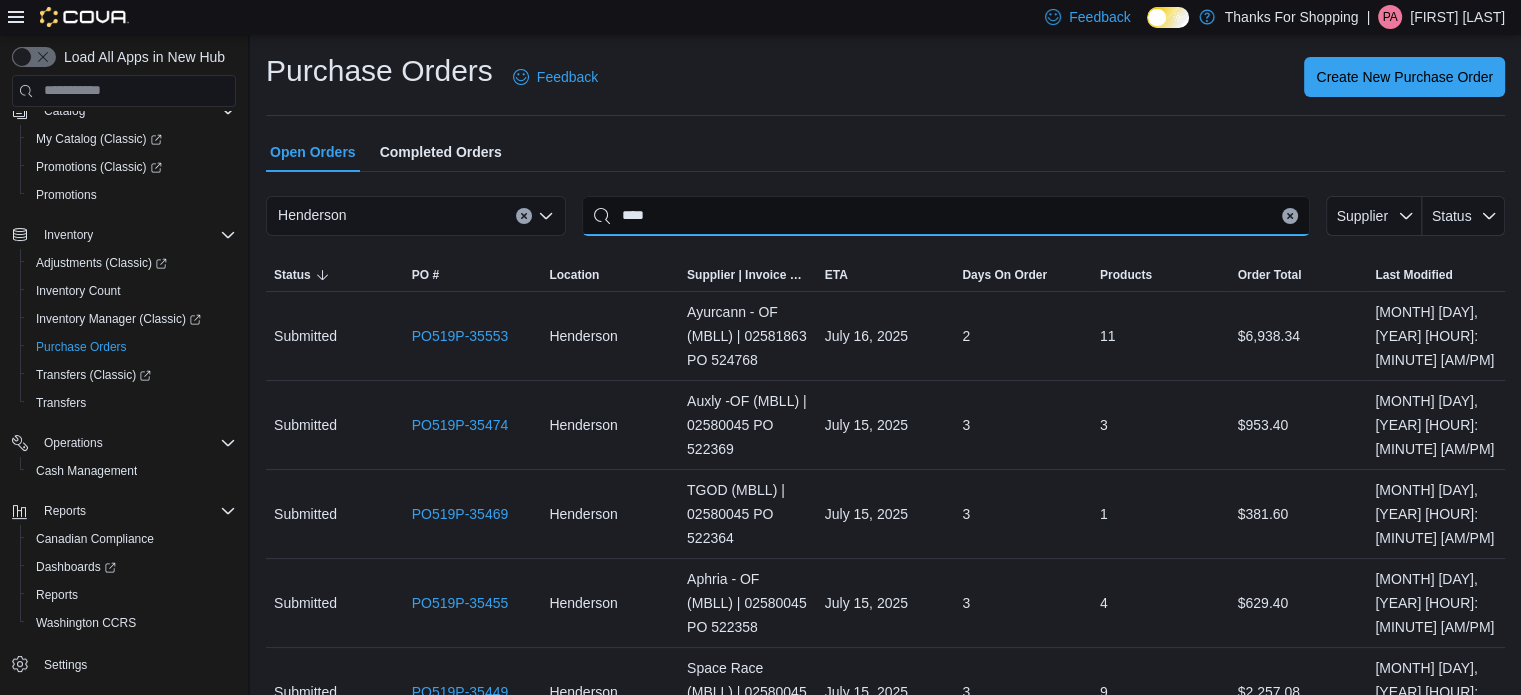 type on "****" 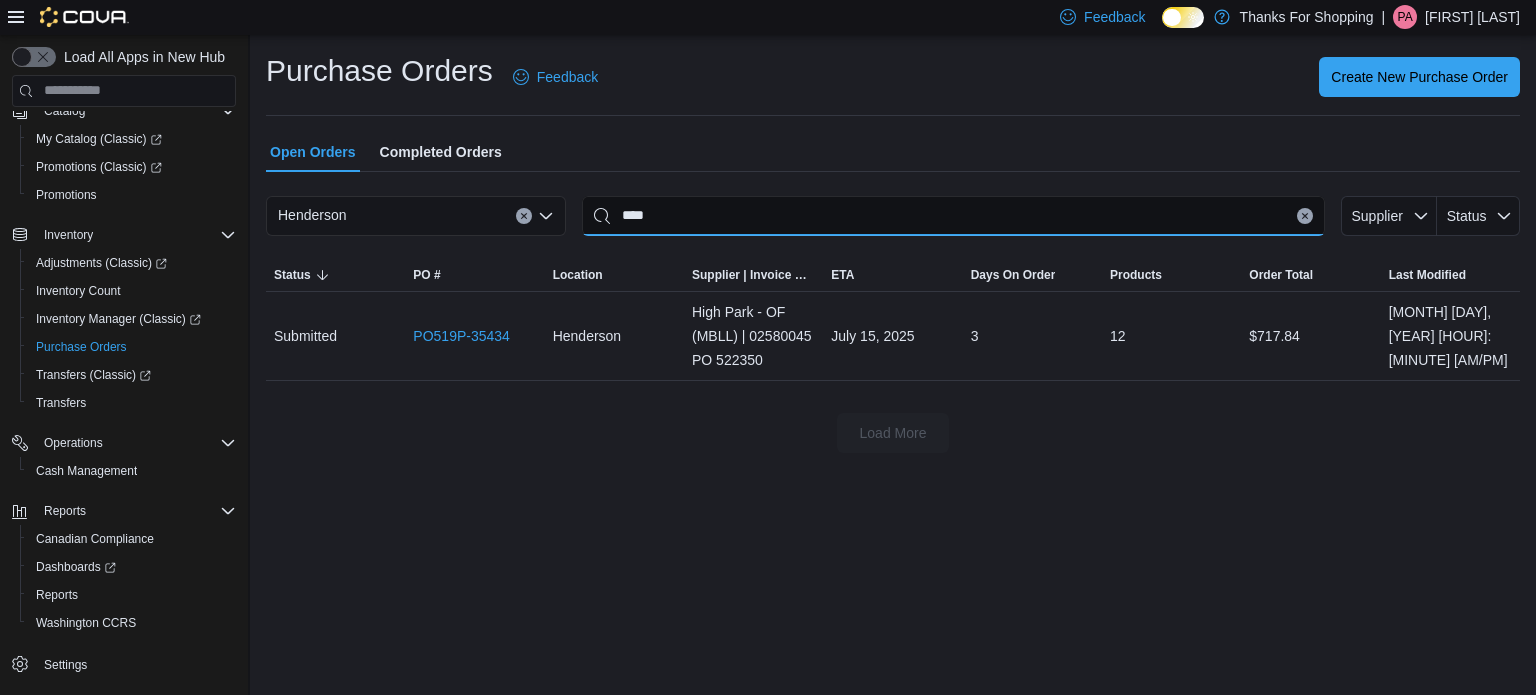 drag, startPoint x: 708, startPoint y: 231, endPoint x: 425, endPoint y: 228, distance: 283.0159 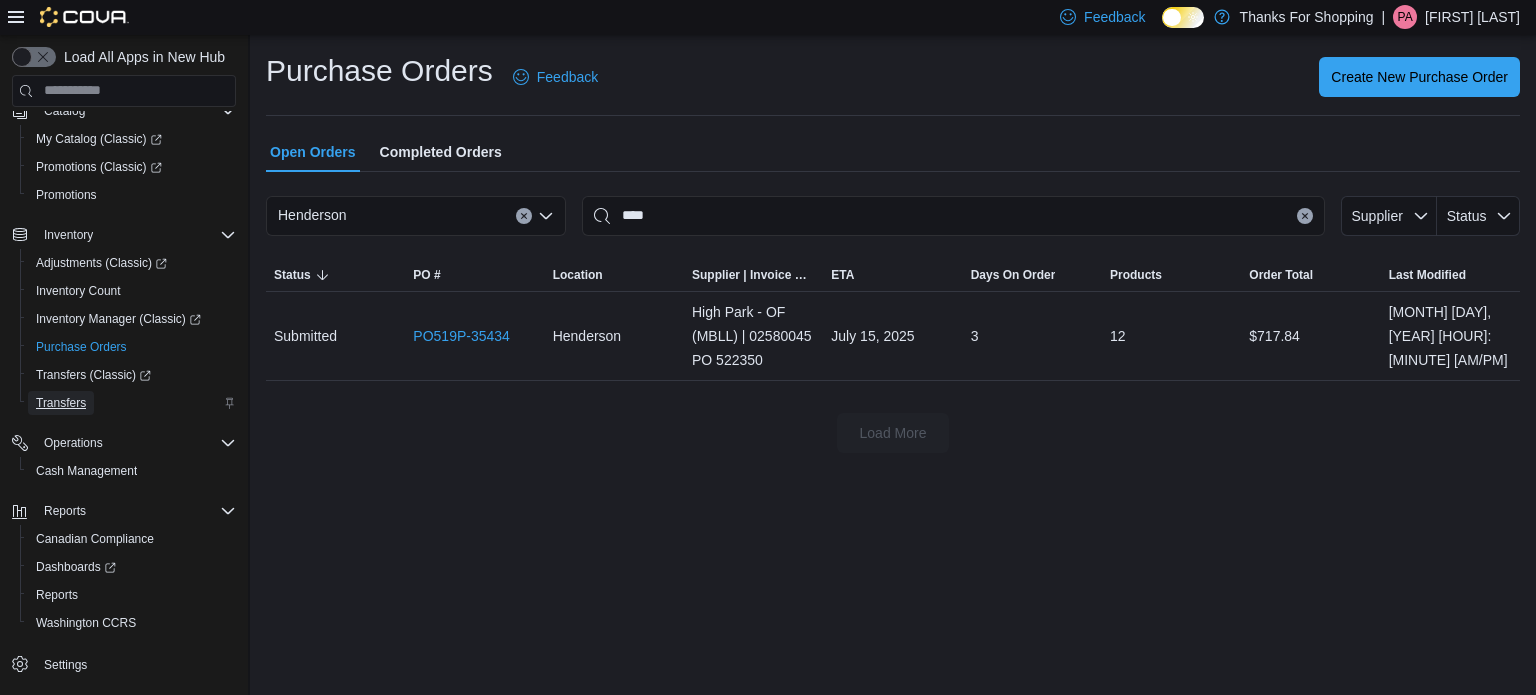 click on "Transfers" at bounding box center (61, 403) 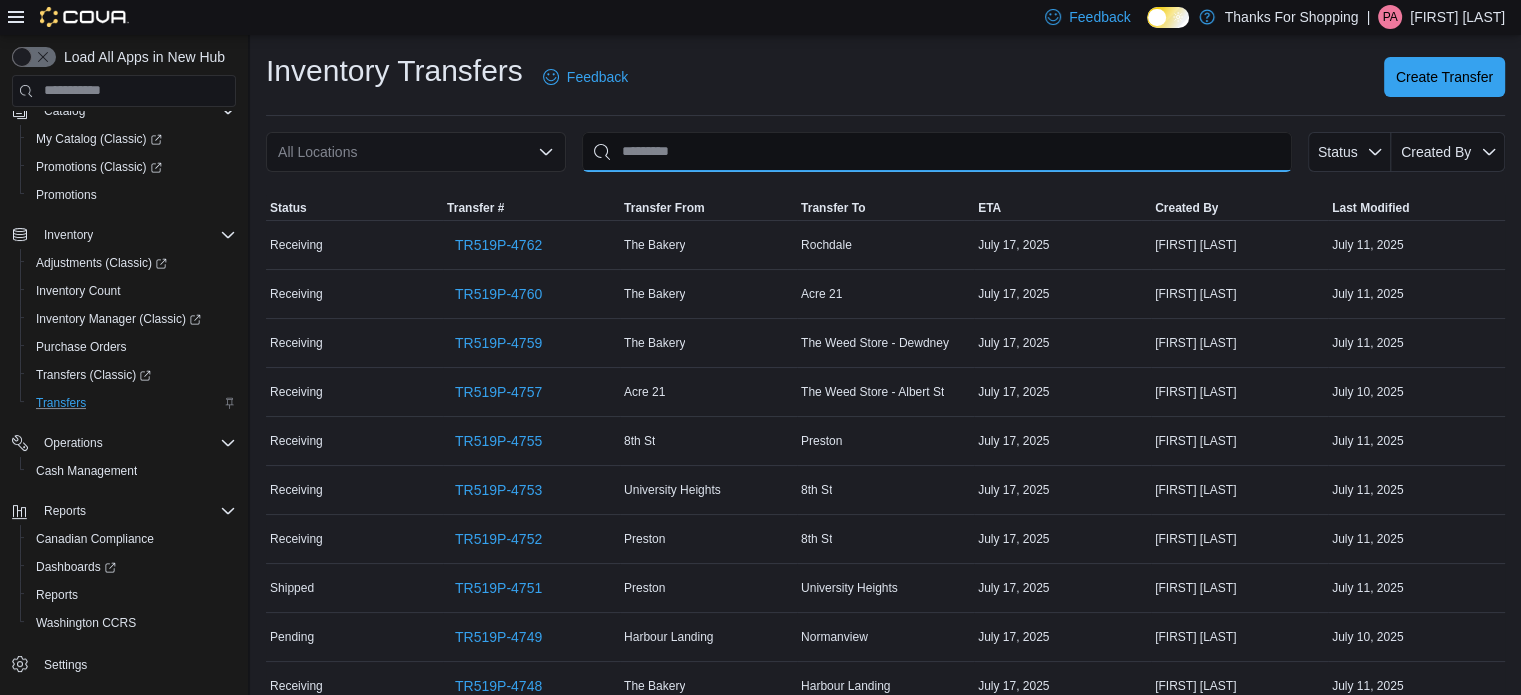 click at bounding box center [937, 152] 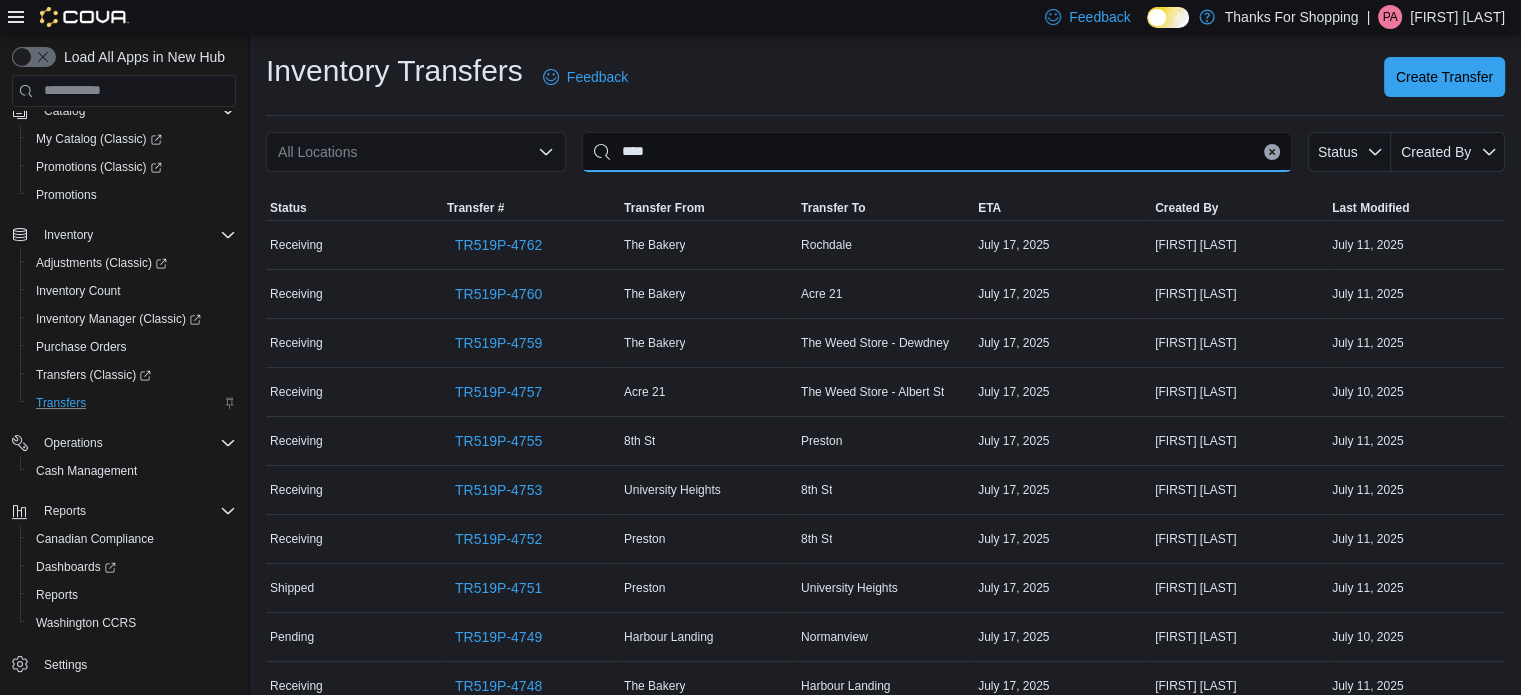 type on "****" 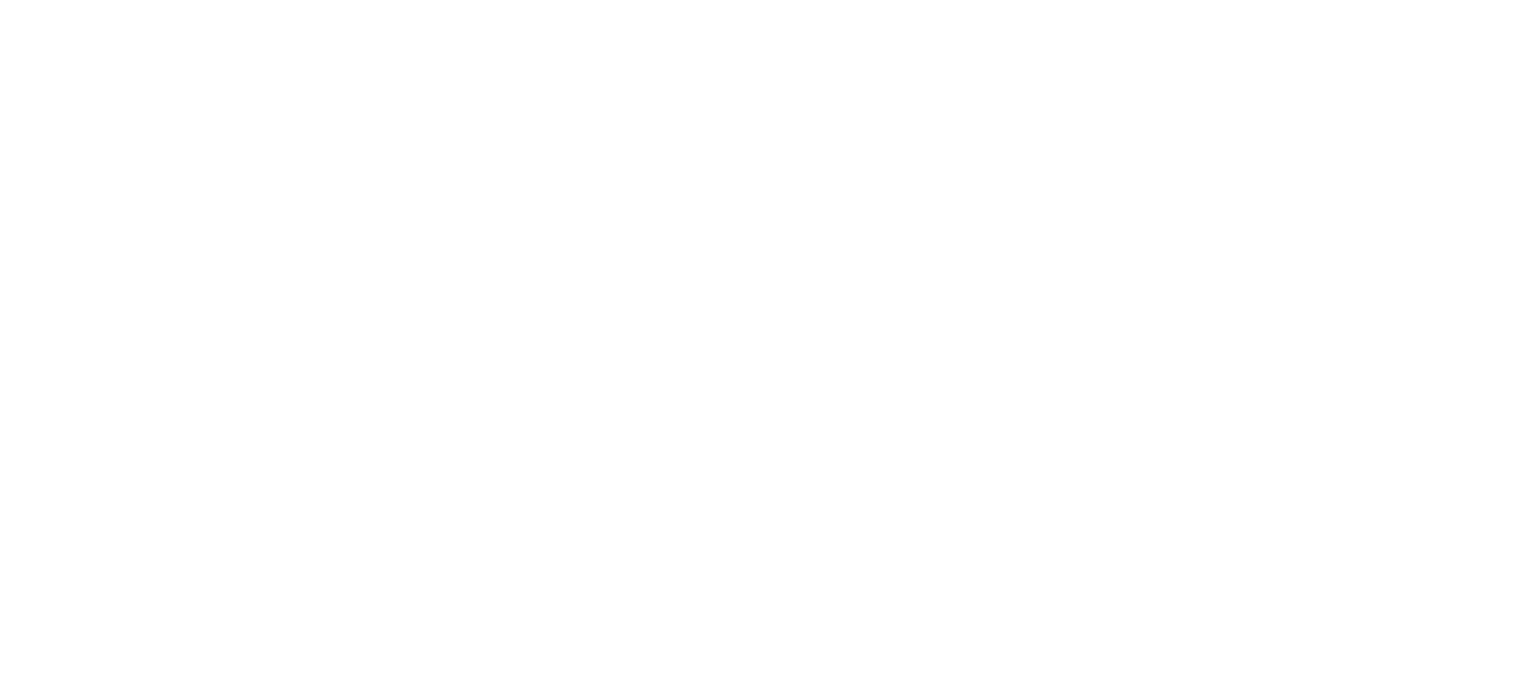 scroll, scrollTop: 0, scrollLeft: 0, axis: both 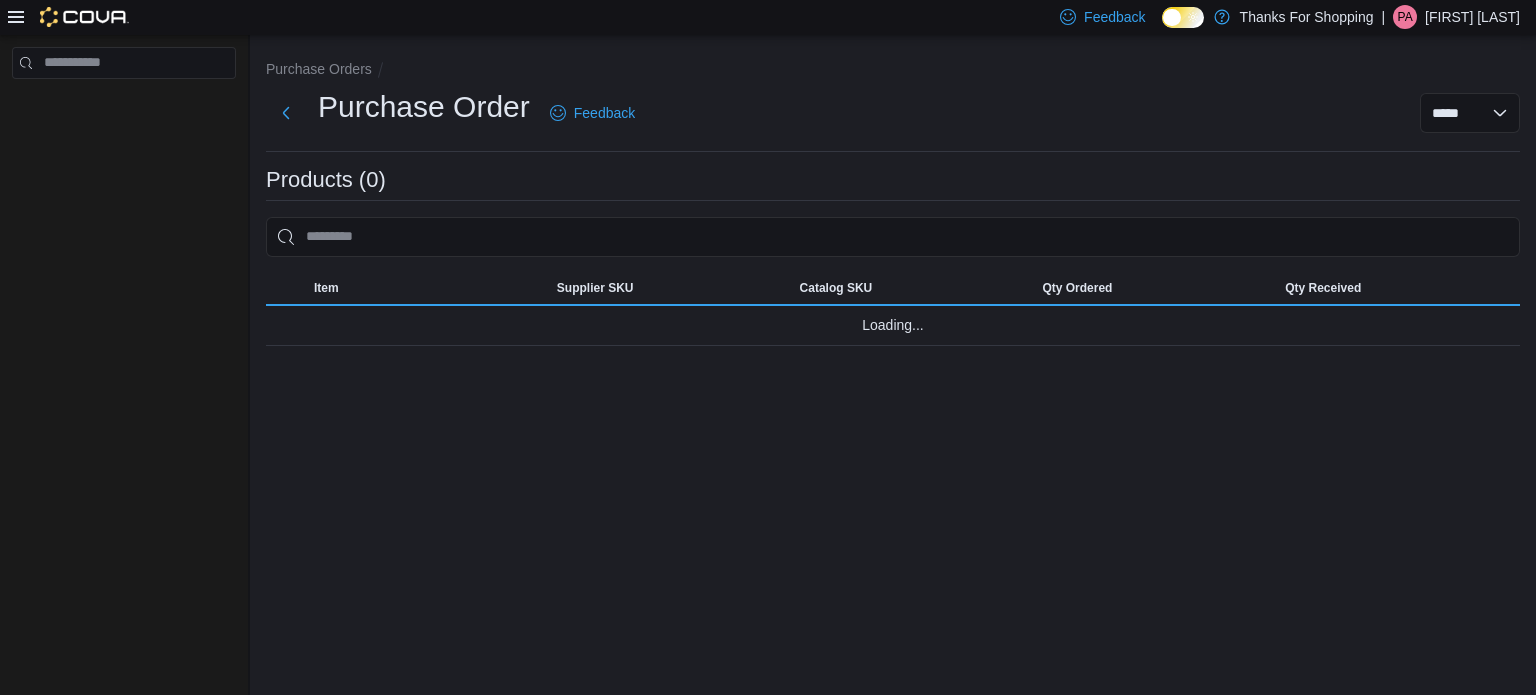 click on "Products (0)" at bounding box center [893, 188] 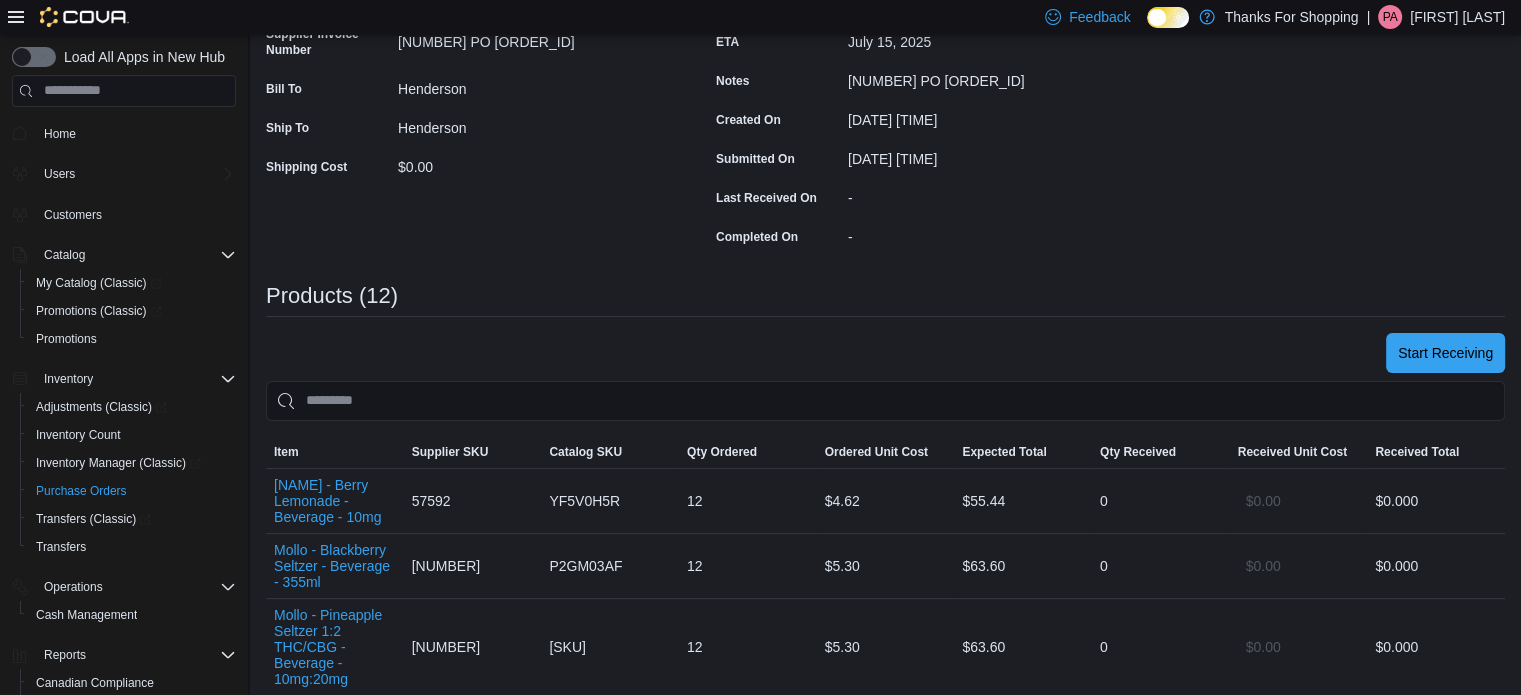 scroll, scrollTop: 276, scrollLeft: 0, axis: vertical 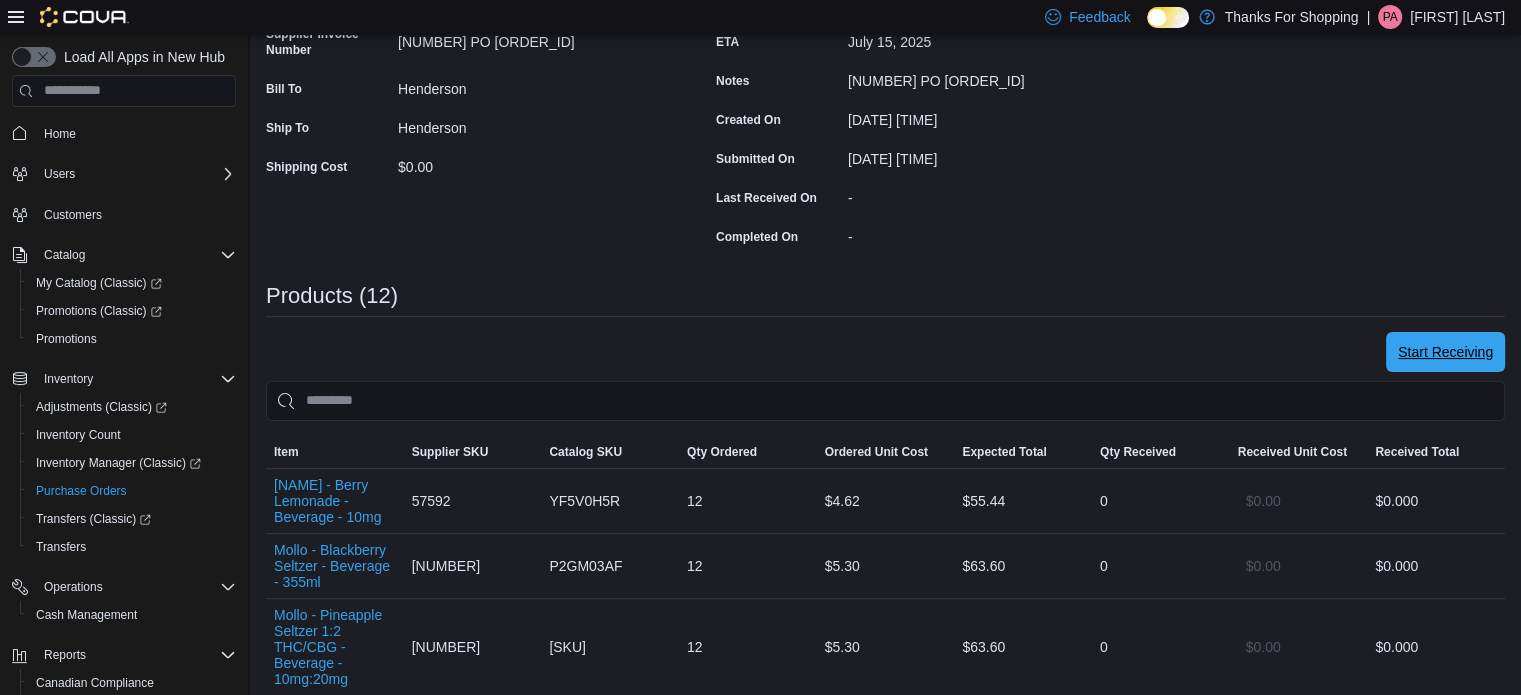 click on "Start Receiving" at bounding box center [1445, 352] 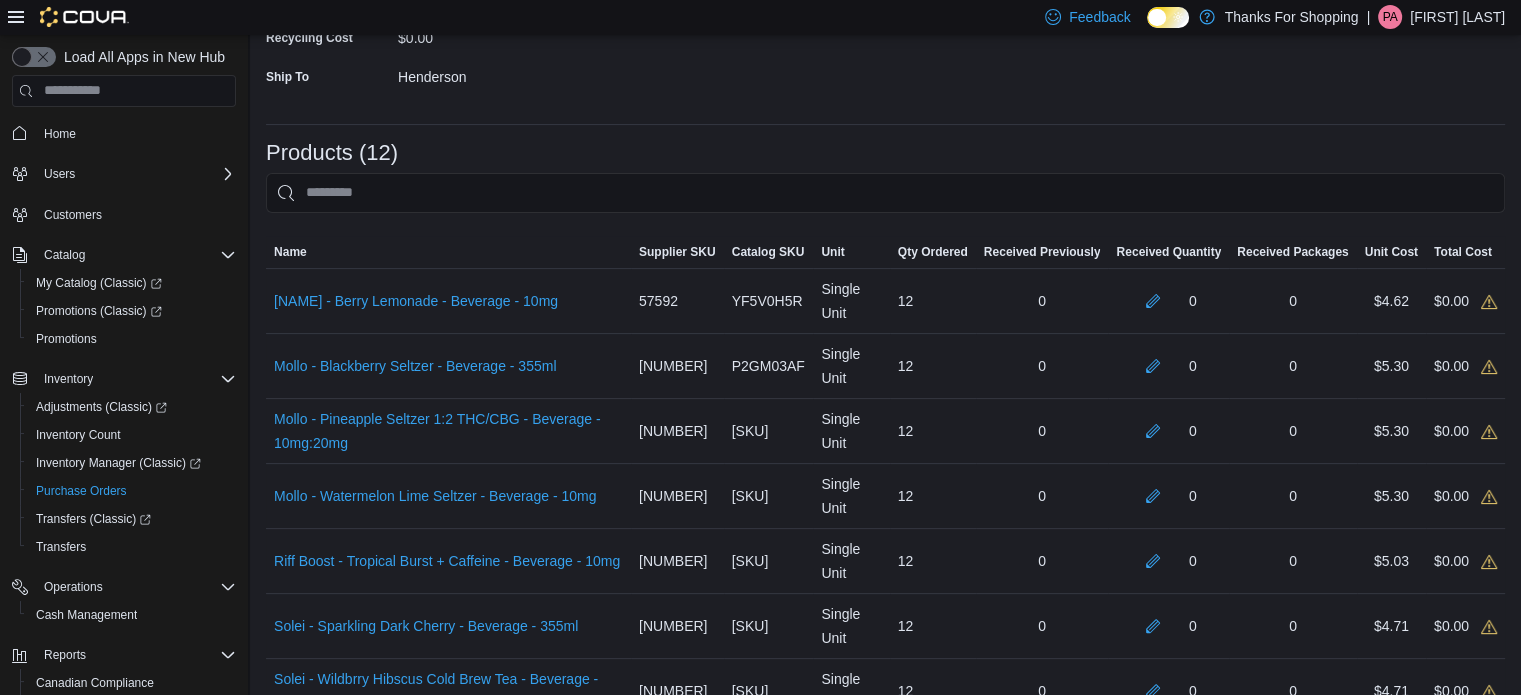 scroll, scrollTop: 331, scrollLeft: 0, axis: vertical 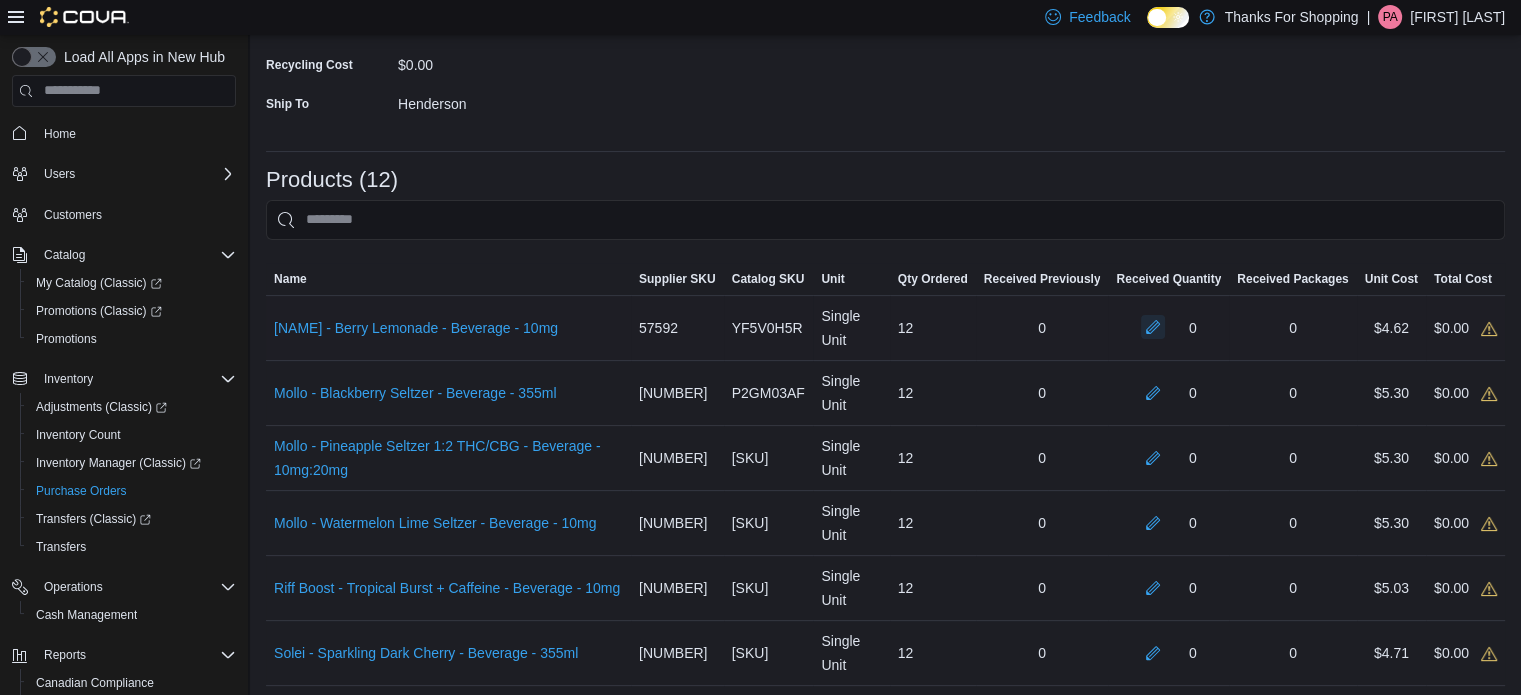 click at bounding box center (1153, 327) 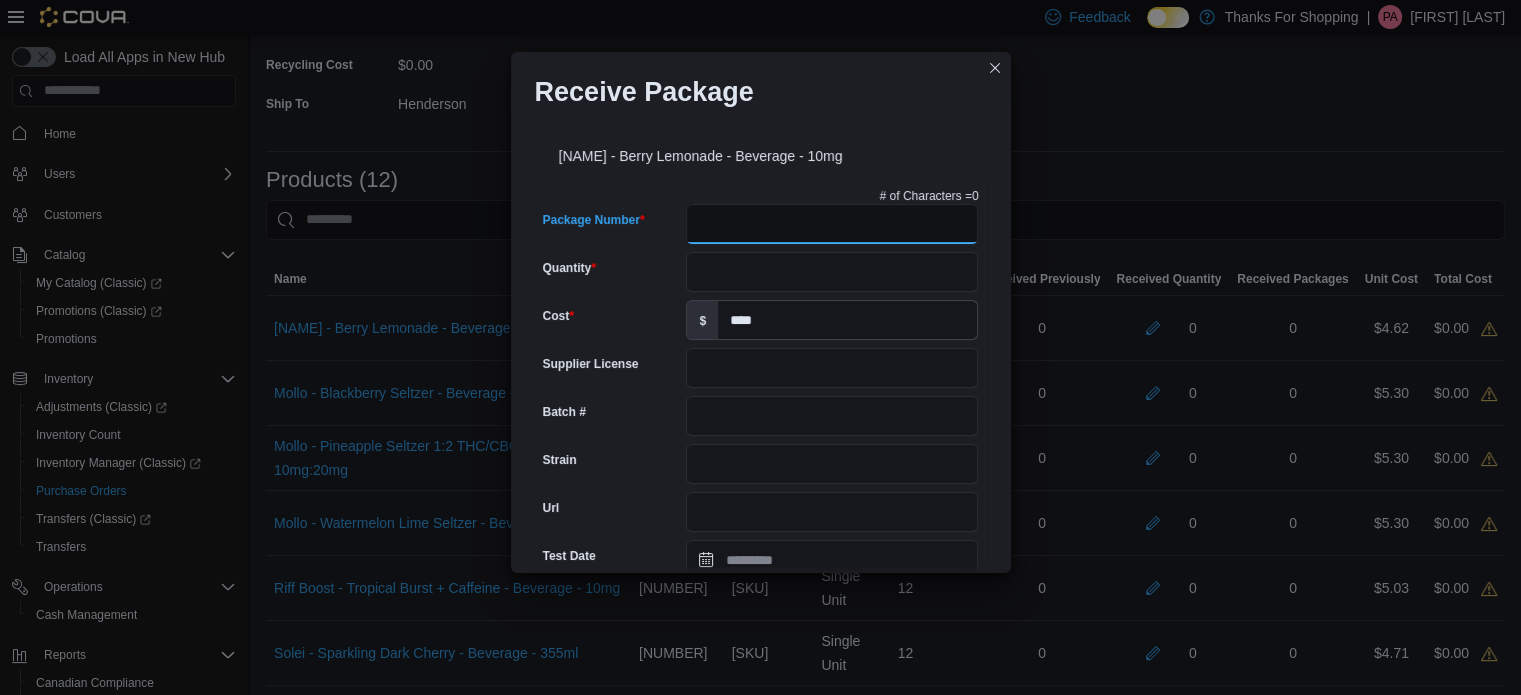 click on "Package Number" at bounding box center (832, 224) 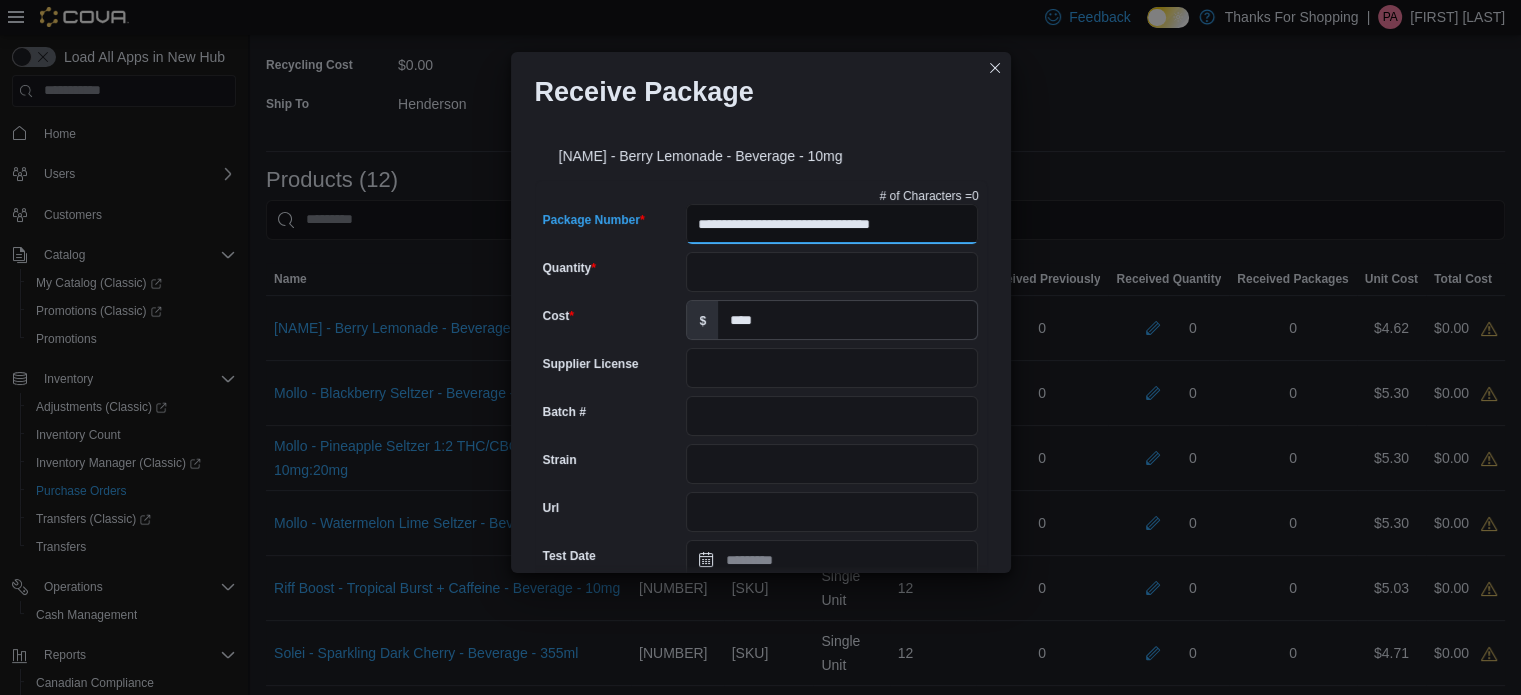 type on "**********" 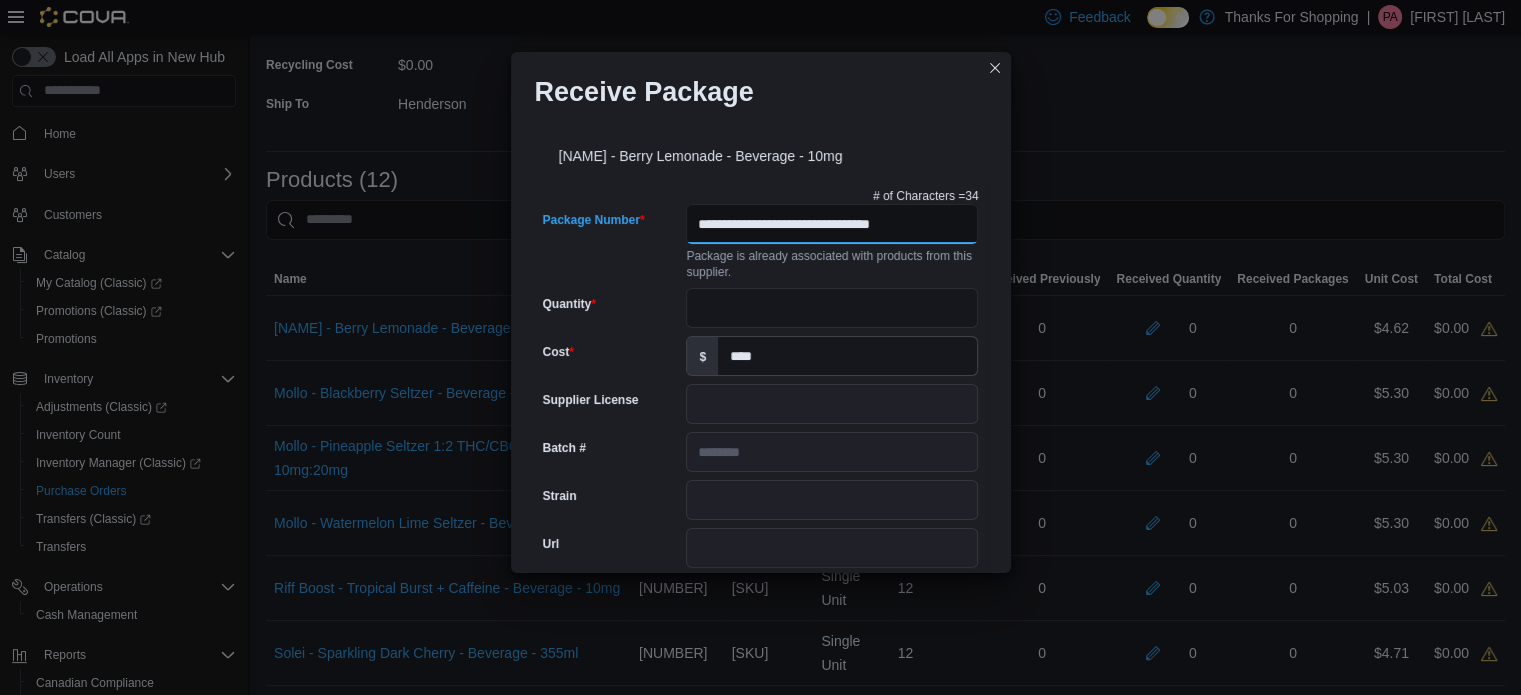 scroll, scrollTop: 0, scrollLeft: 0, axis: both 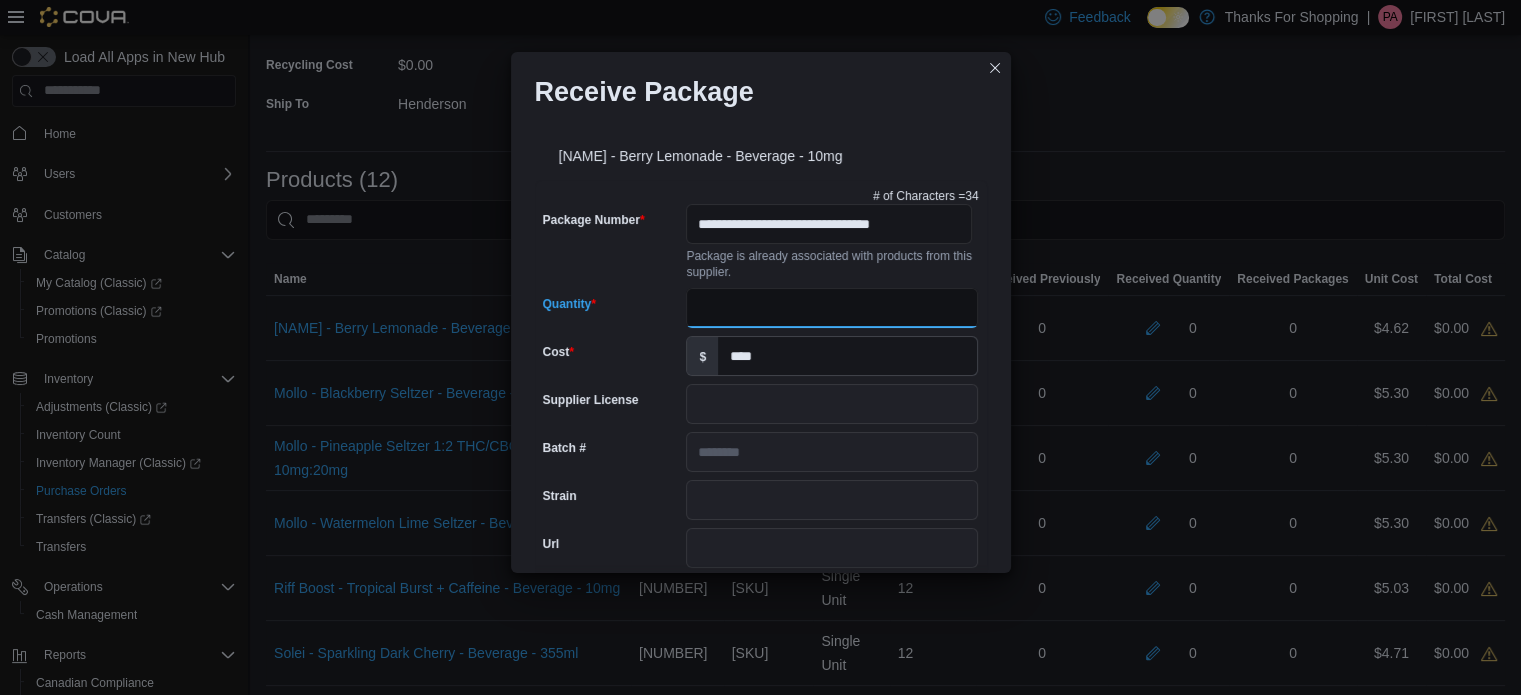 click on "Quantity" at bounding box center (832, 308) 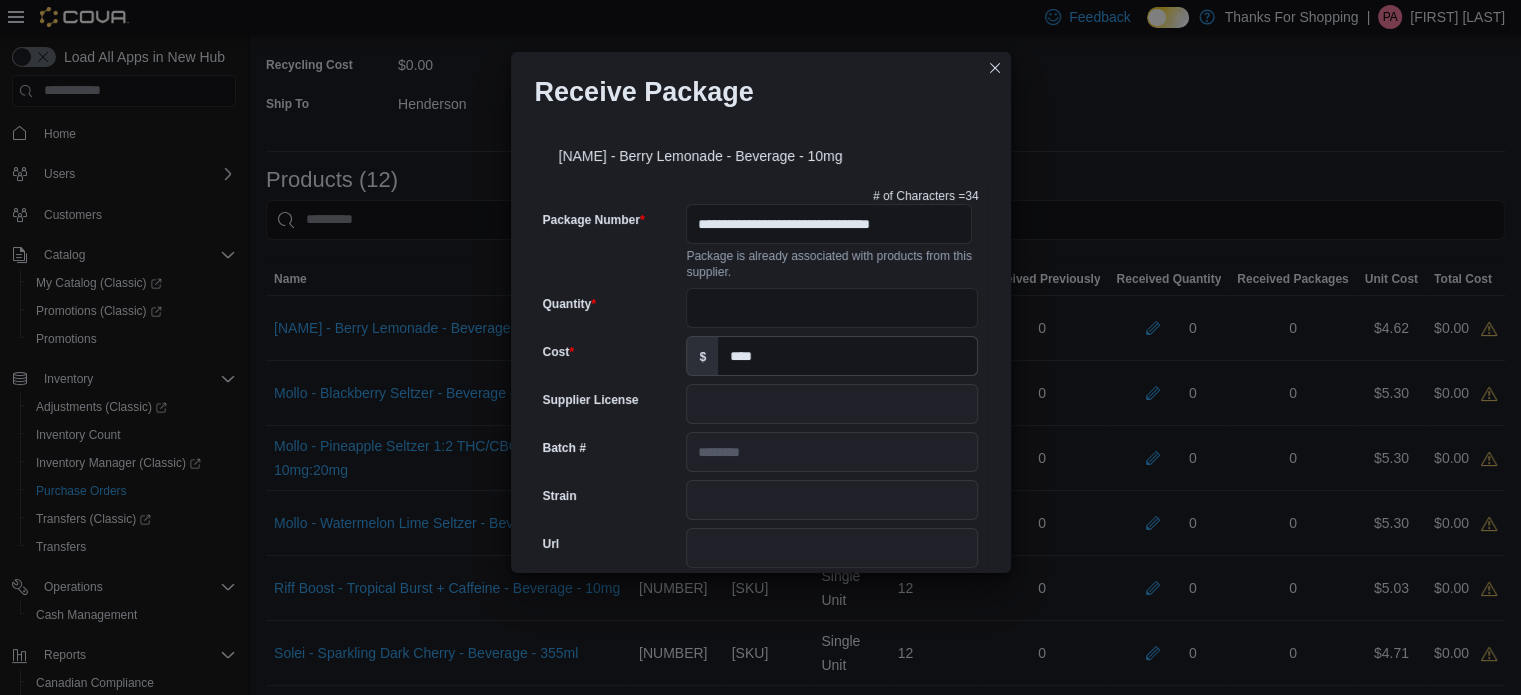 scroll, scrollTop: 706, scrollLeft: 0, axis: vertical 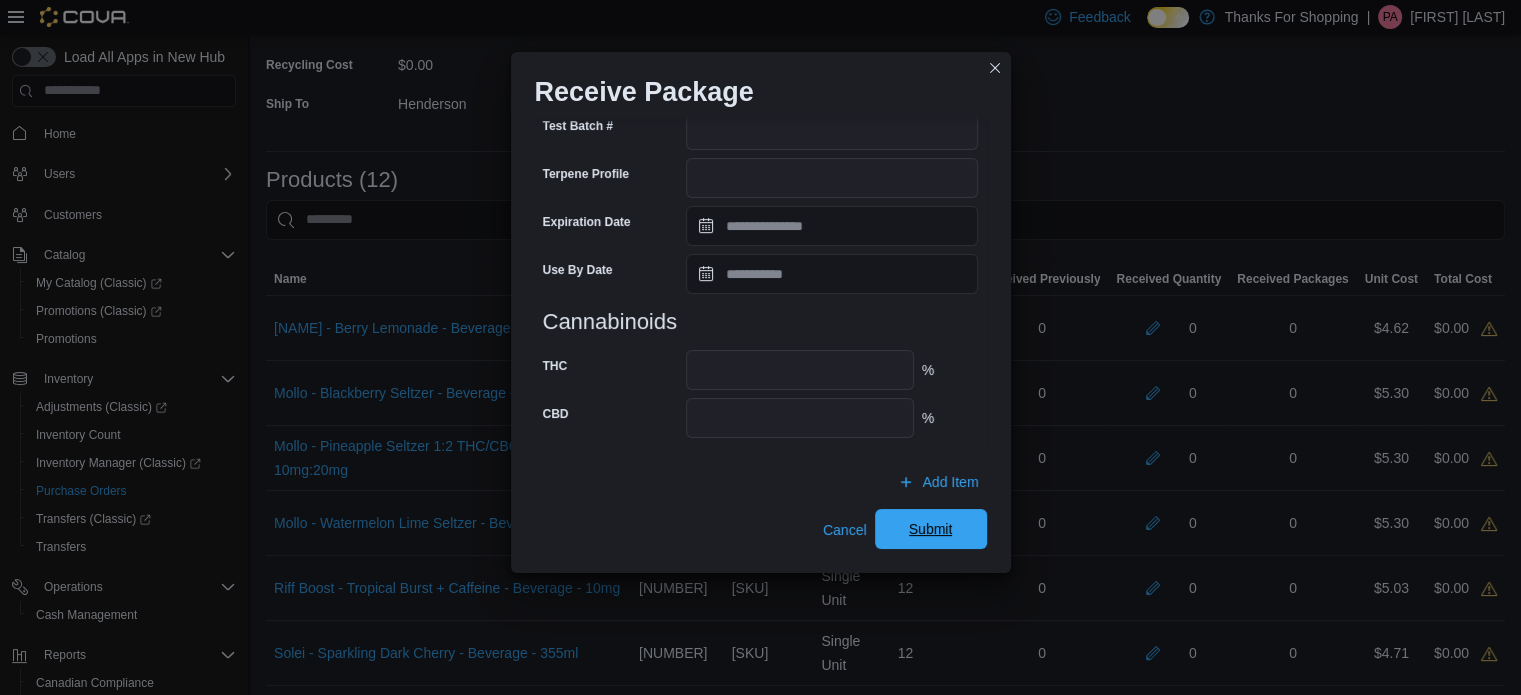 click on "Submit" at bounding box center (931, 529) 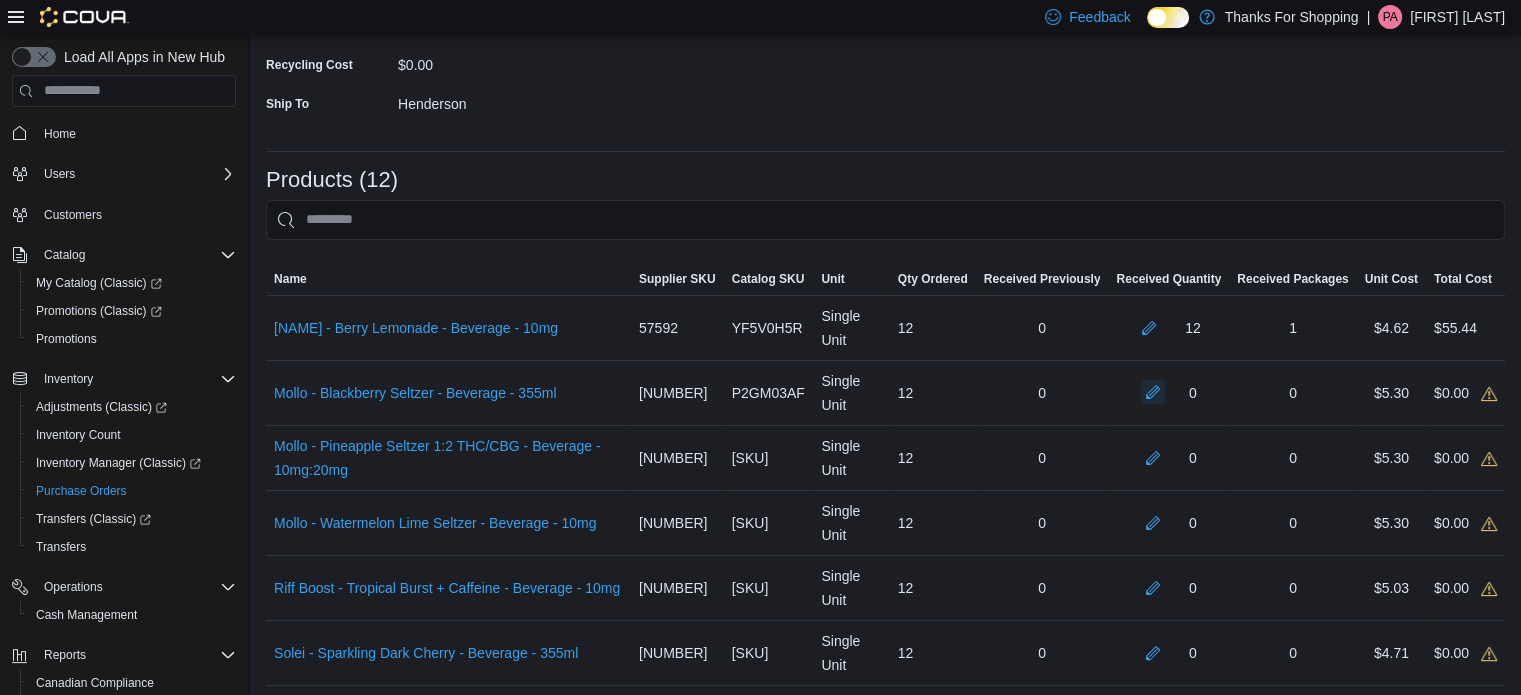 click at bounding box center (1153, 392) 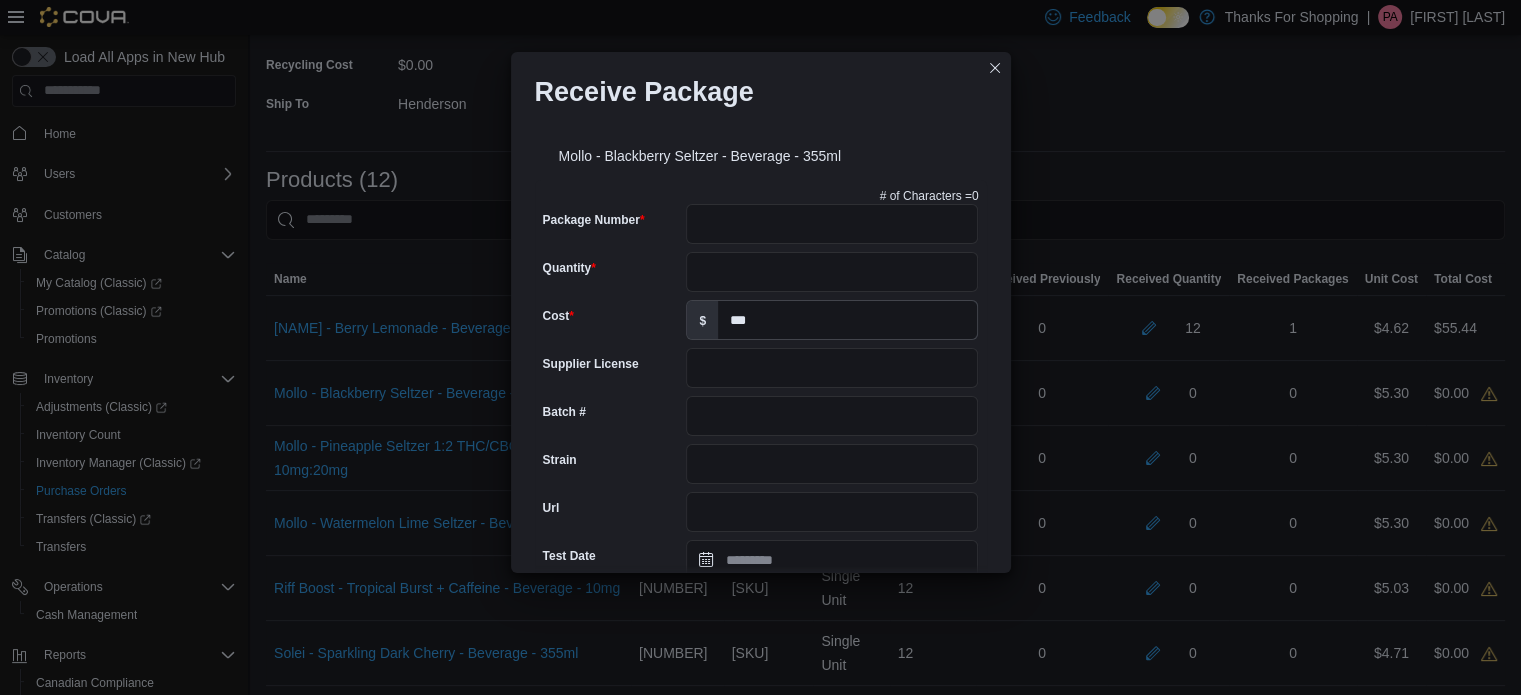 click on "# of Characters =  0 Package Number Quantity Cost $ *** Supplier License Batch # Strain Url Test Date Harvest Date Production Date Packaged Date Testing Facility Test Batch # Terpene Profile Expiration Date Use By Date Cannabinoids Add Cannabinoid Add unit THC % CBD %" at bounding box center [761, 680] 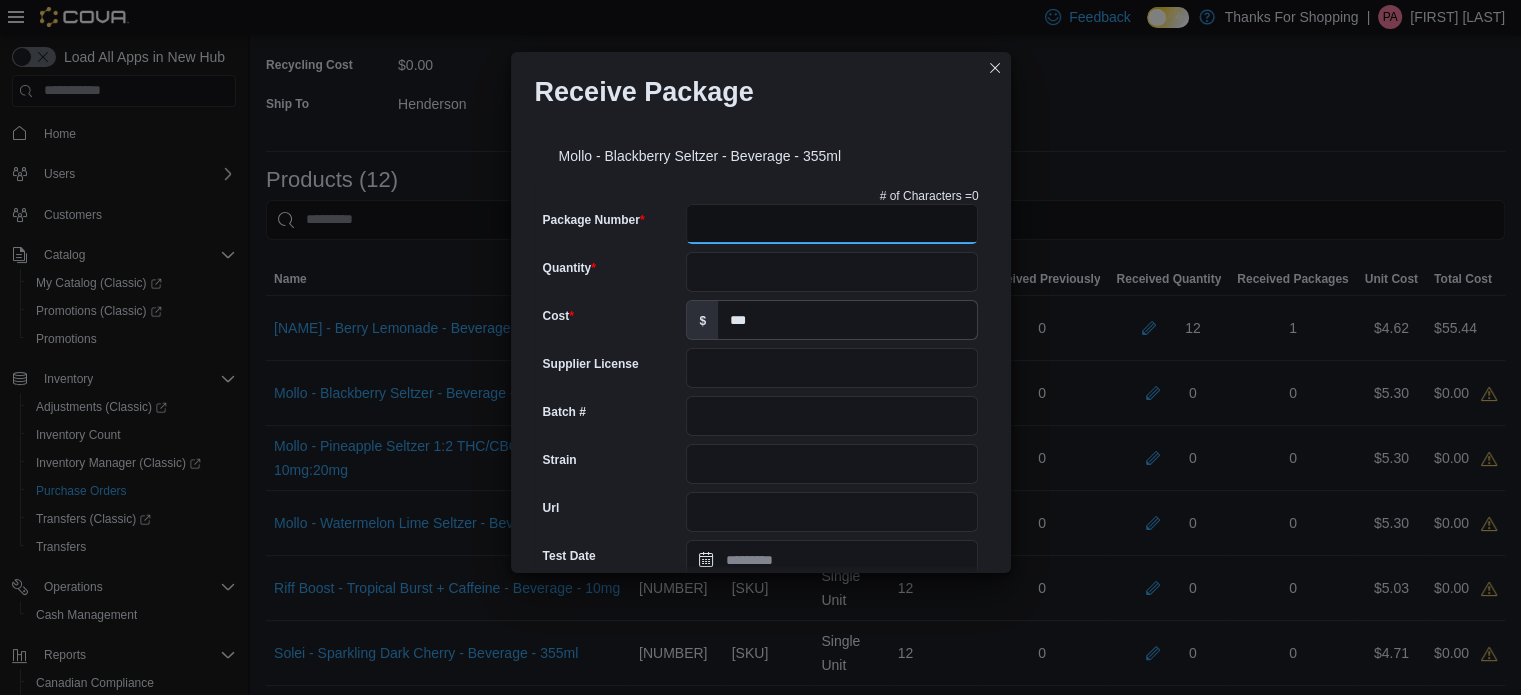 click on "Package Number" at bounding box center [832, 224] 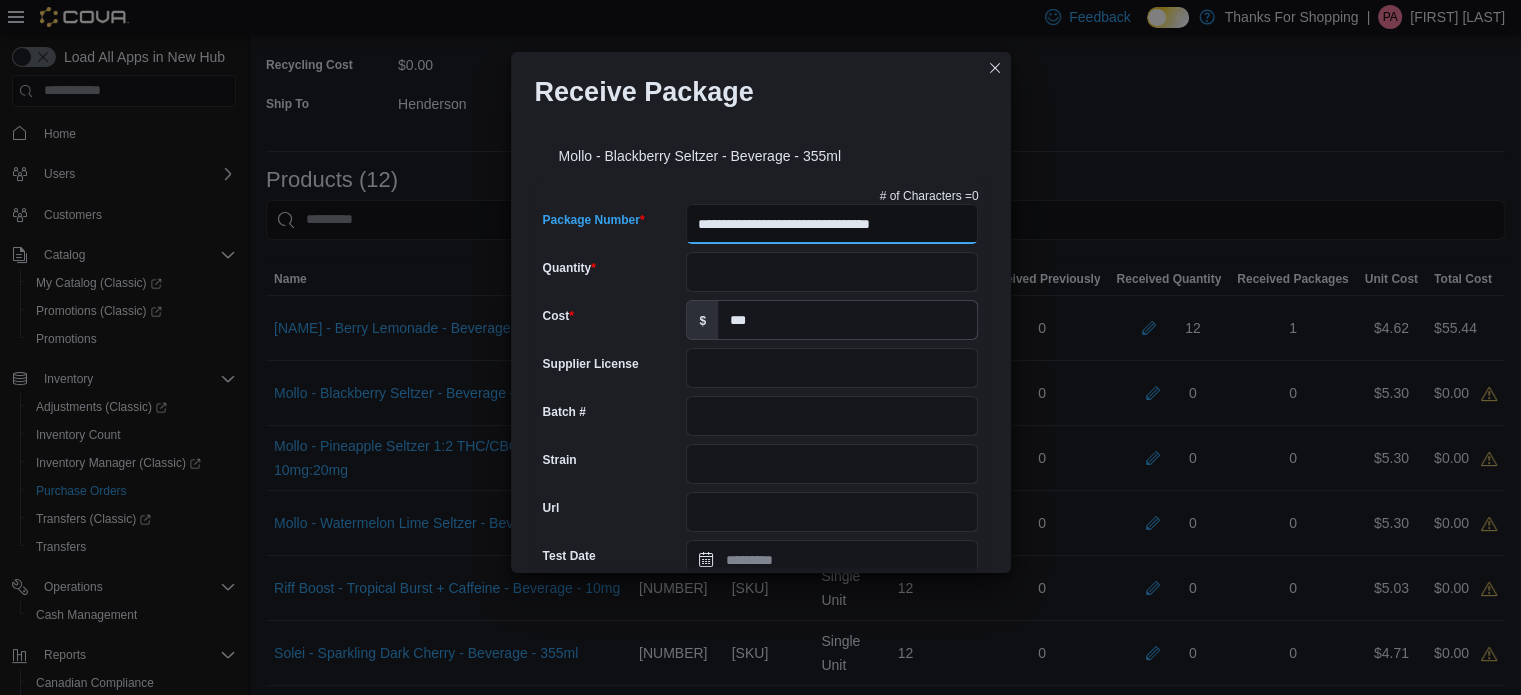 type on "**********" 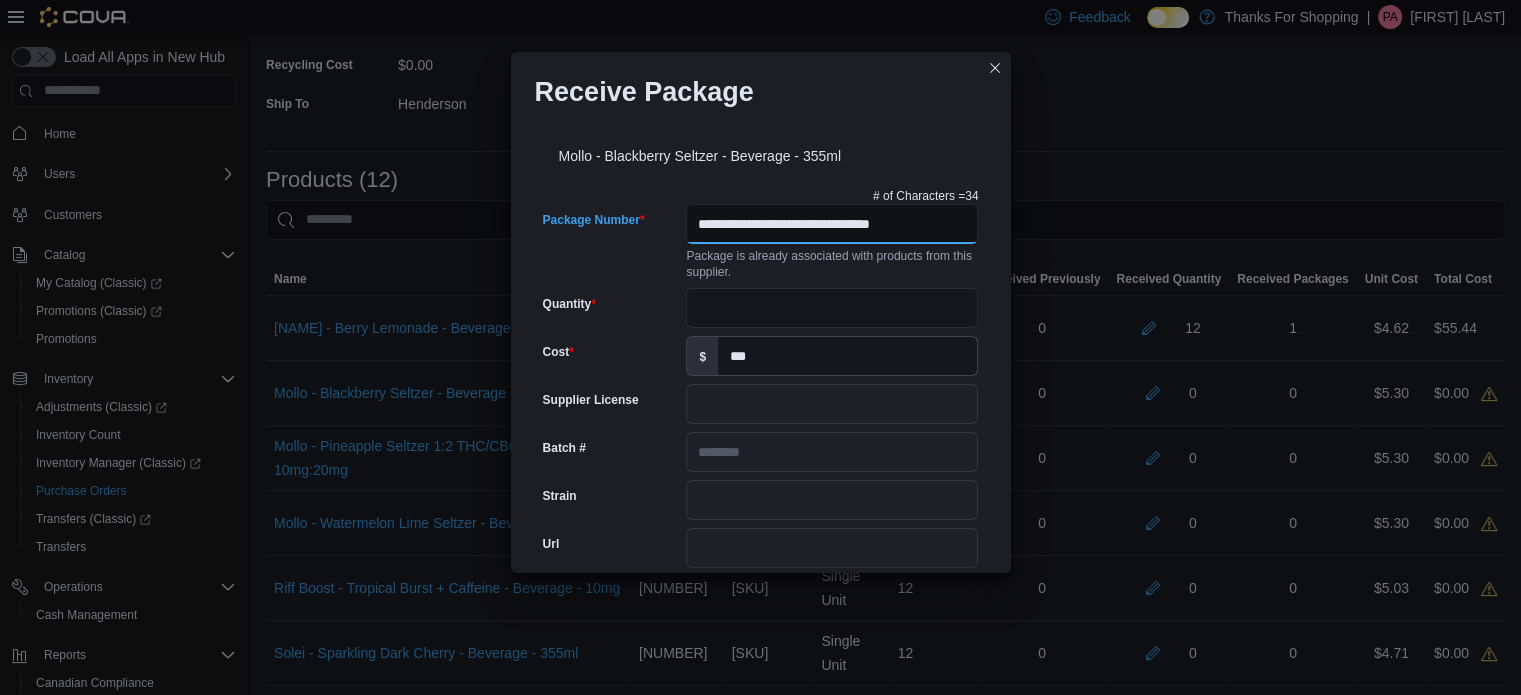 scroll, scrollTop: 0, scrollLeft: 0, axis: both 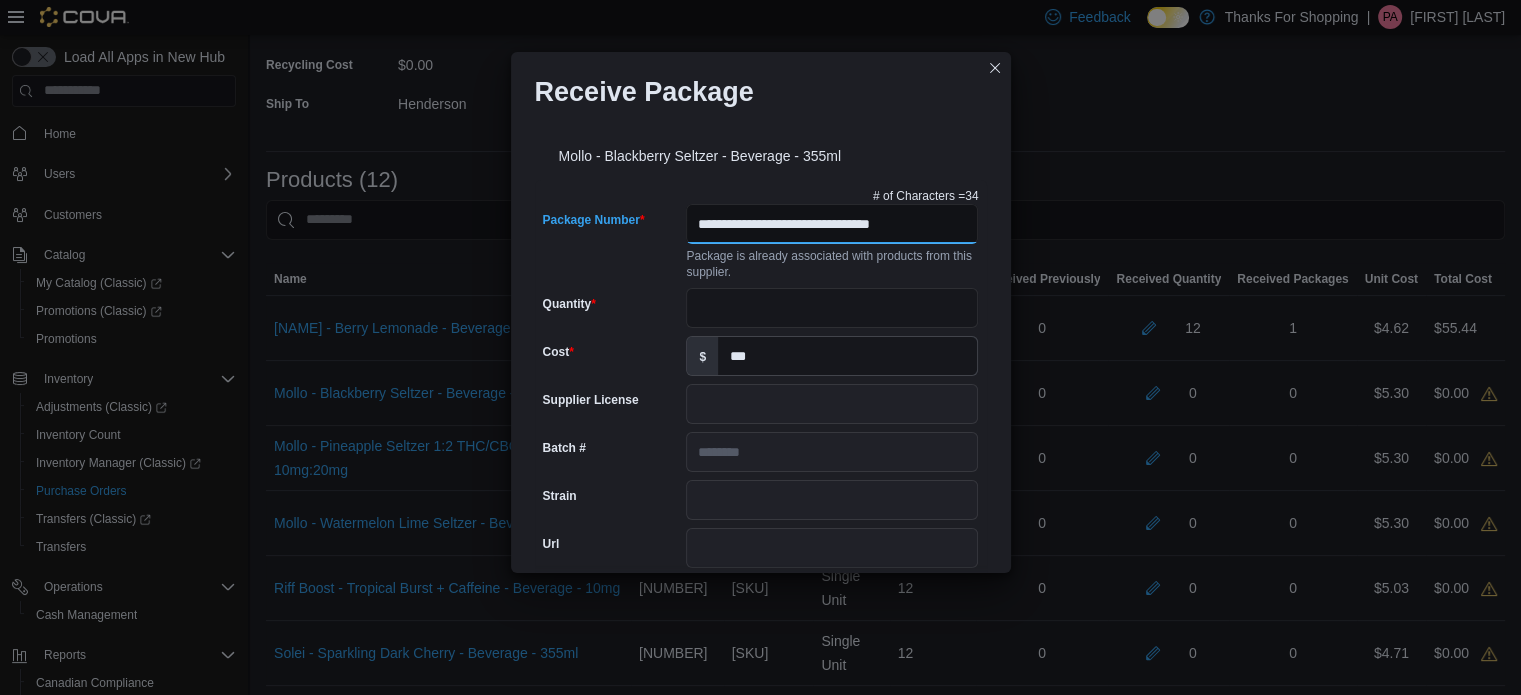 type on "********" 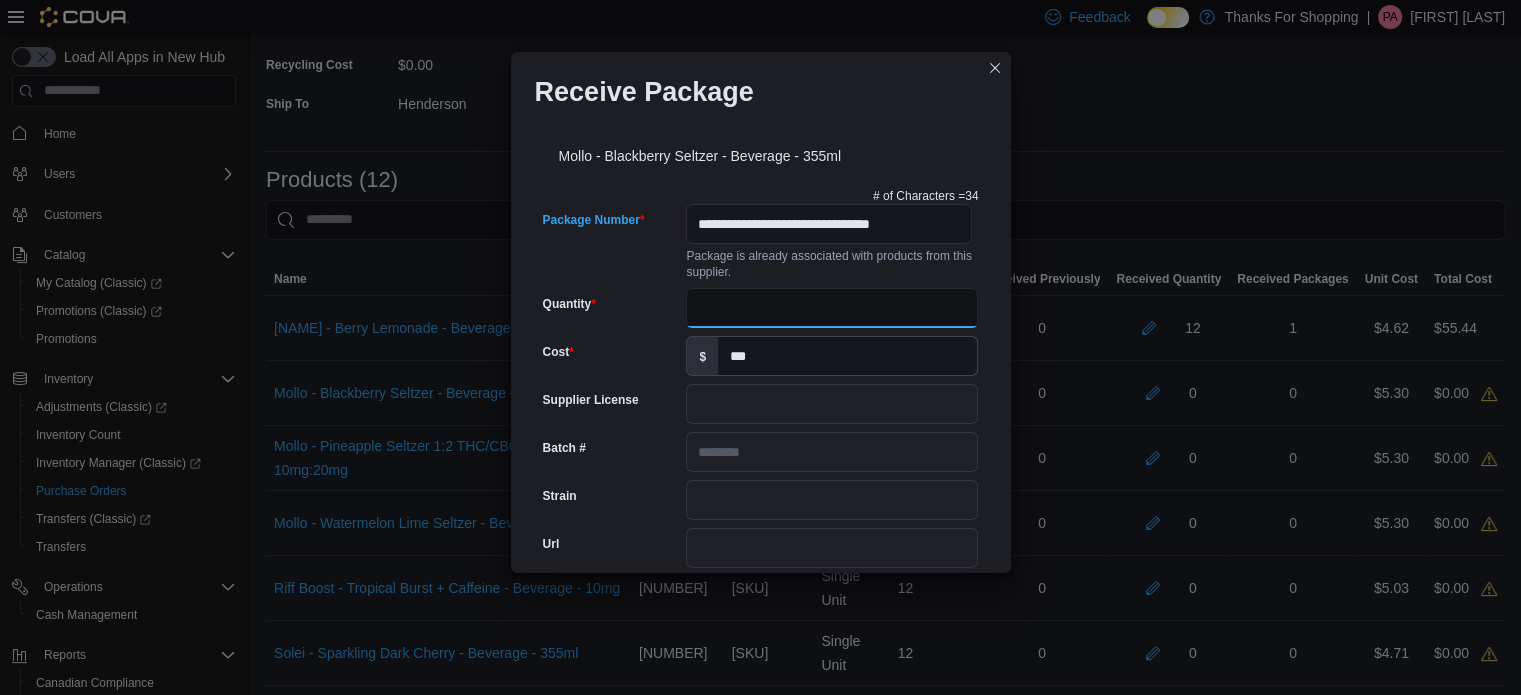 click on "Quantity" at bounding box center (832, 308) 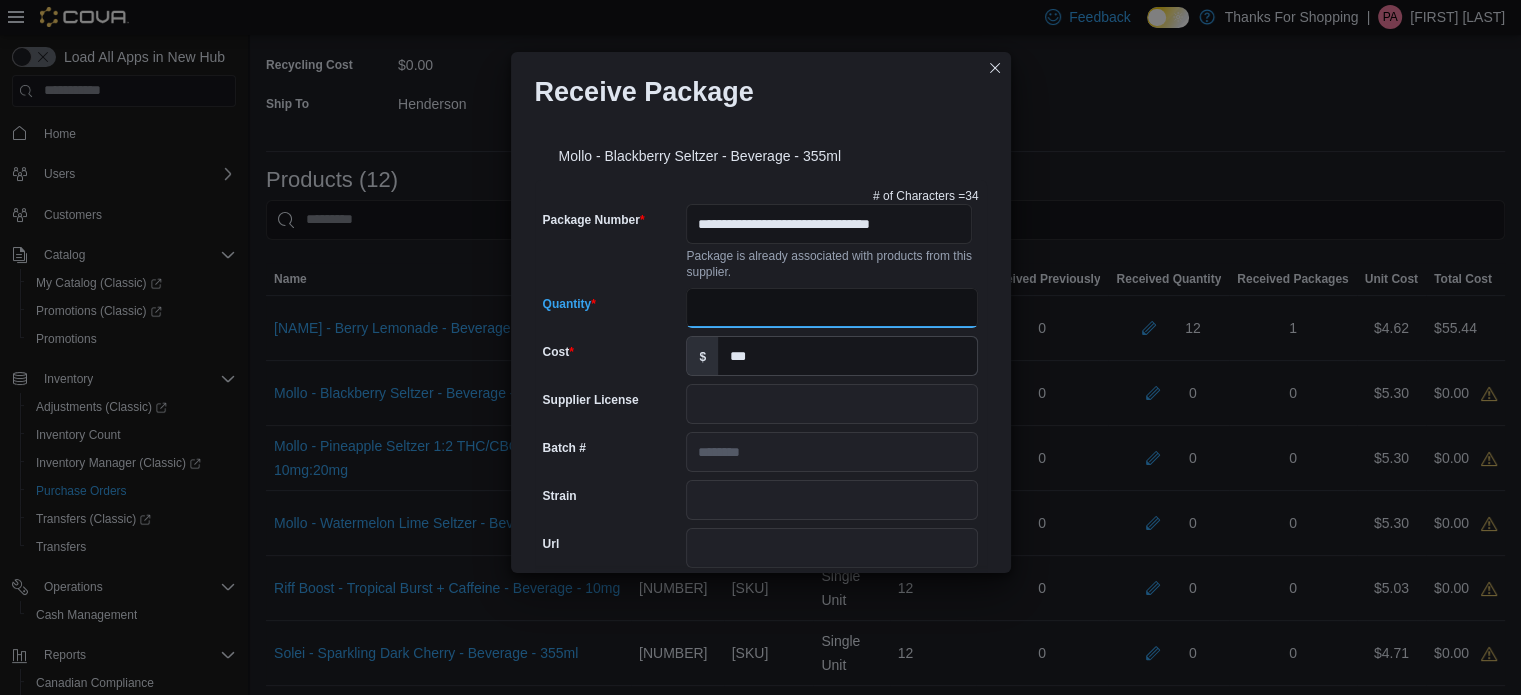 type on "**" 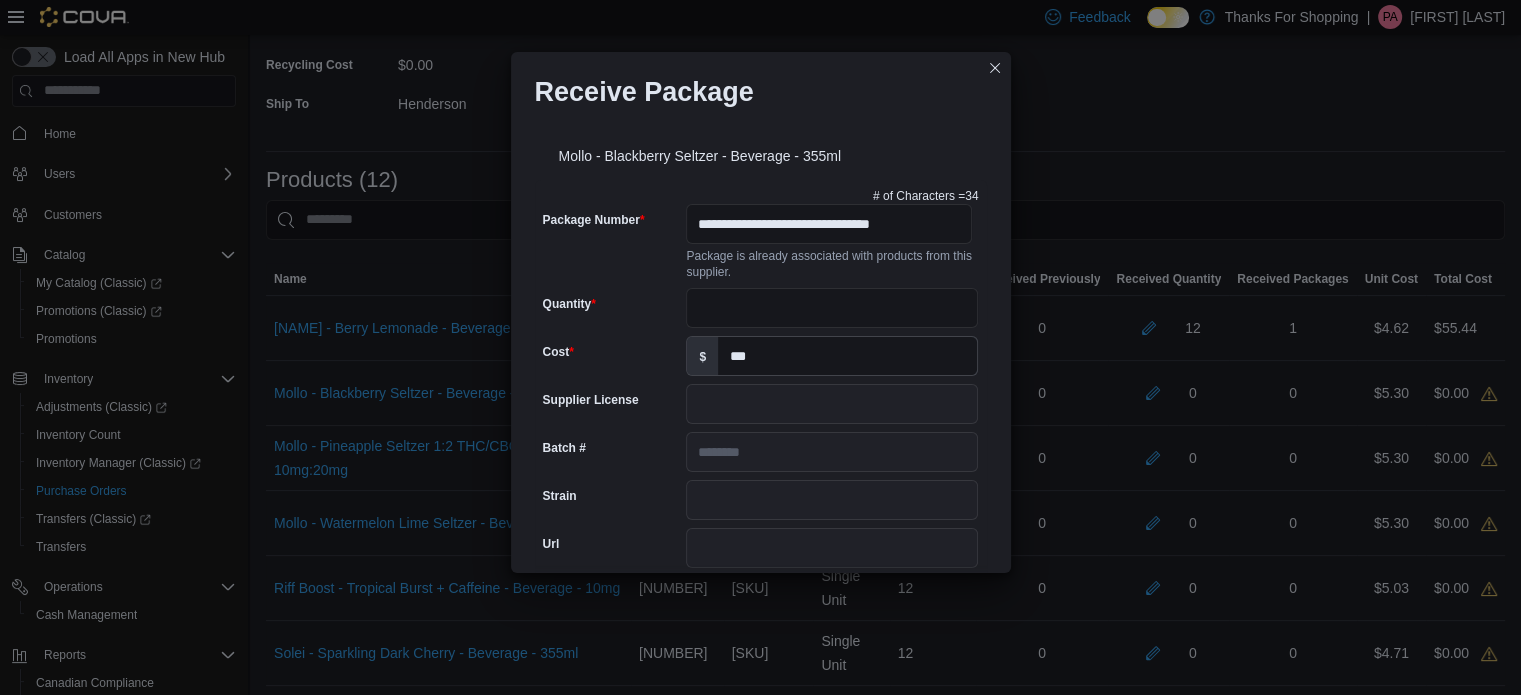 scroll, scrollTop: 802, scrollLeft: 0, axis: vertical 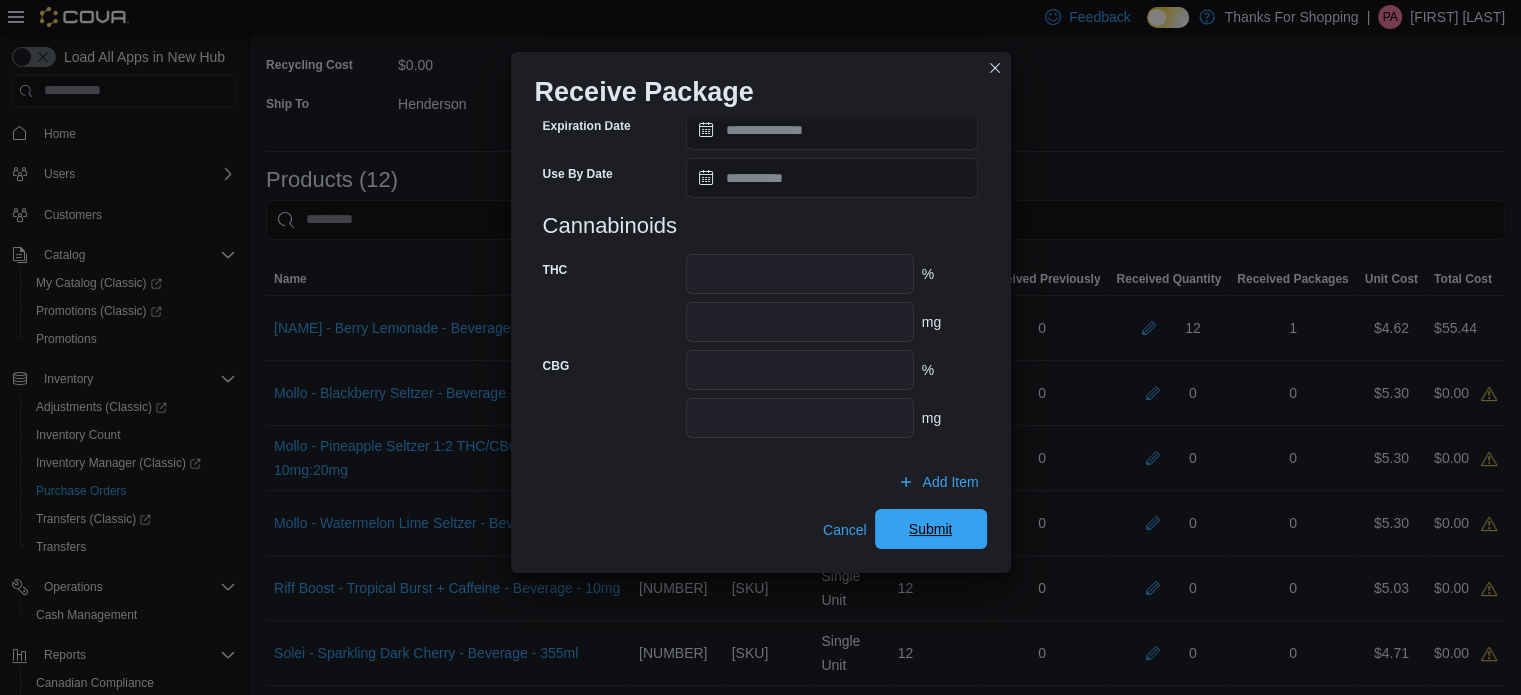 click on "Submit" at bounding box center (931, 529) 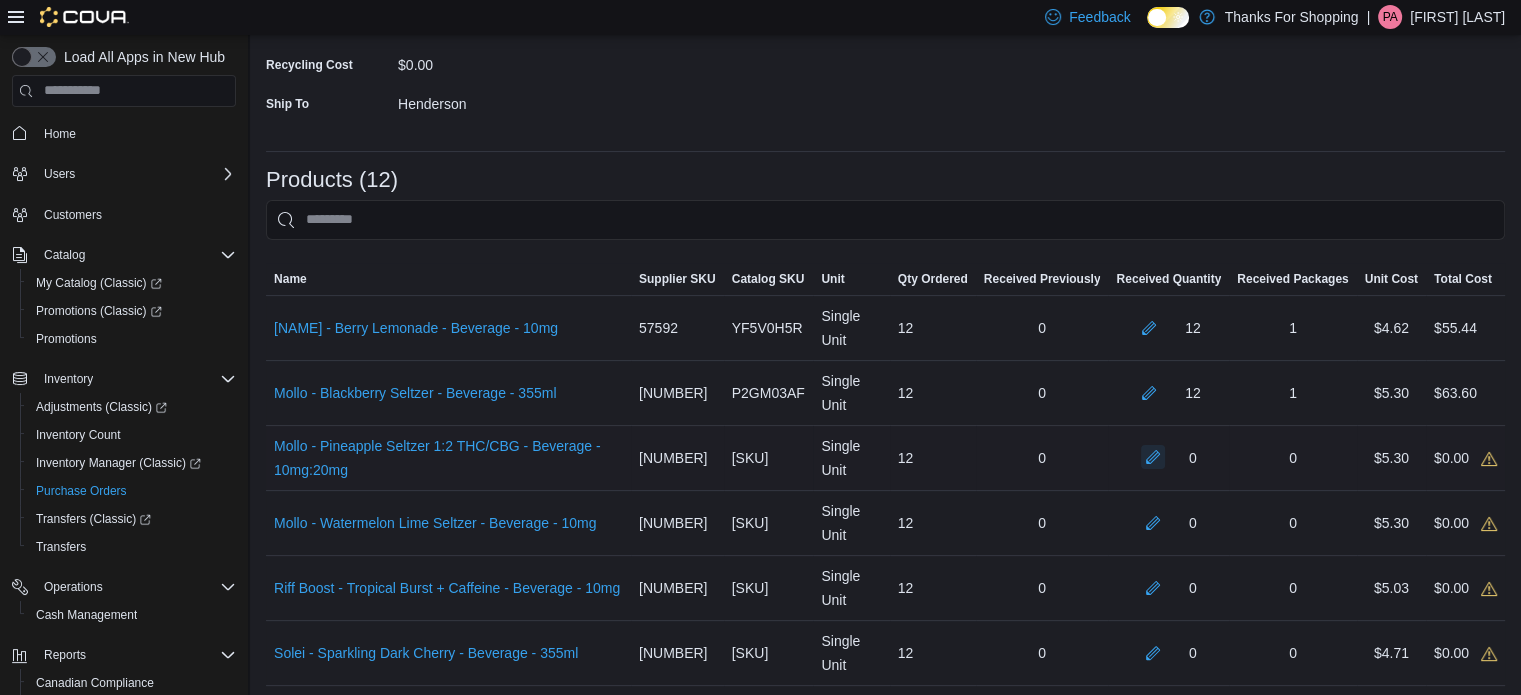 click at bounding box center [1153, 457] 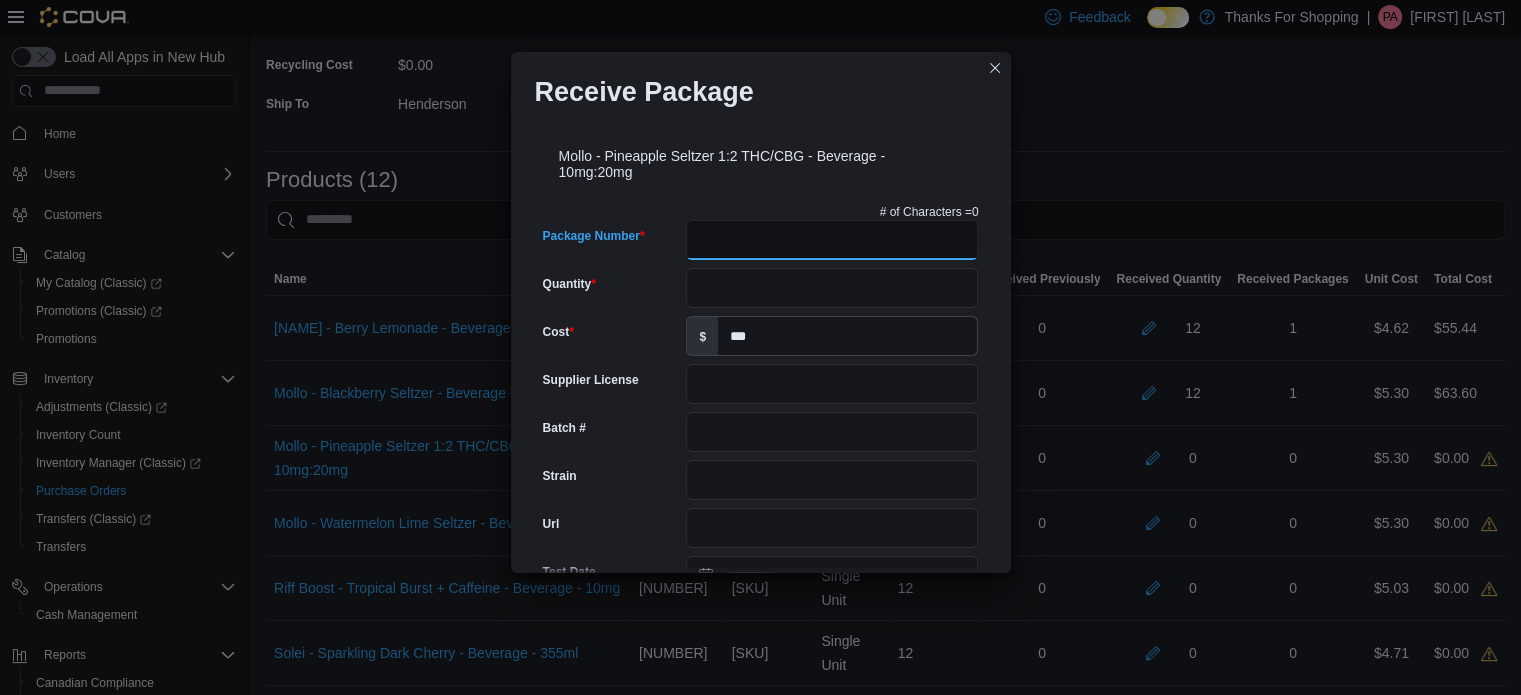 click on "Package Number" at bounding box center (832, 240) 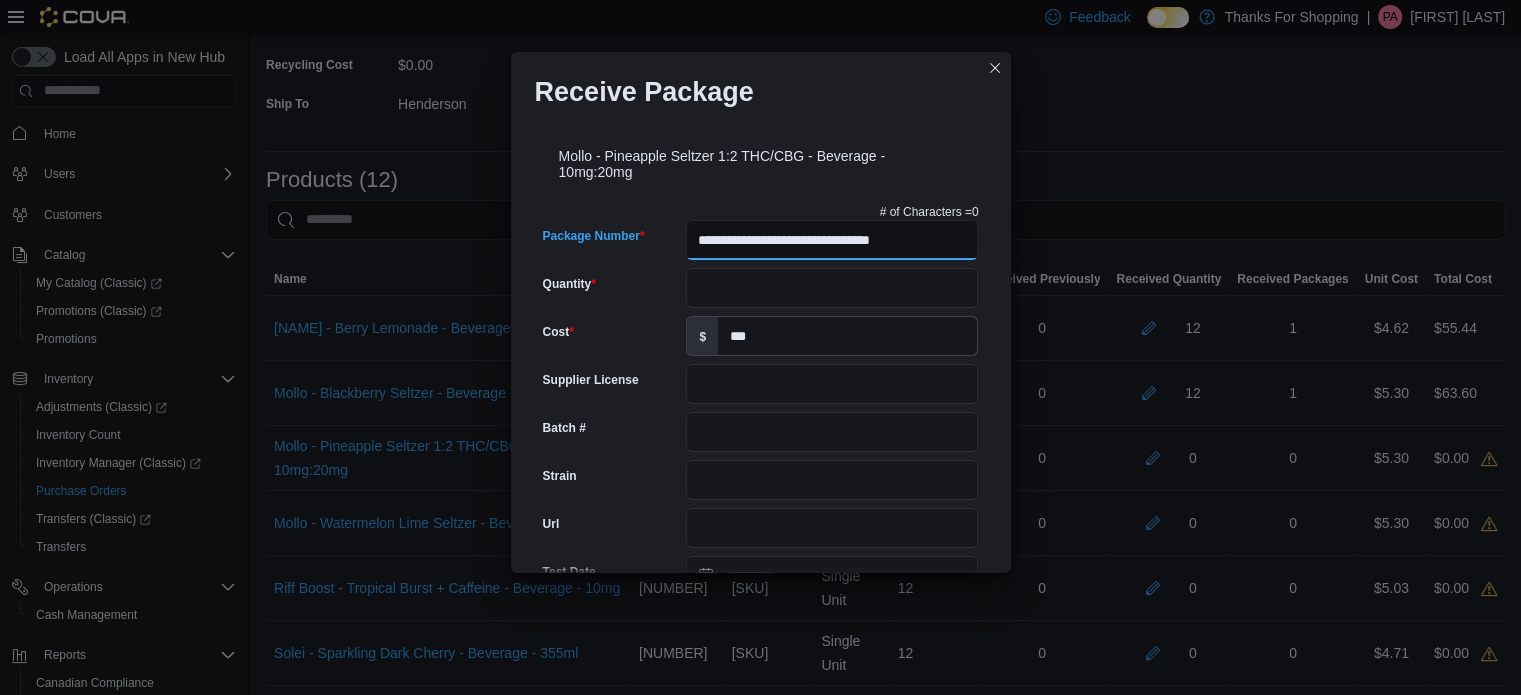 type on "**********" 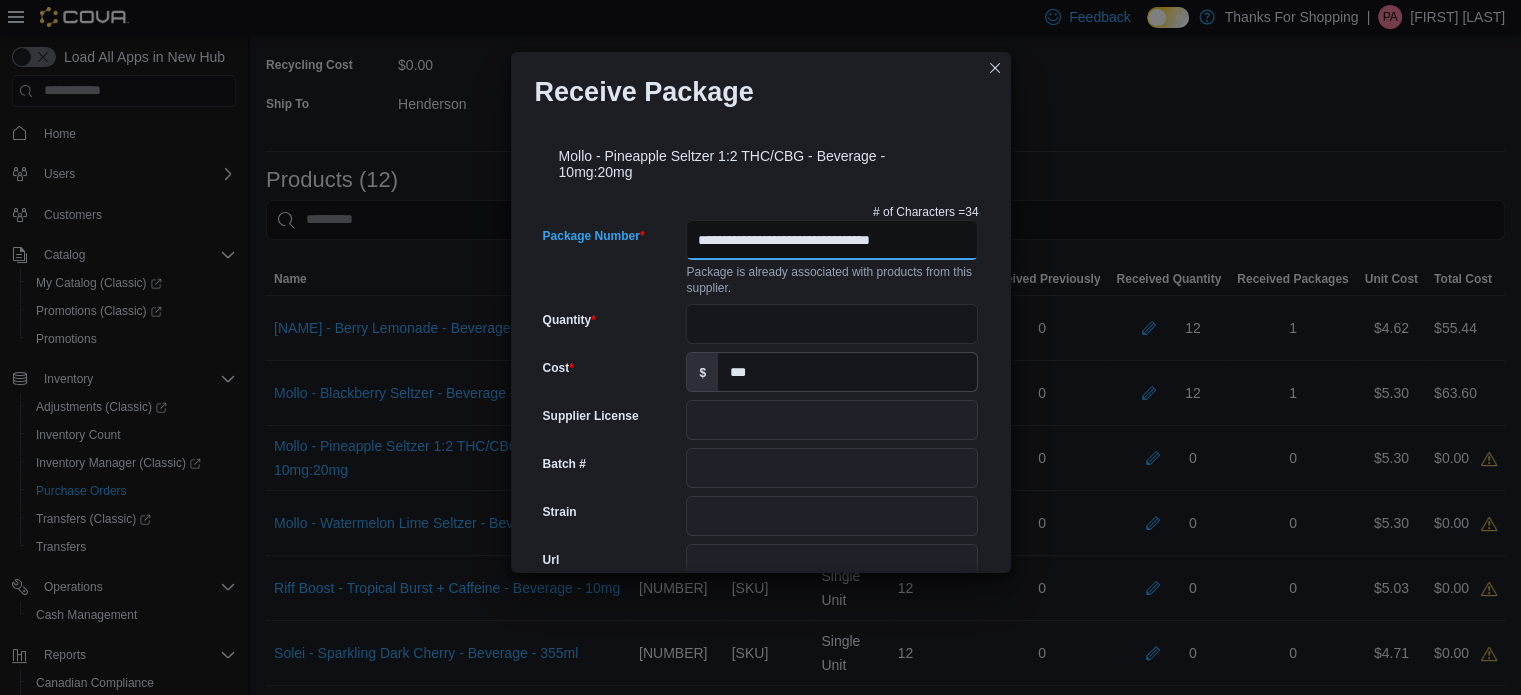 scroll, scrollTop: 0, scrollLeft: 0, axis: both 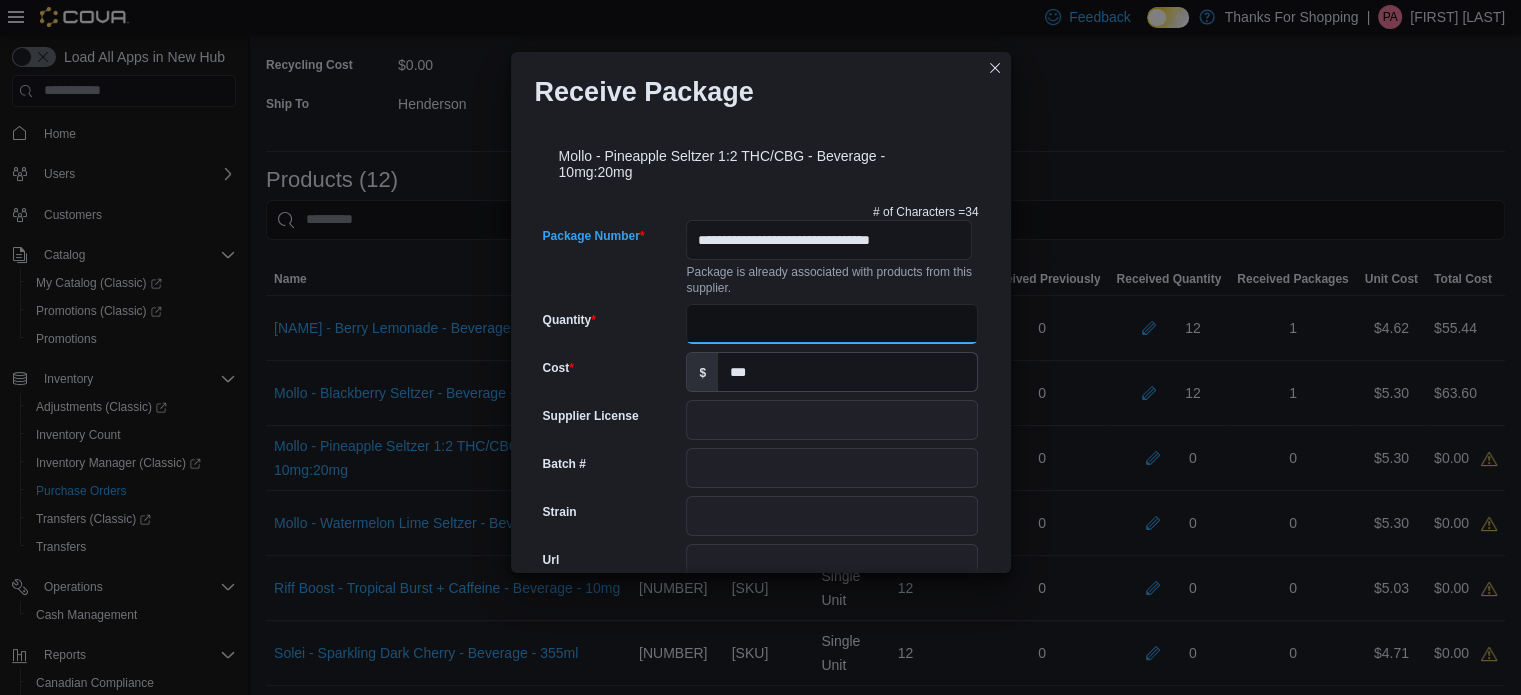 click on "Quantity" at bounding box center (832, 324) 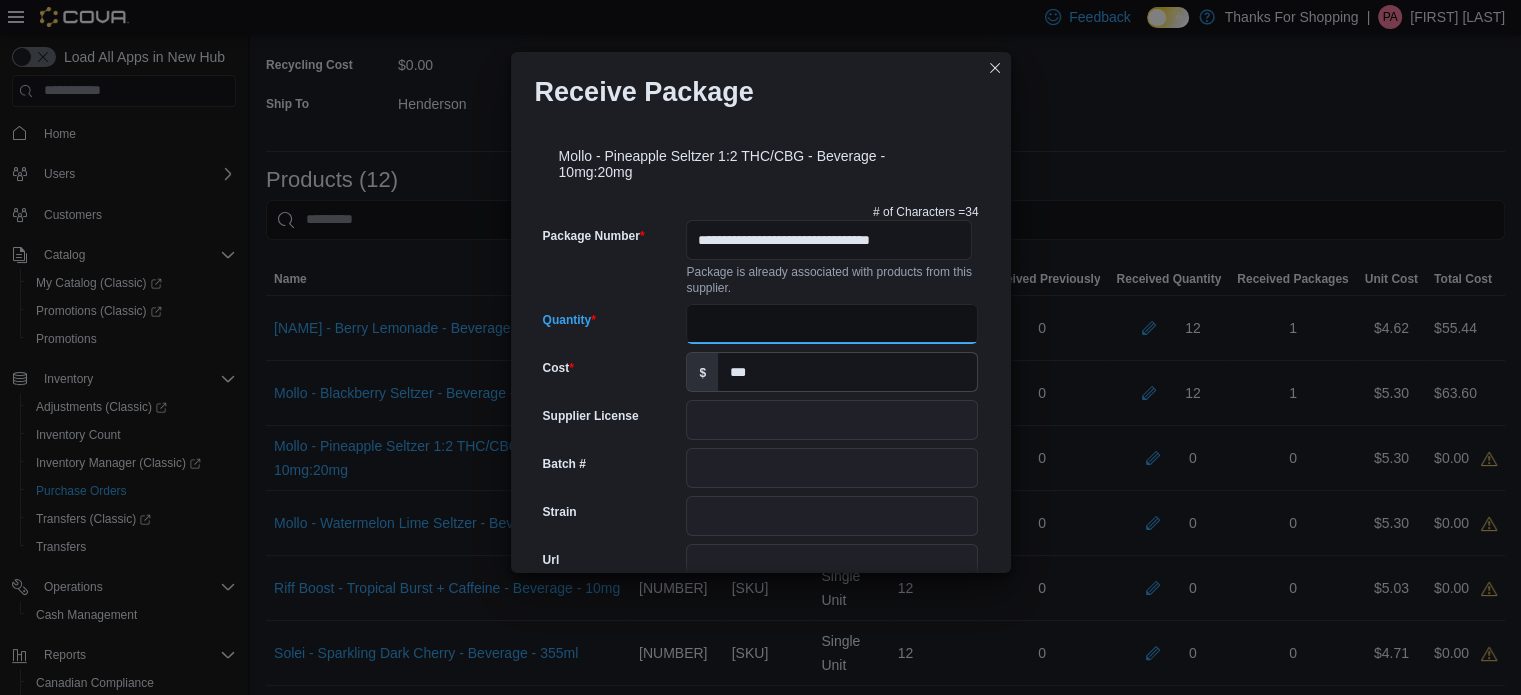 type on "**" 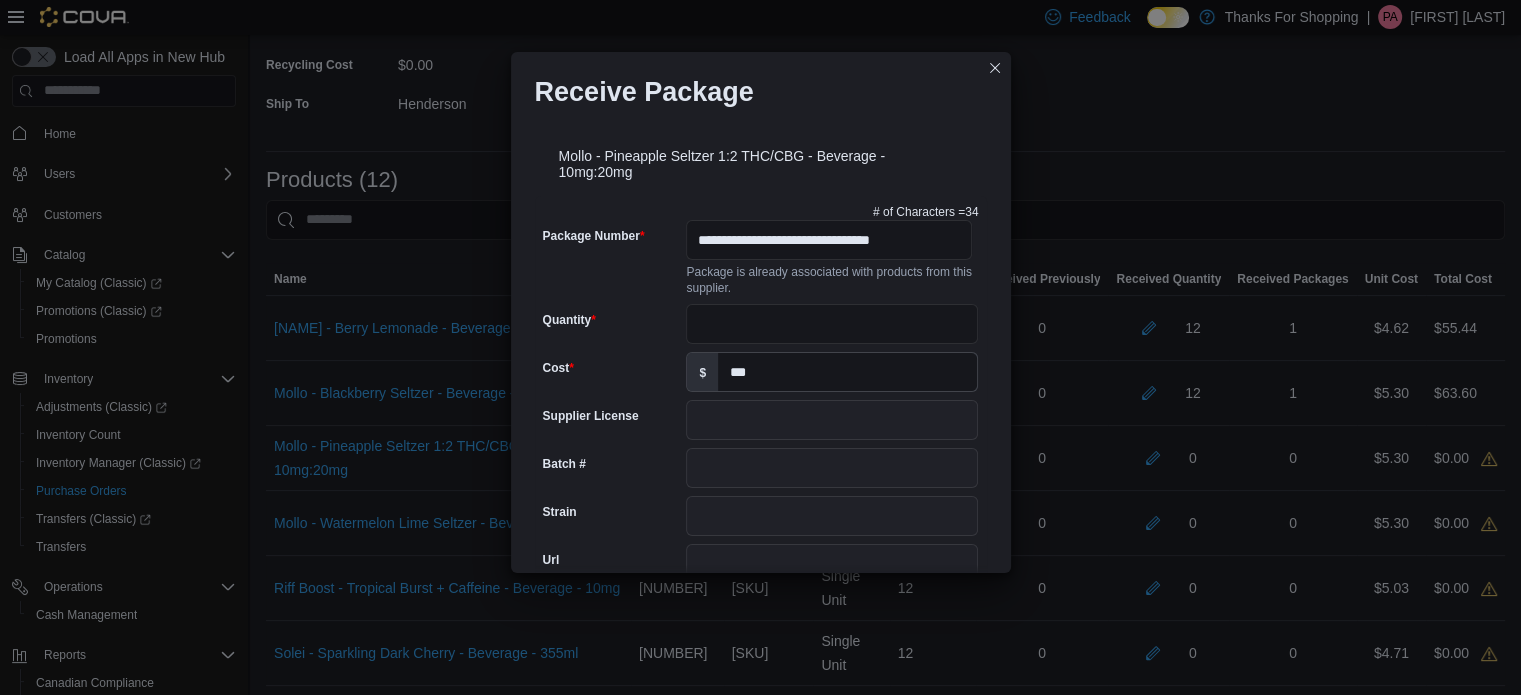 scroll, scrollTop: 818, scrollLeft: 0, axis: vertical 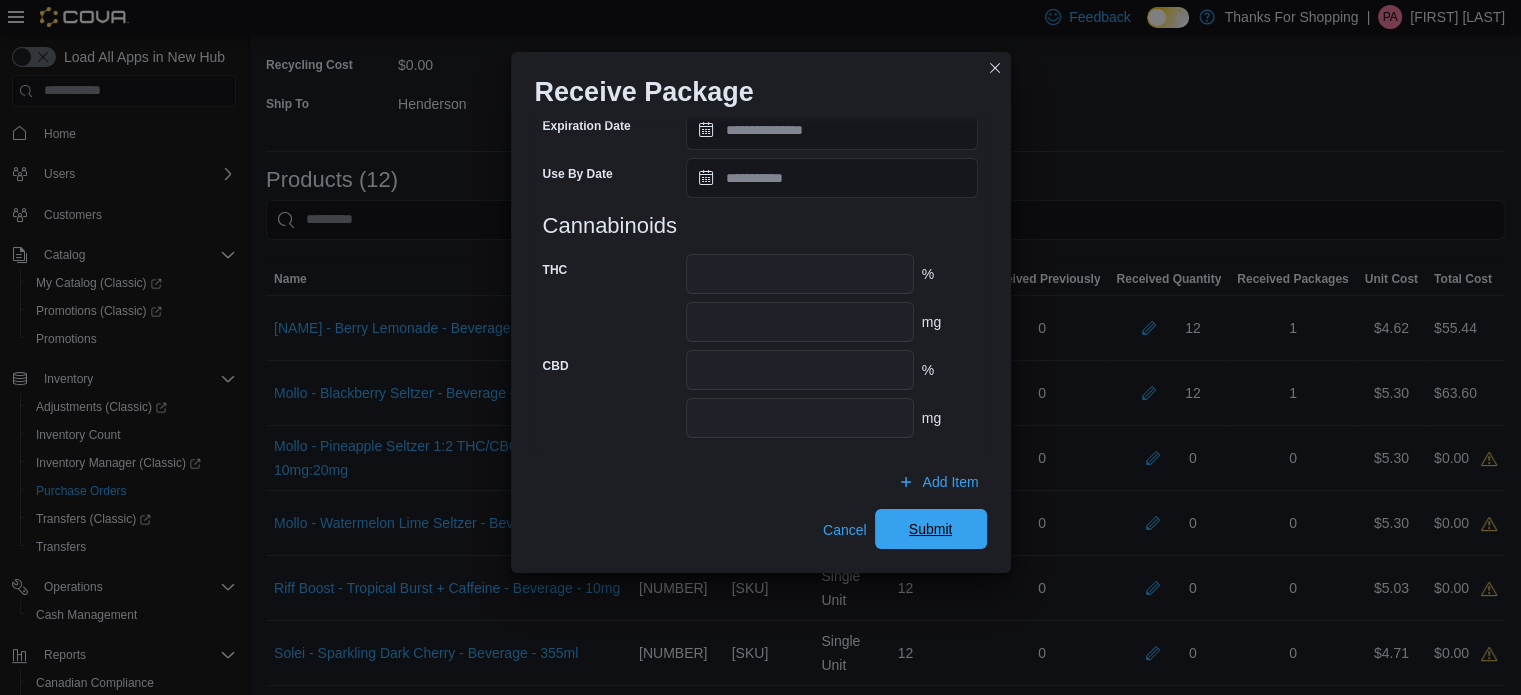click on "Submit" at bounding box center [931, 529] 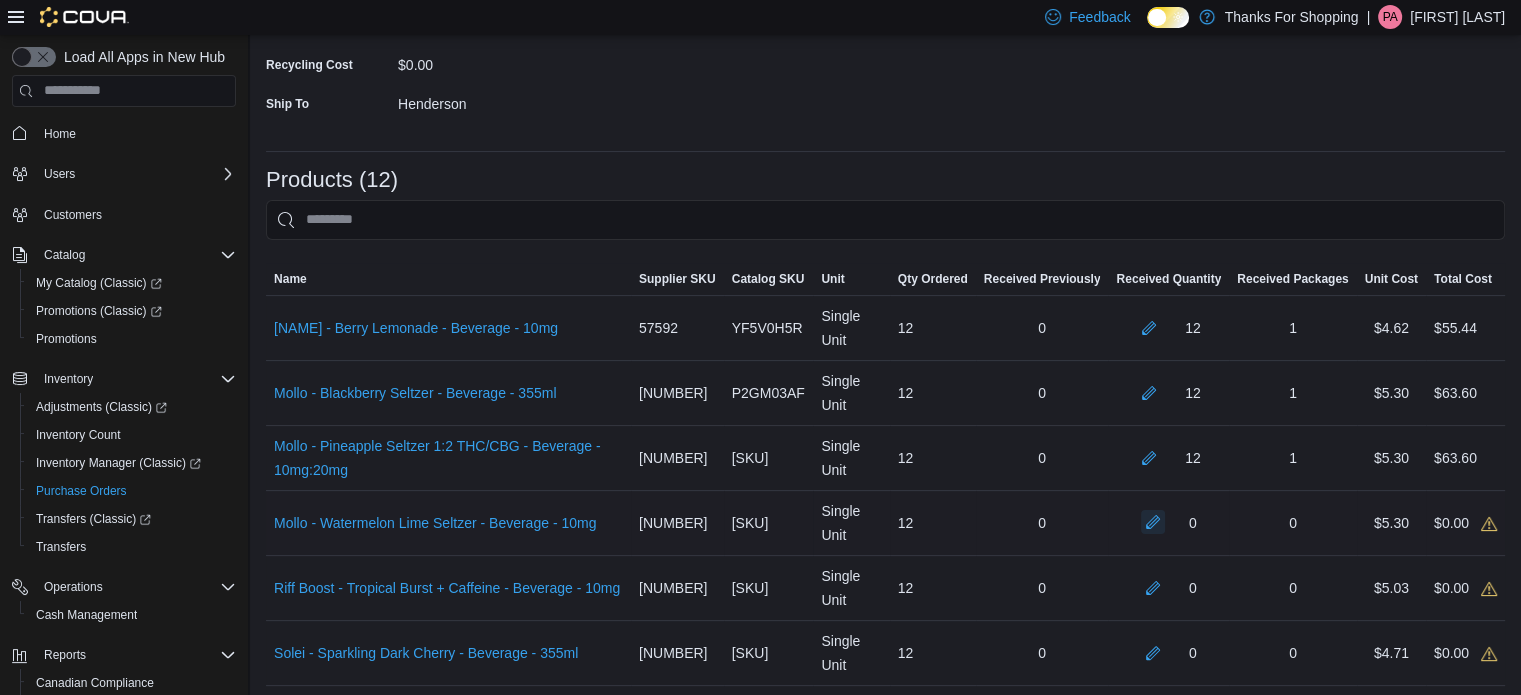 click at bounding box center (1153, 522) 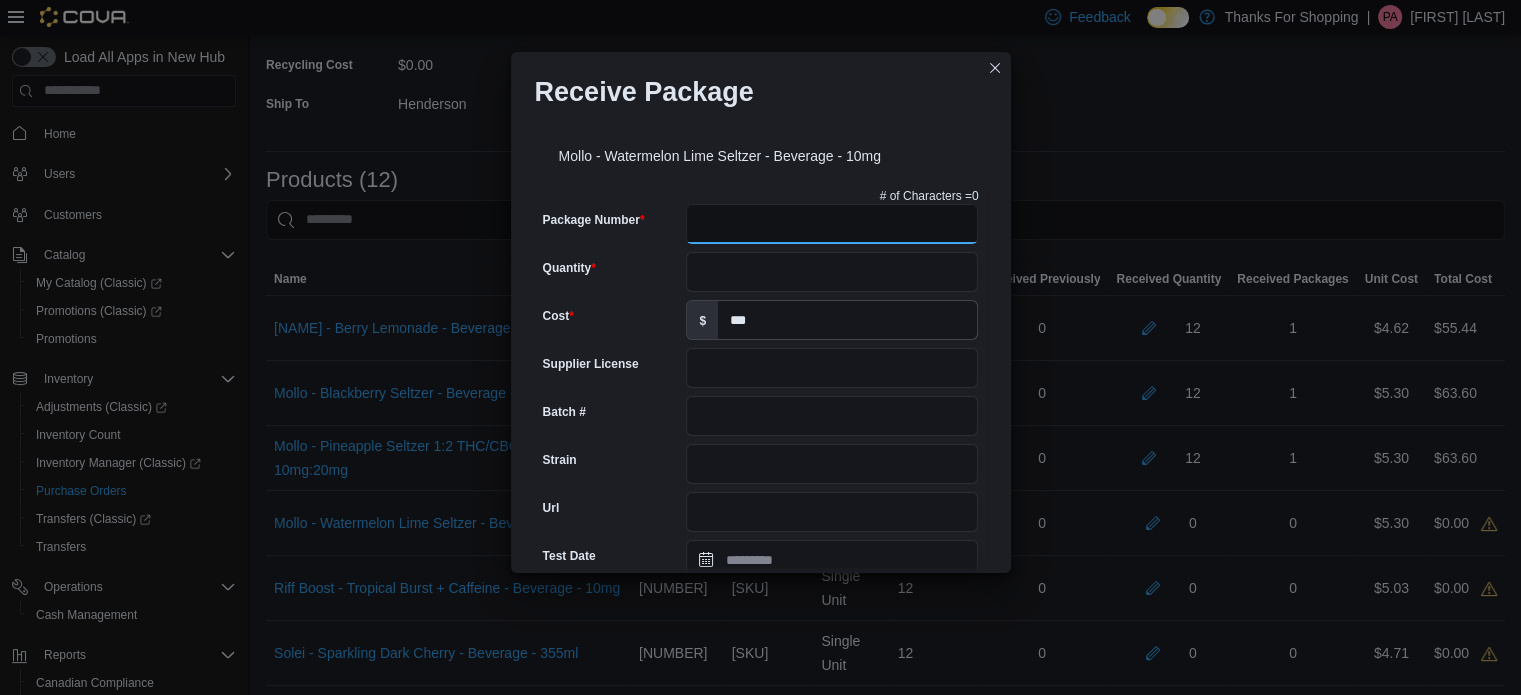 click on "Package Number" at bounding box center [832, 224] 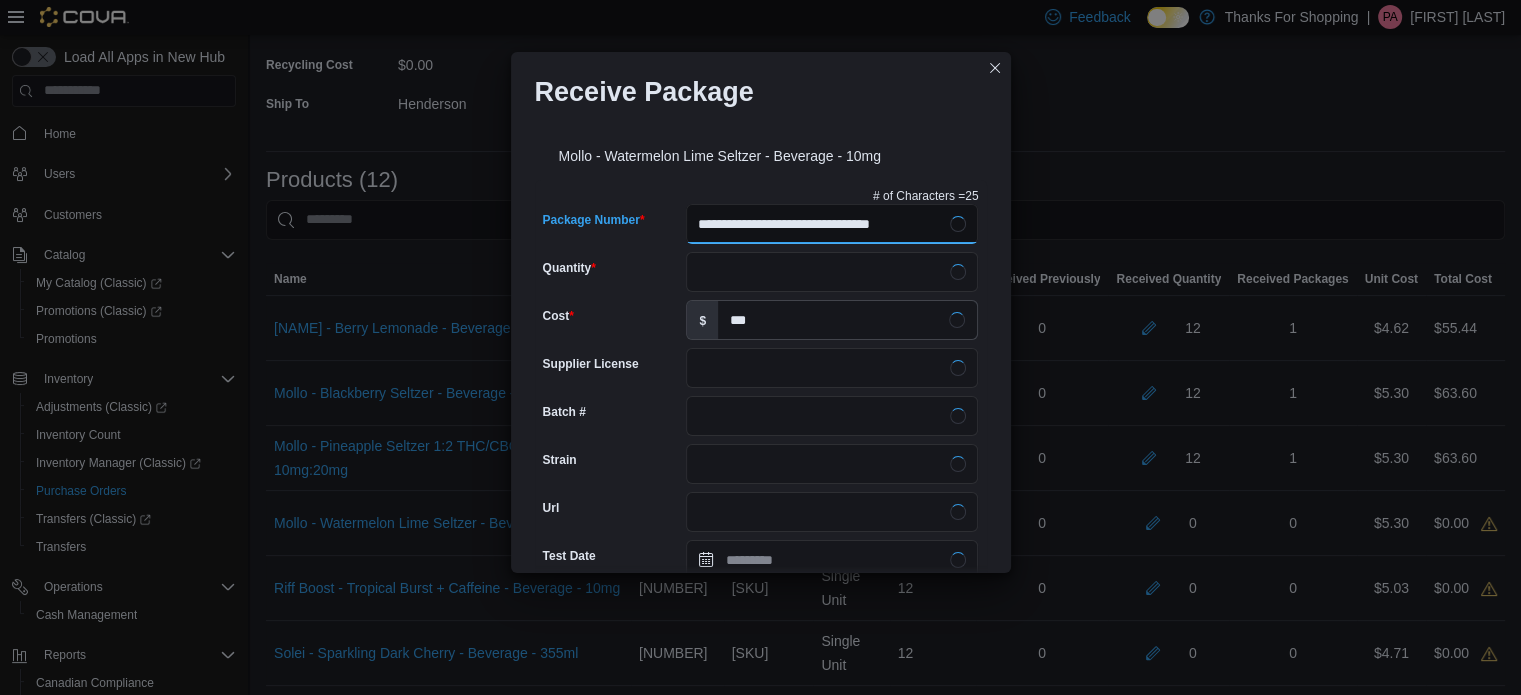 type on "**********" 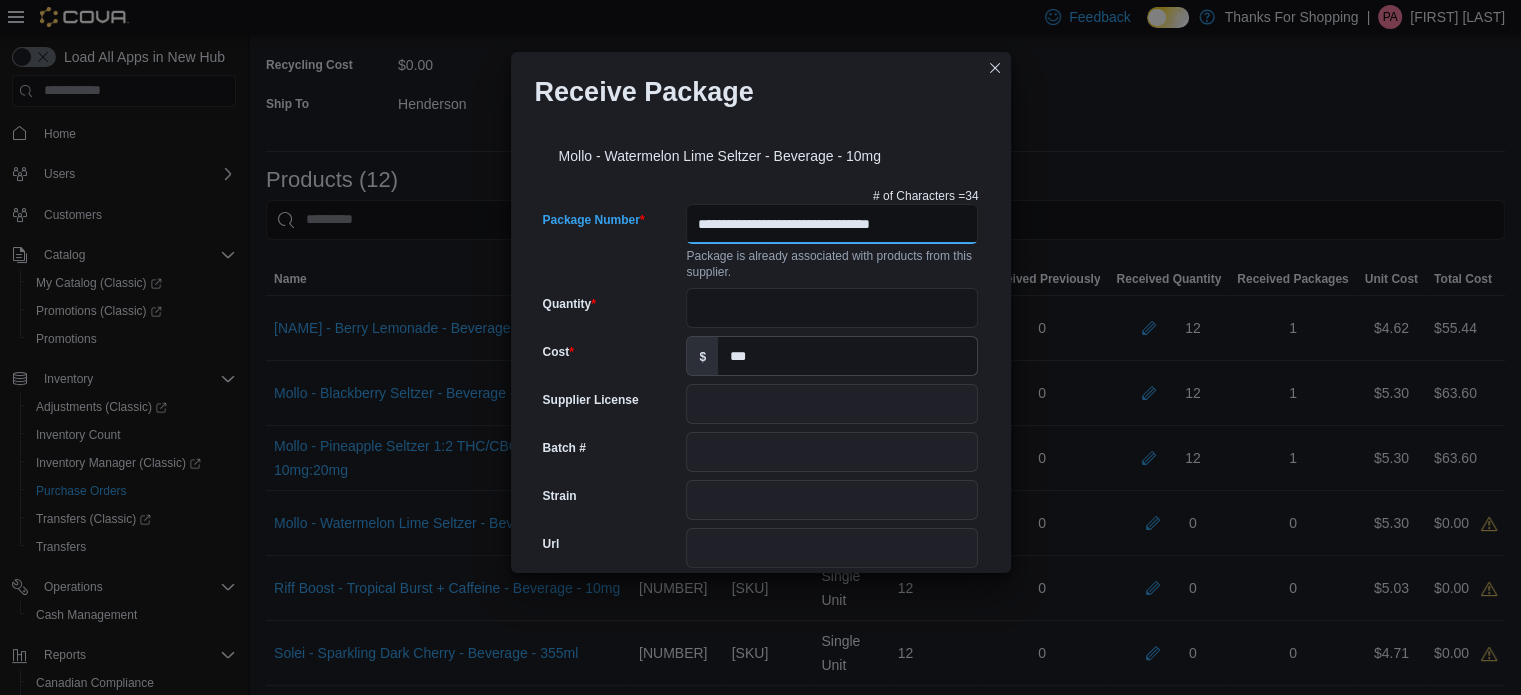 scroll, scrollTop: 0, scrollLeft: 0, axis: both 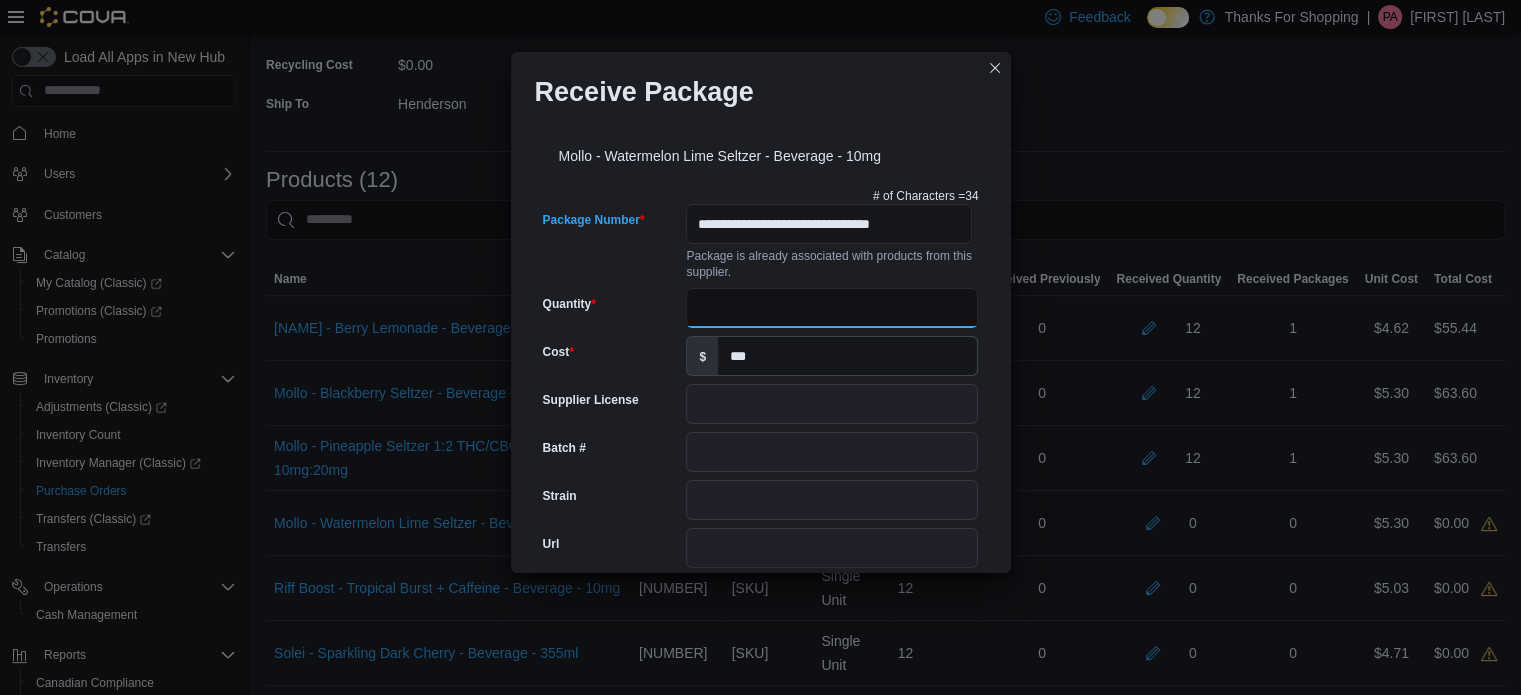 click on "Quantity" at bounding box center (832, 308) 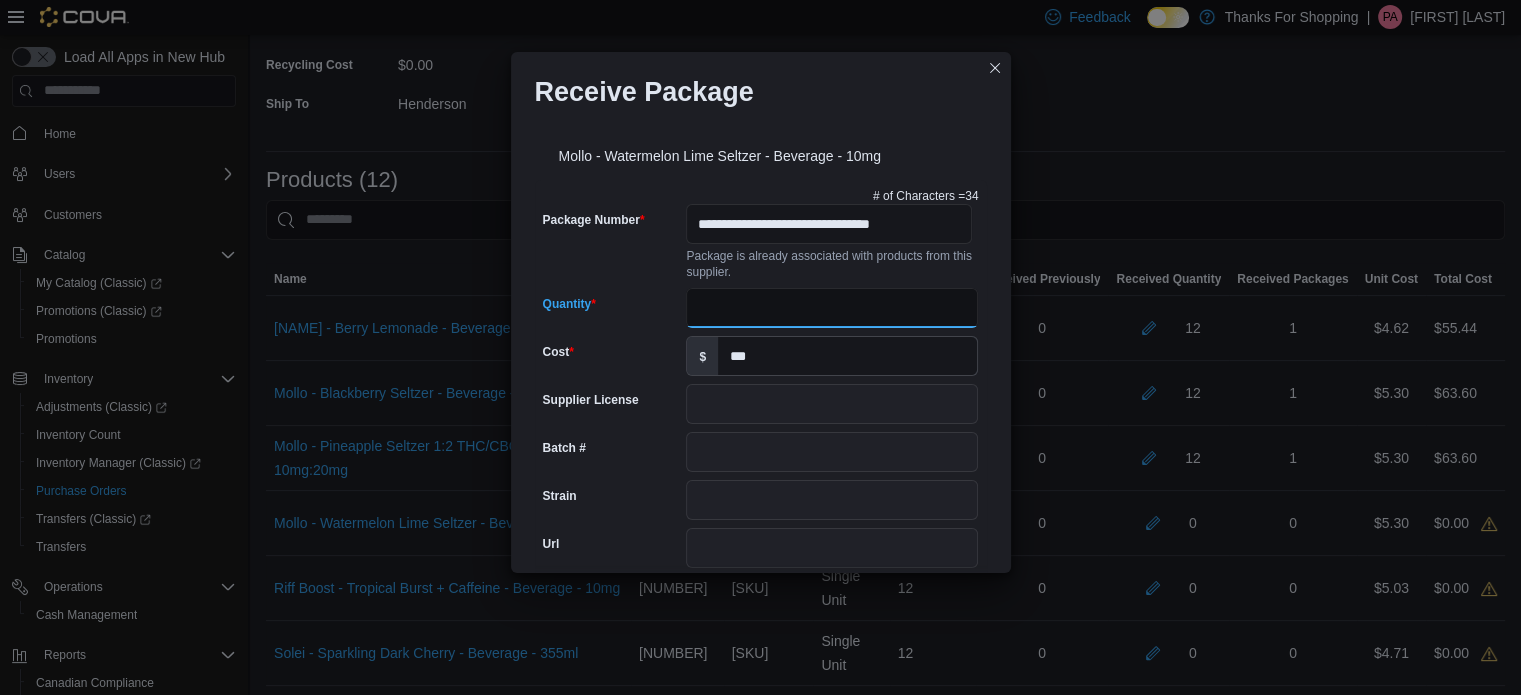scroll, scrollTop: 802, scrollLeft: 0, axis: vertical 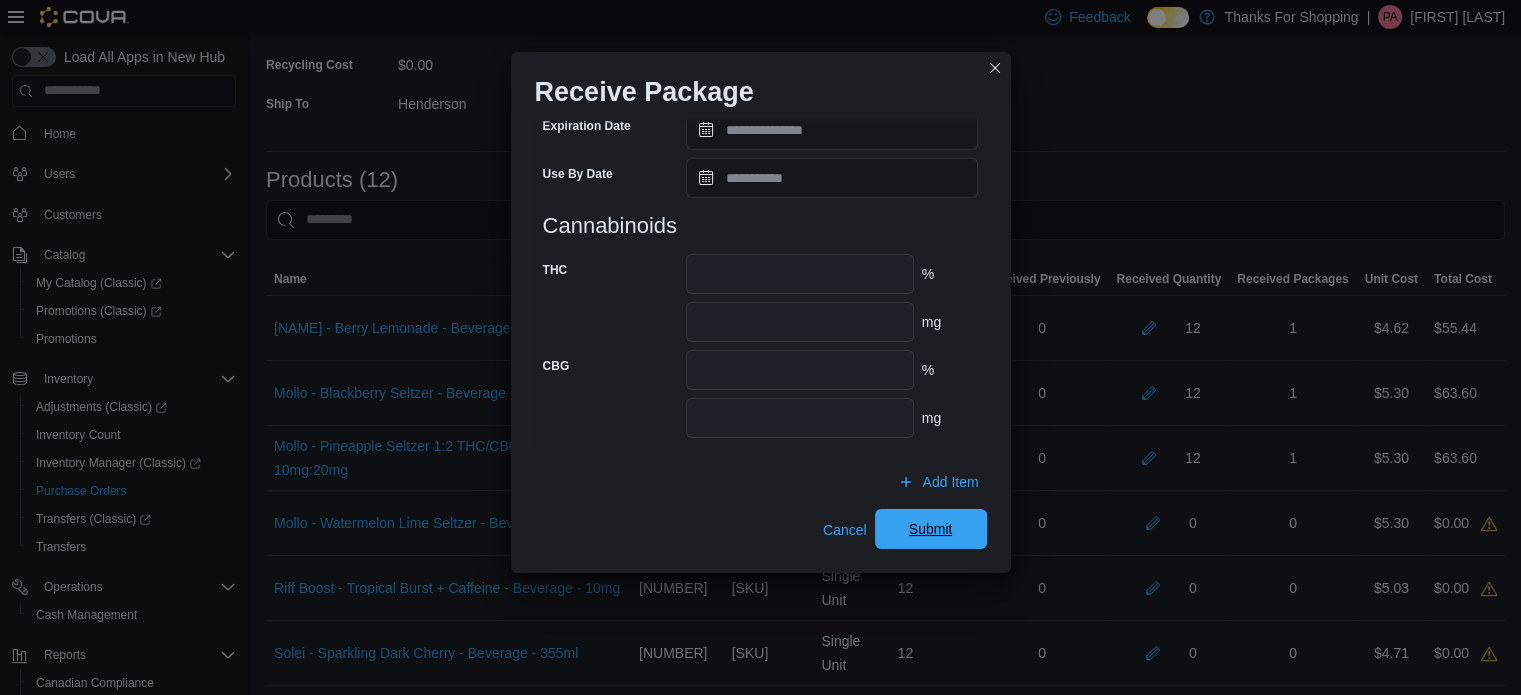 type on "**" 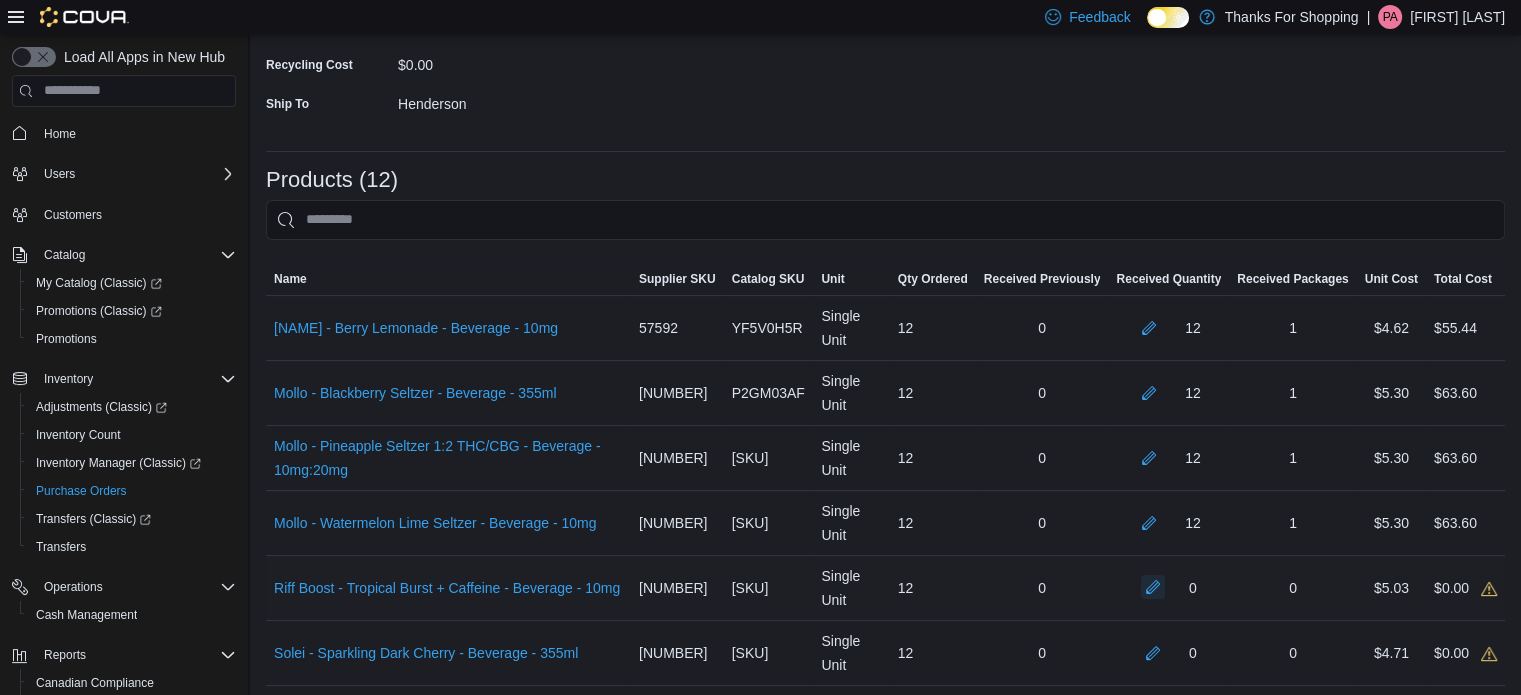 click at bounding box center (1153, 587) 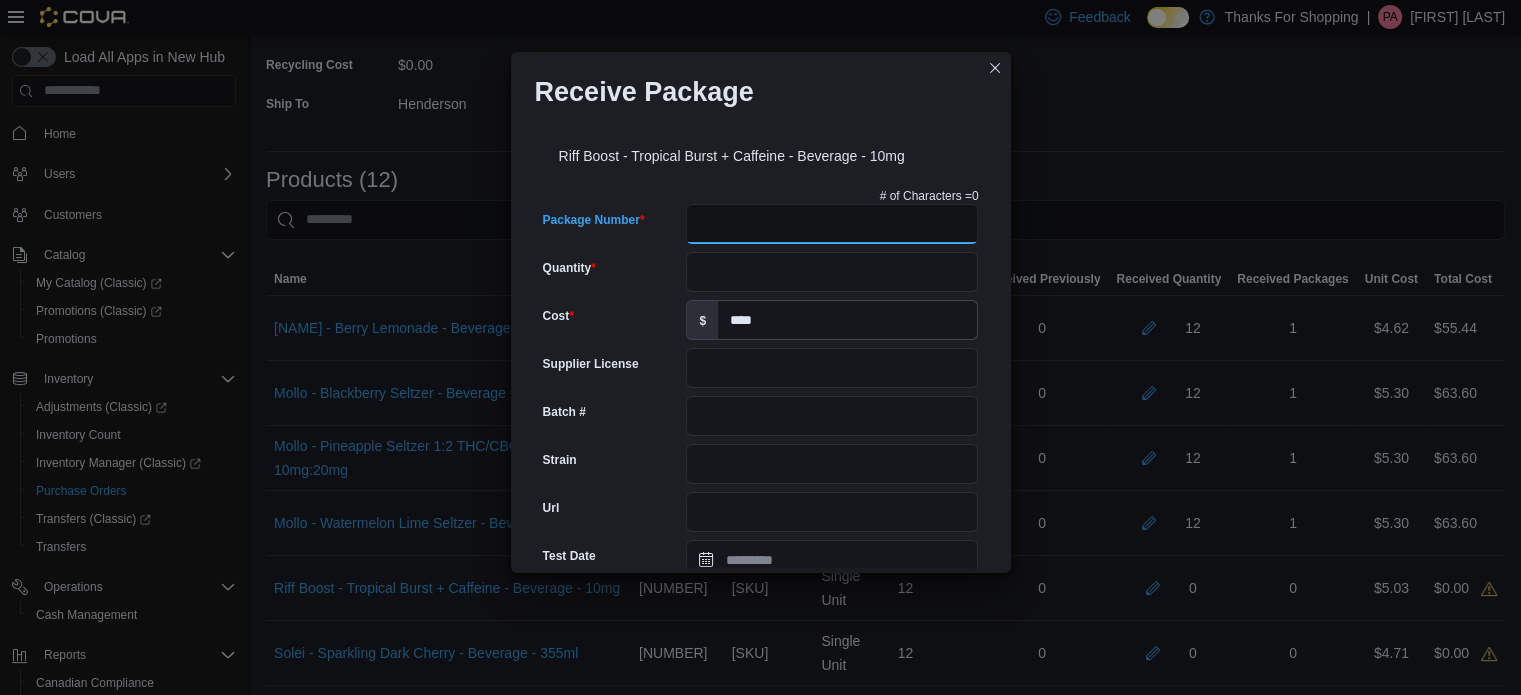 click on "Package Number" at bounding box center [832, 224] 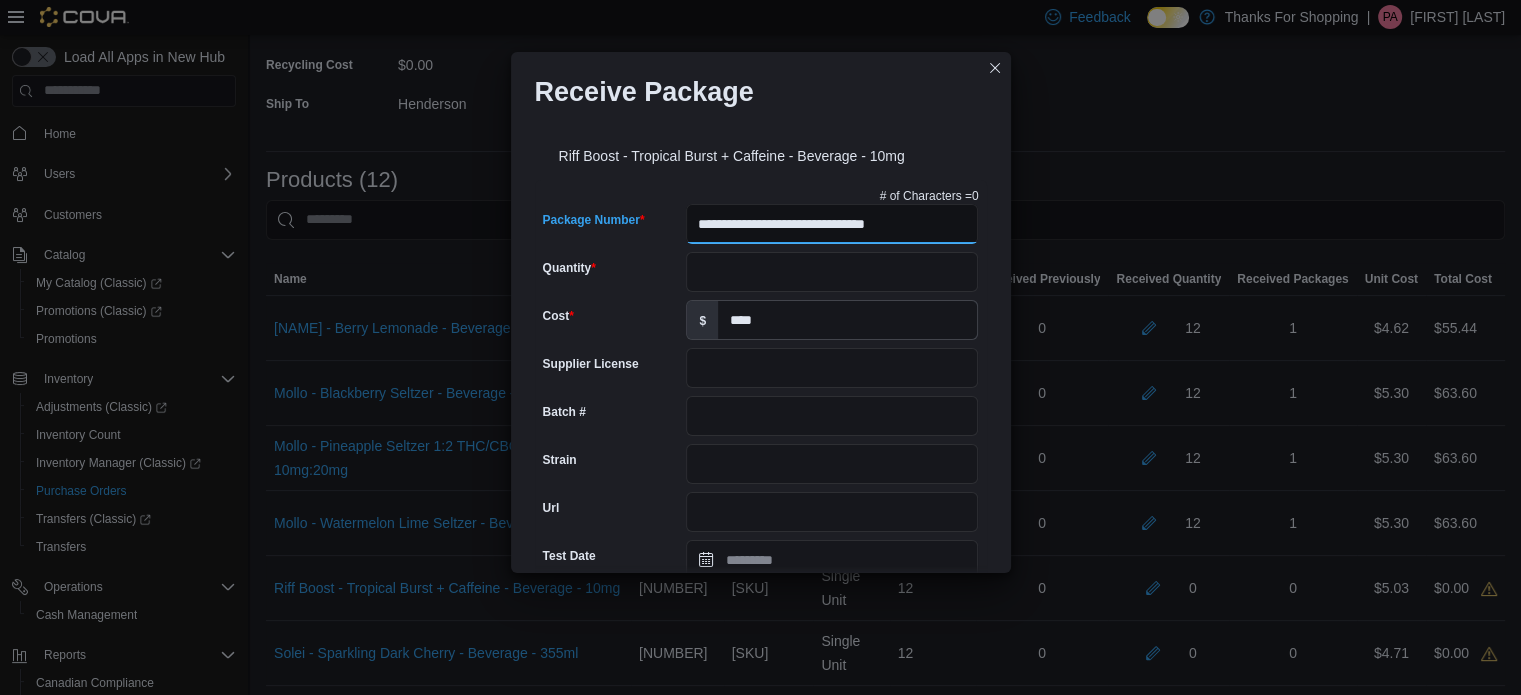 type on "**********" 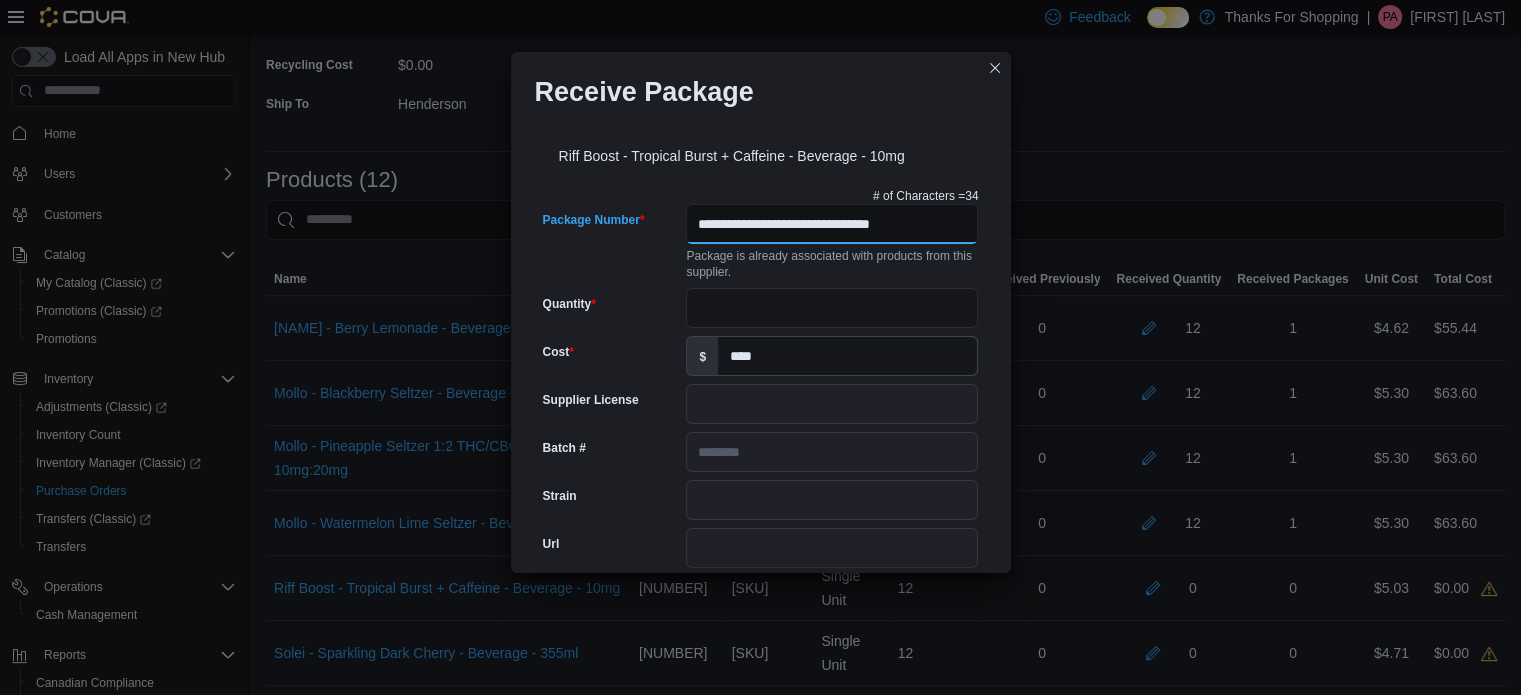 scroll, scrollTop: 0, scrollLeft: 0, axis: both 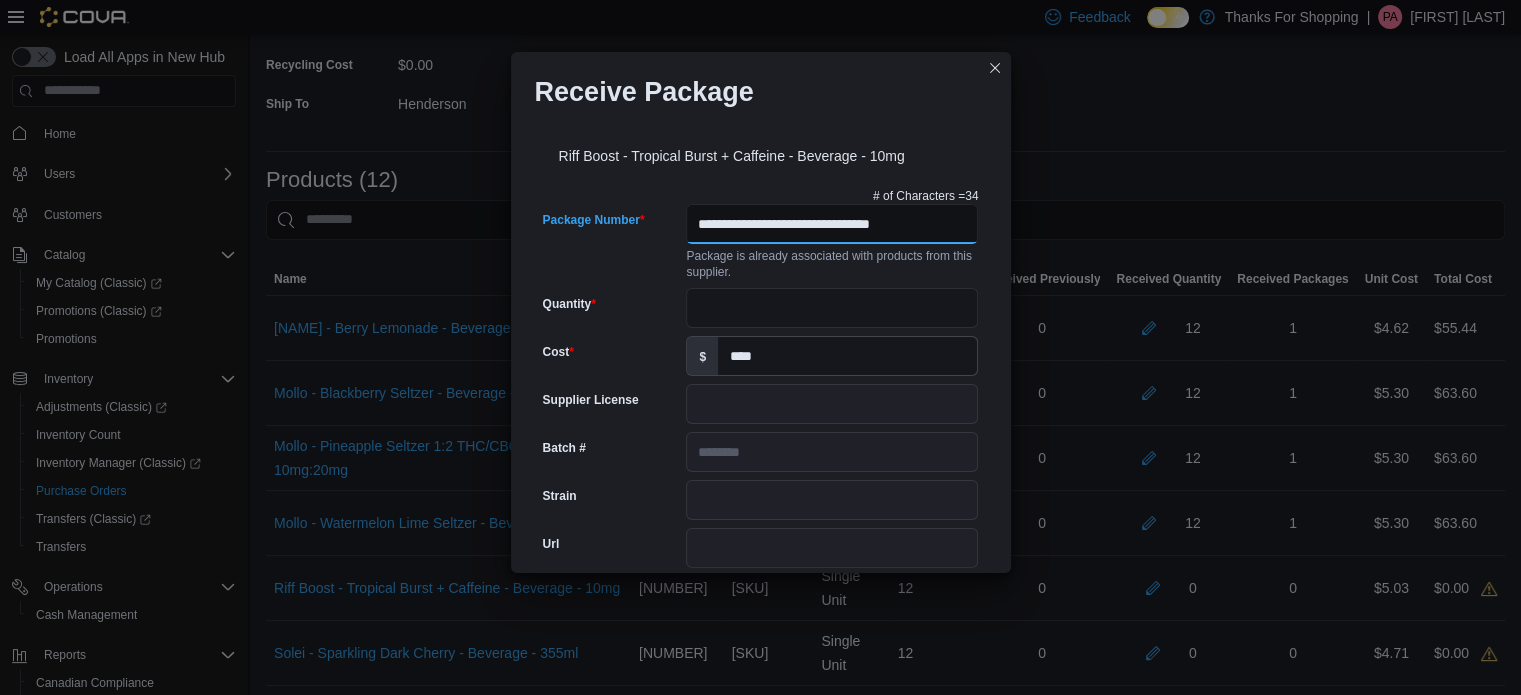 type on "********" 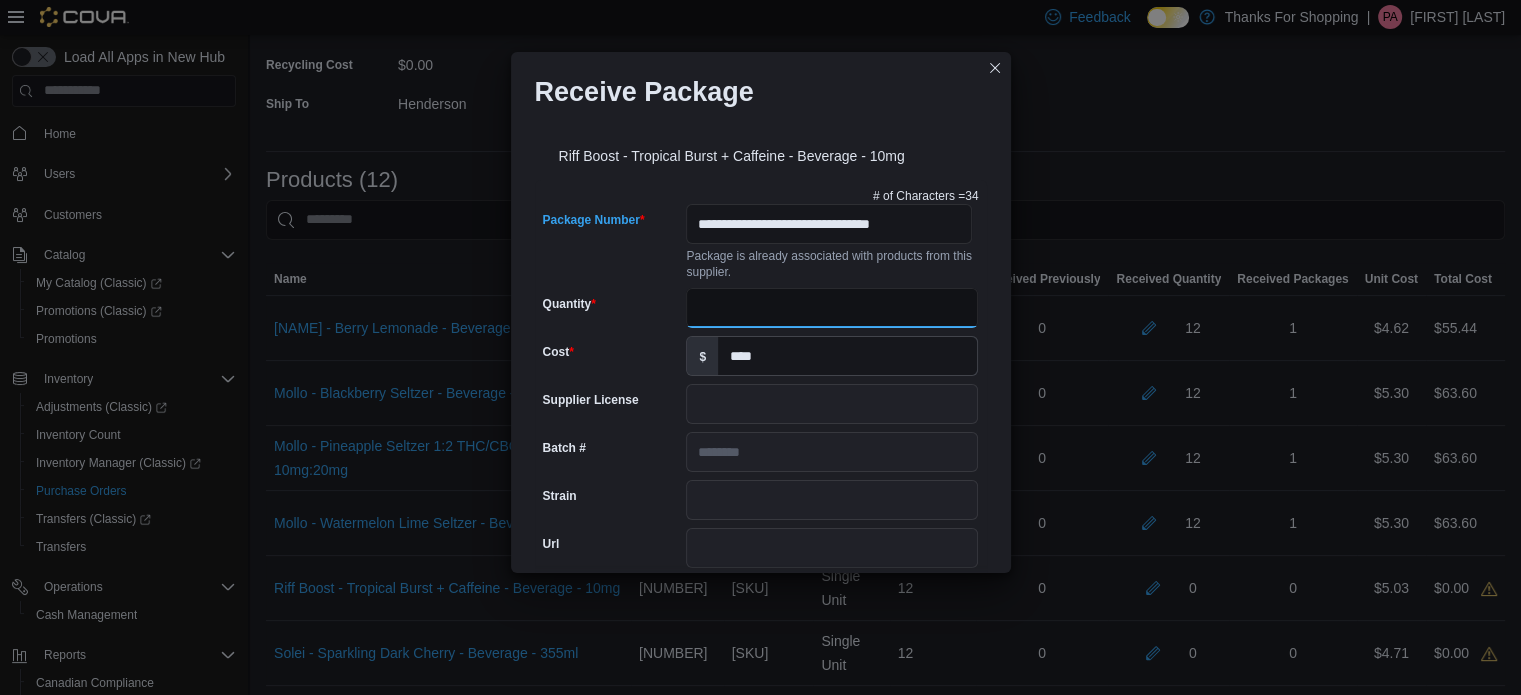 click on "Quantity" at bounding box center (832, 308) 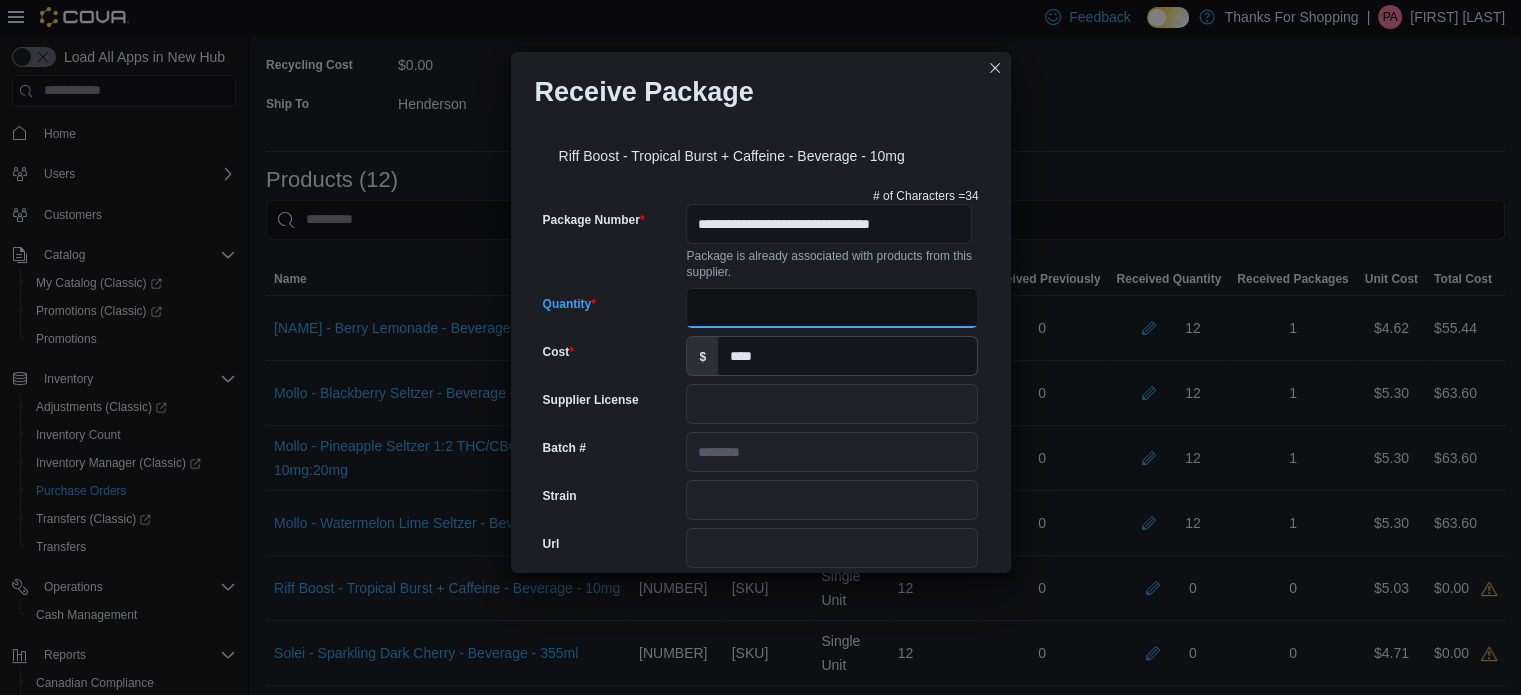 scroll, scrollTop: 706, scrollLeft: 0, axis: vertical 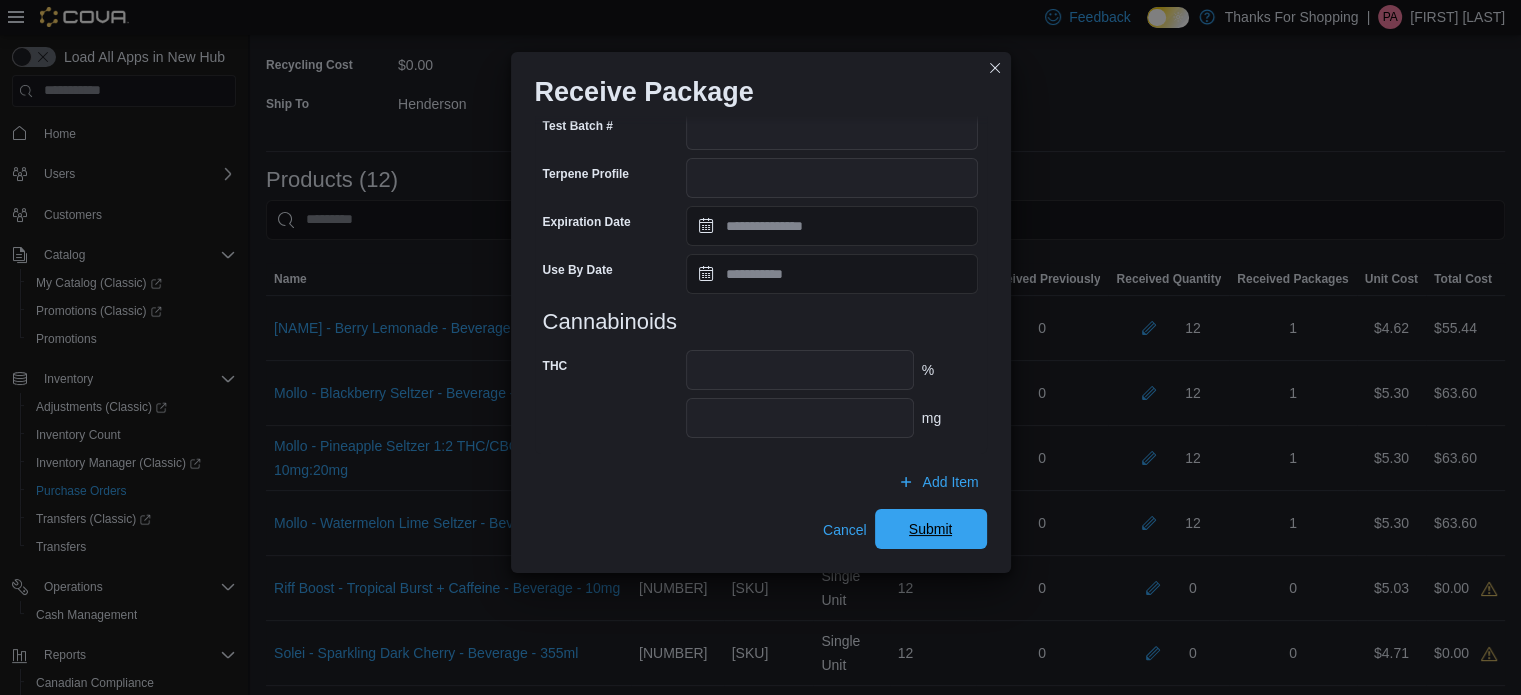 type on "**" 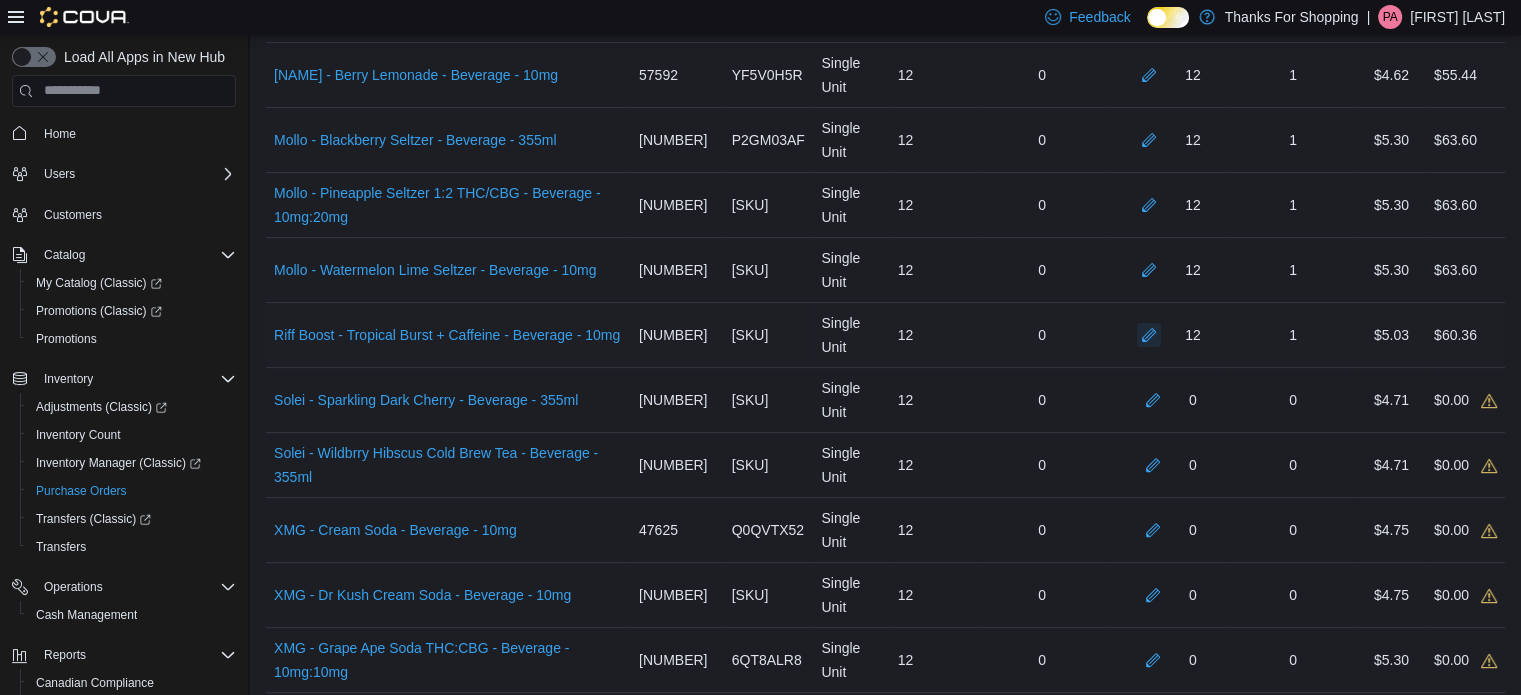 scroll, scrollTop: 728, scrollLeft: 0, axis: vertical 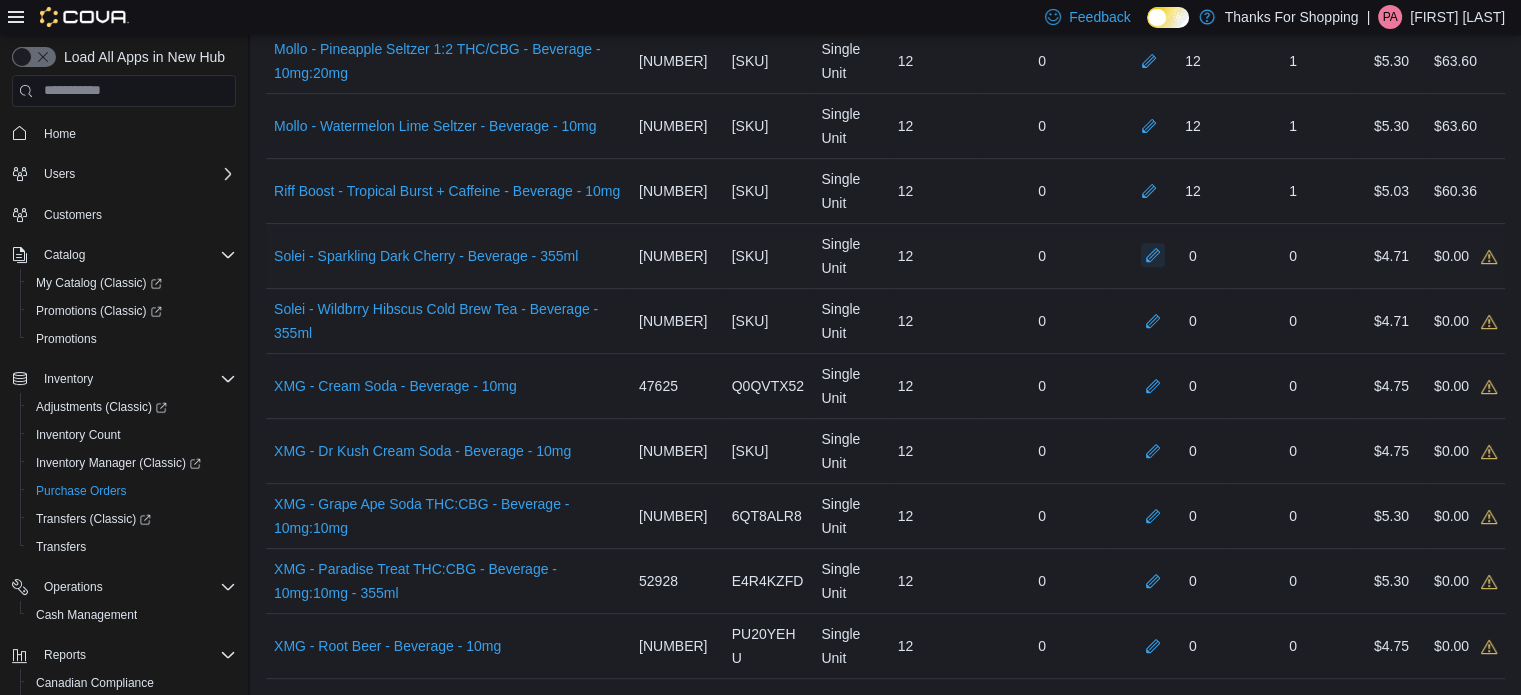 click at bounding box center (1153, 255) 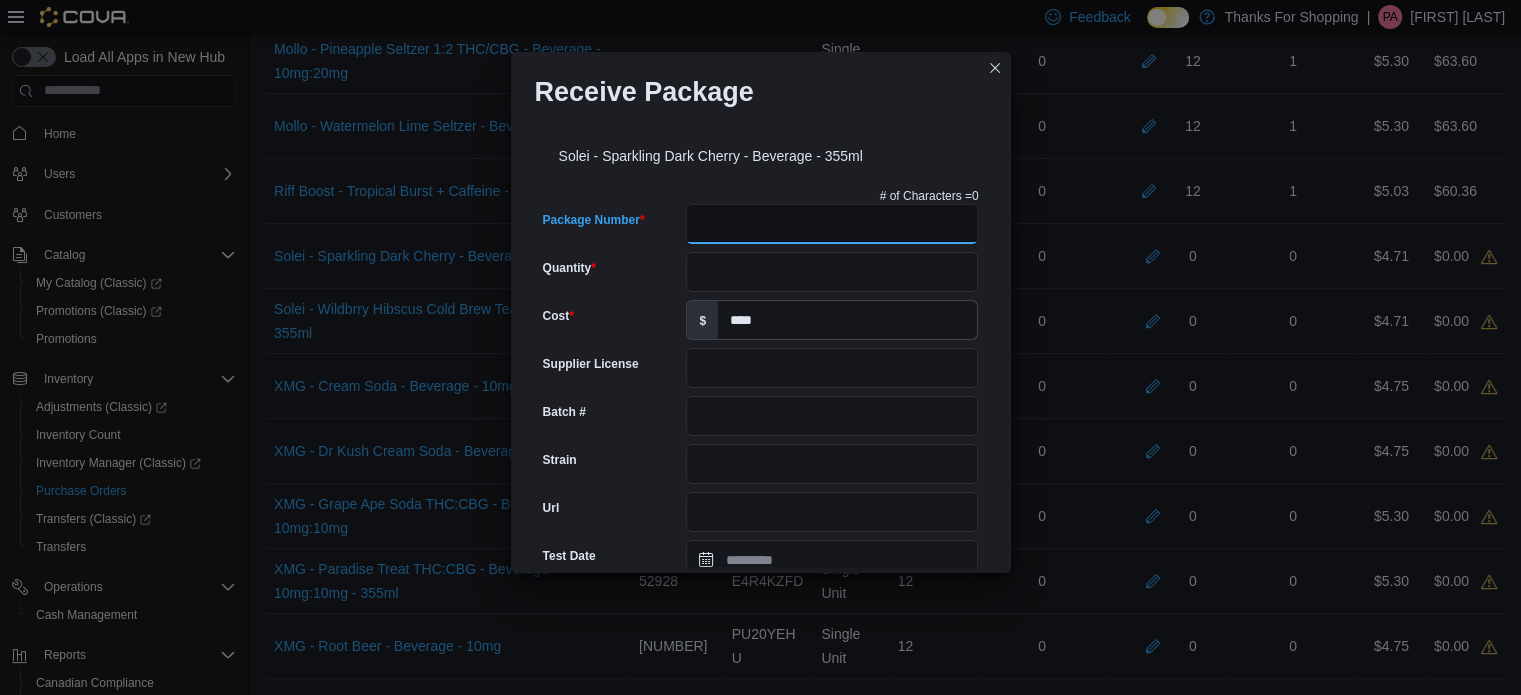 click on "Package Number" at bounding box center (832, 224) 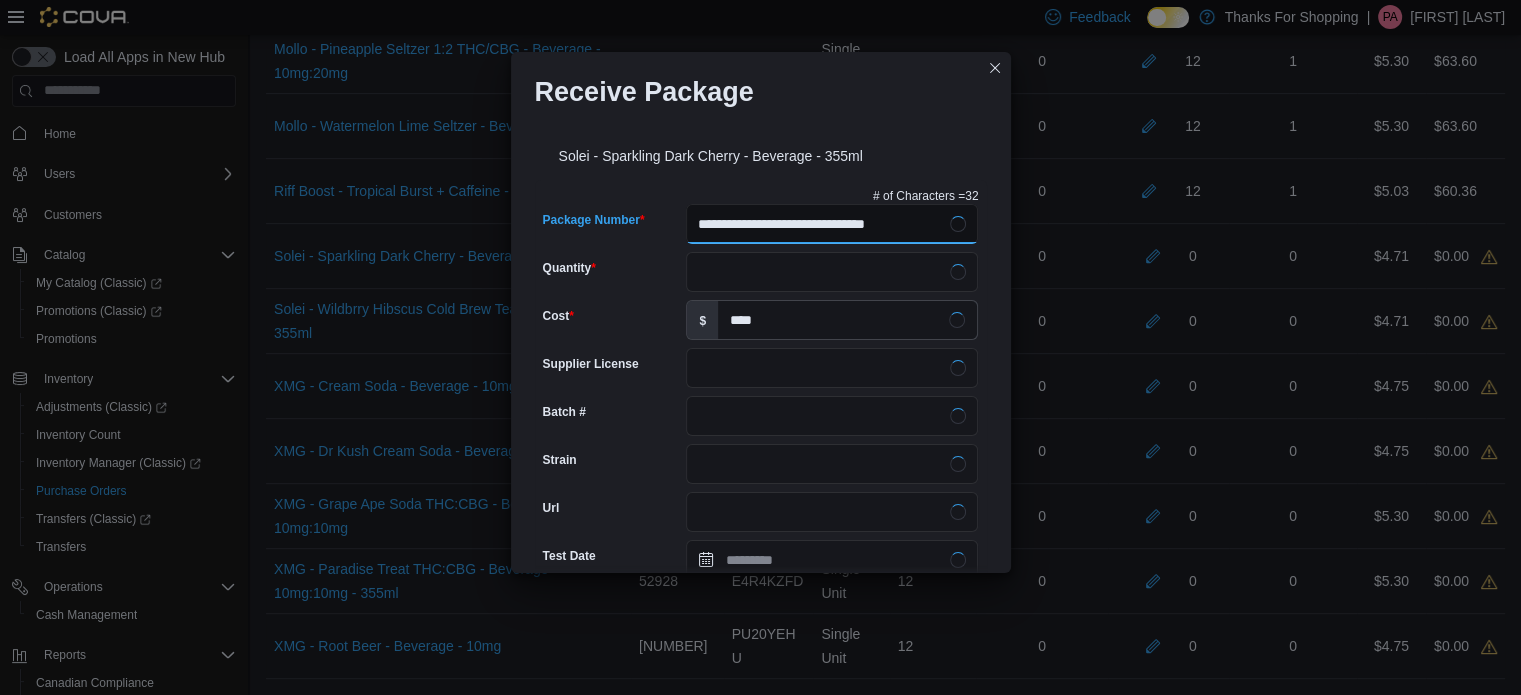 type on "**********" 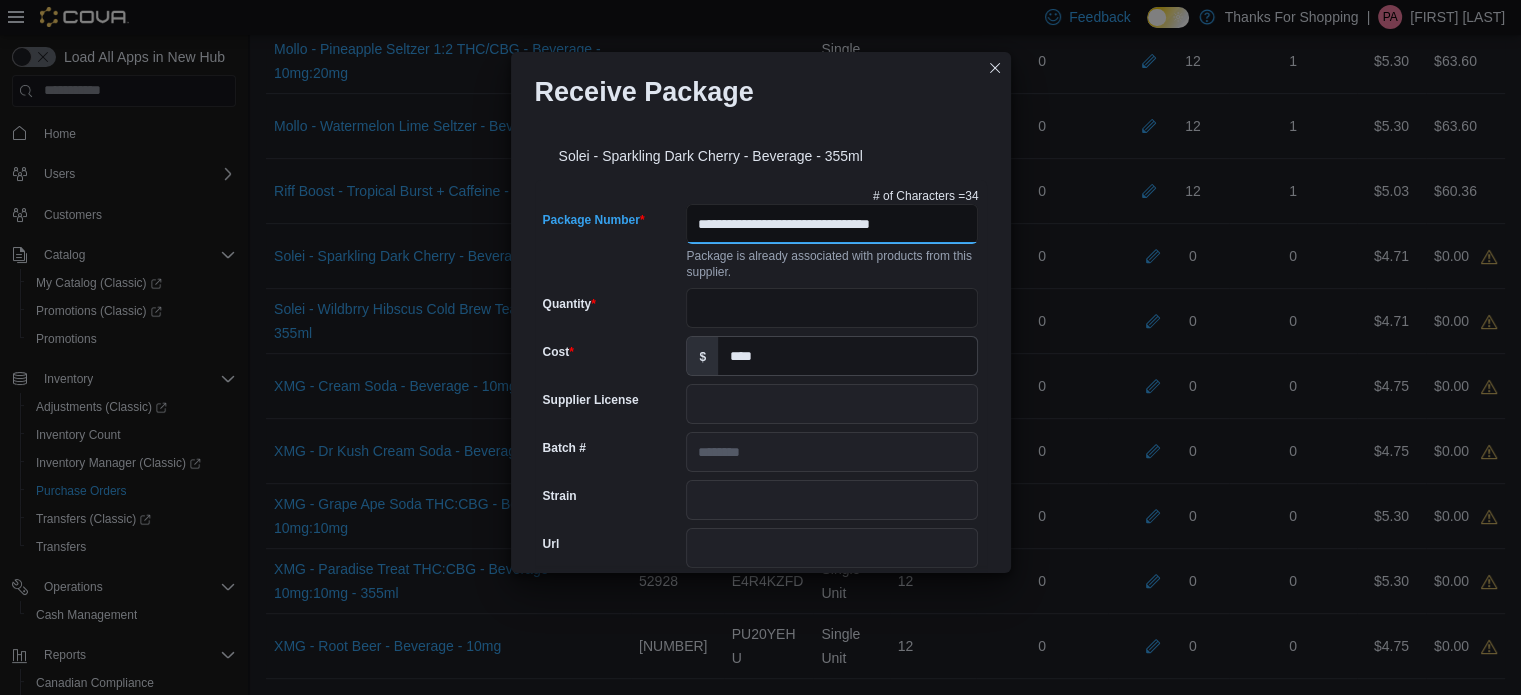 scroll, scrollTop: 0, scrollLeft: 0, axis: both 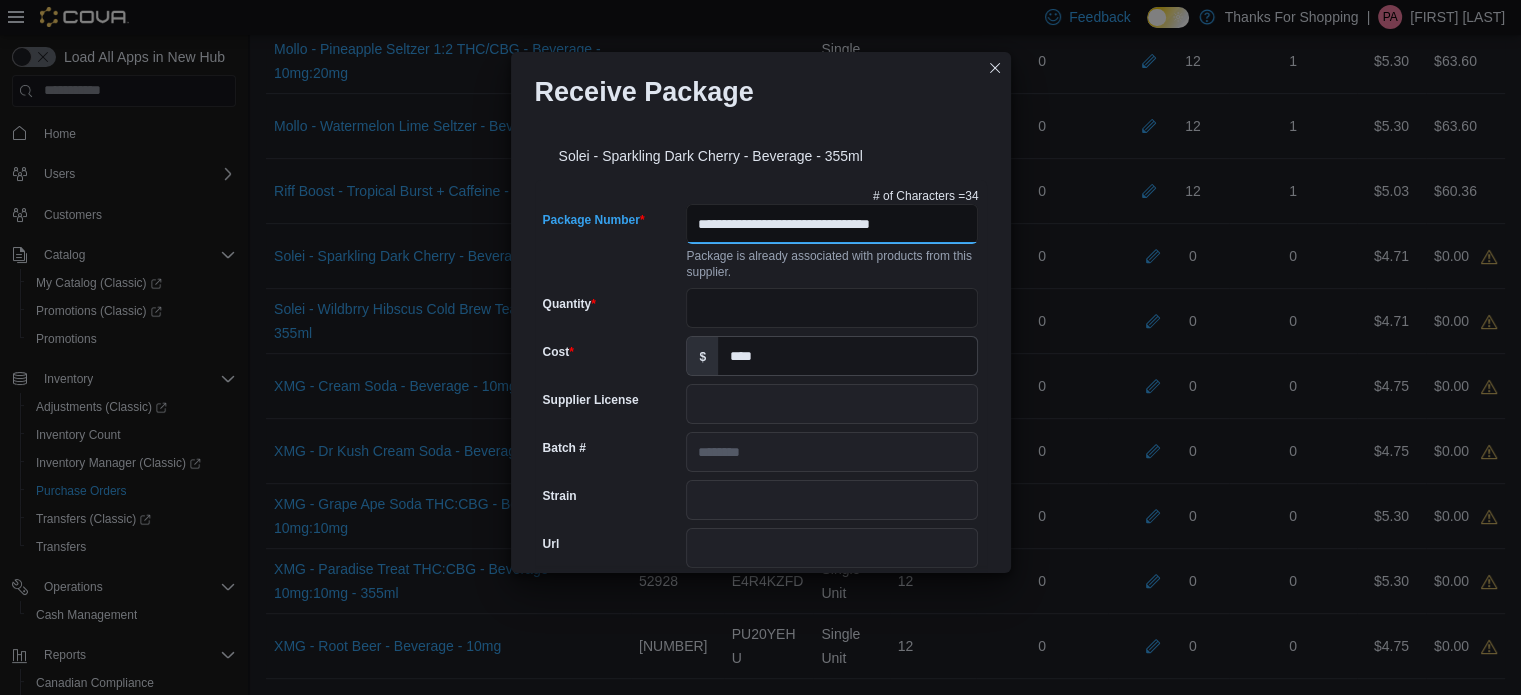 type on "********" 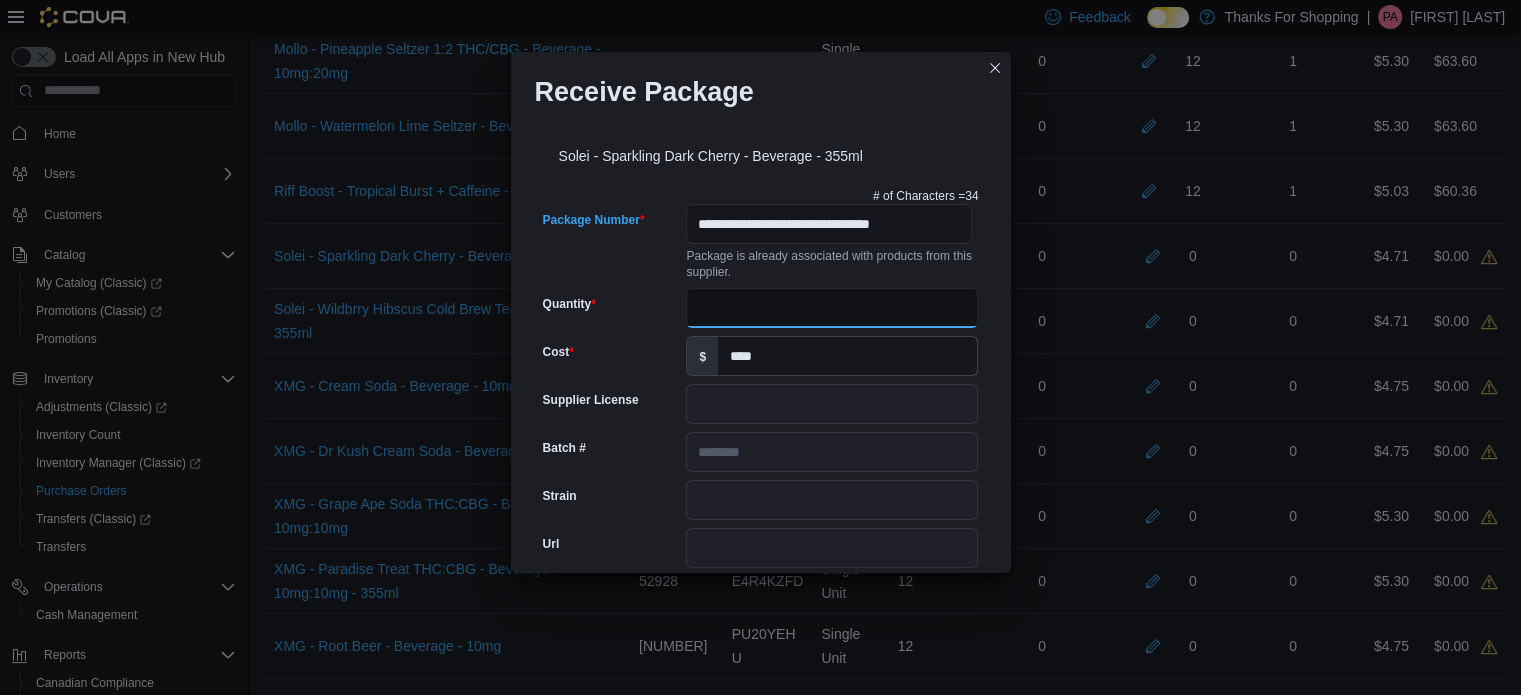 click on "Quantity" at bounding box center [832, 308] 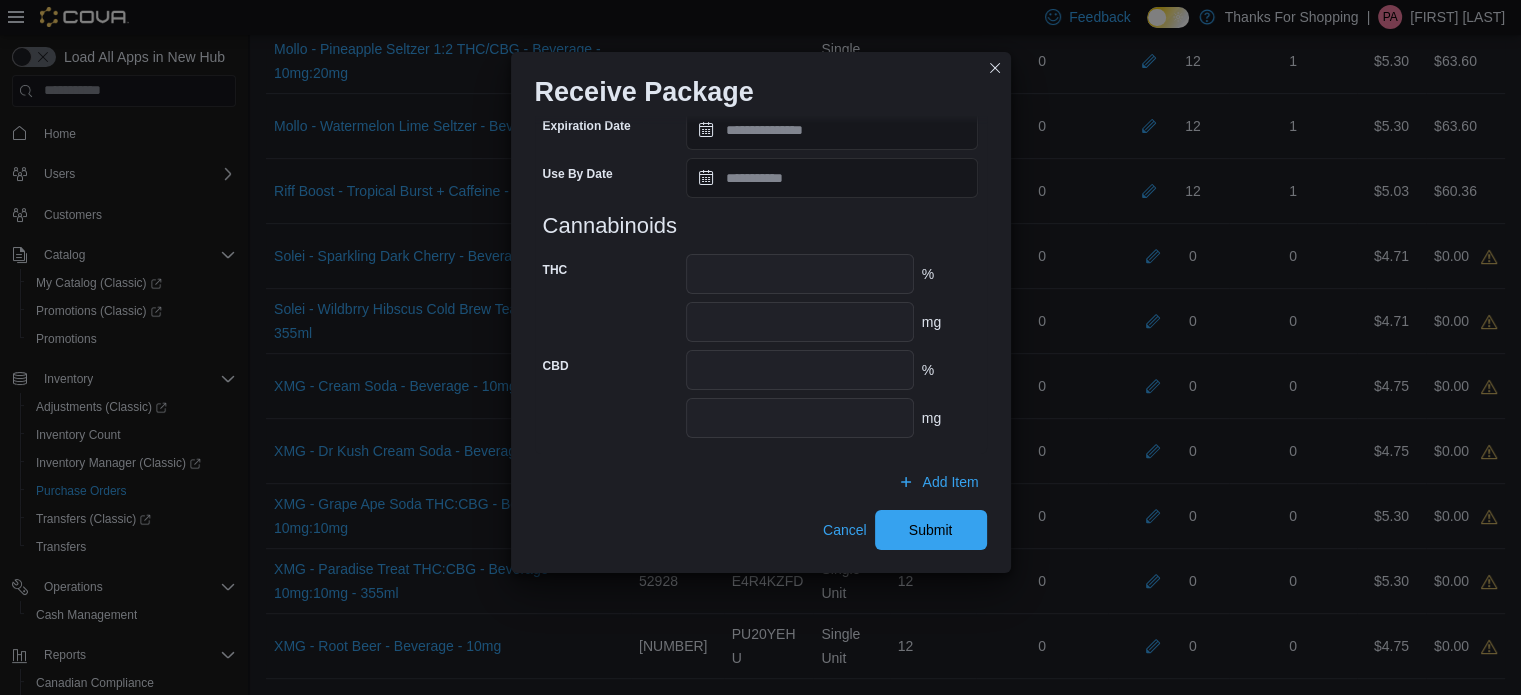 scroll, scrollTop: 801, scrollLeft: 0, axis: vertical 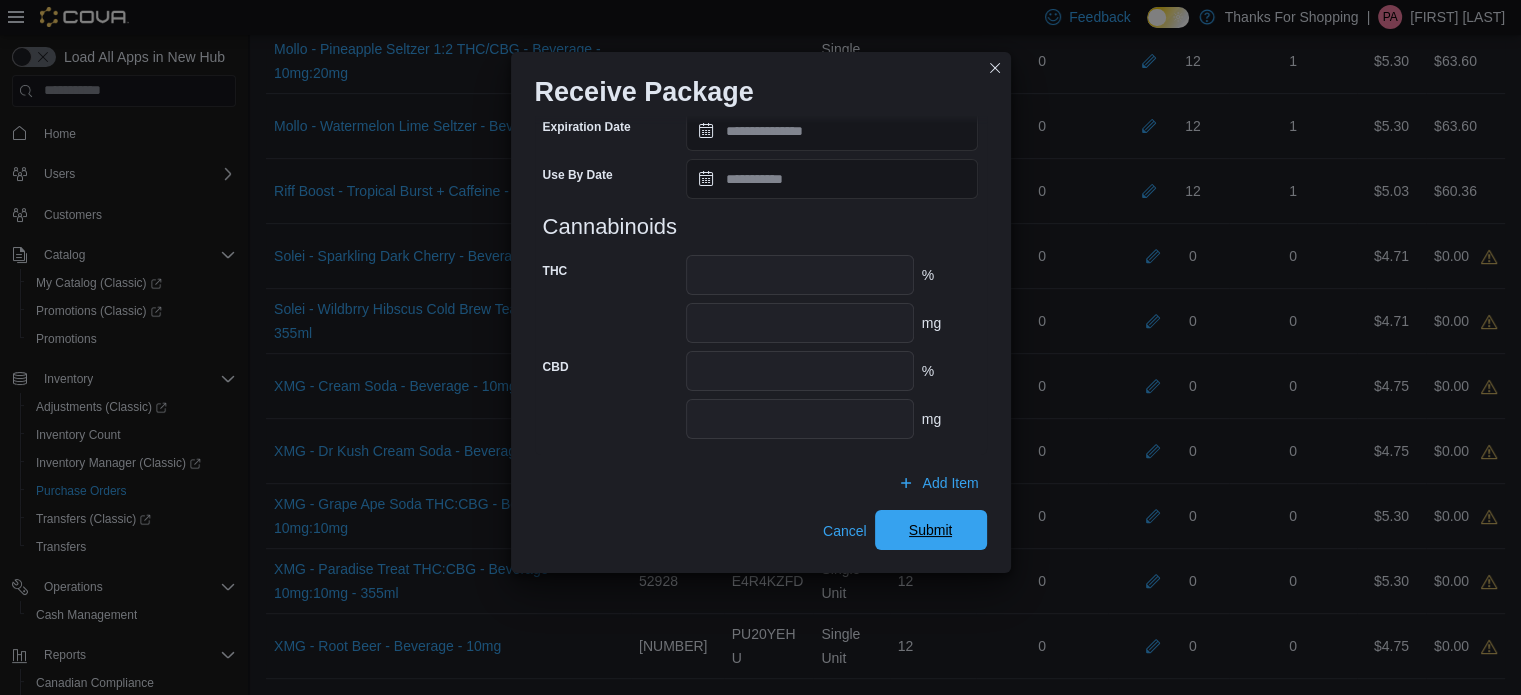 type on "**" 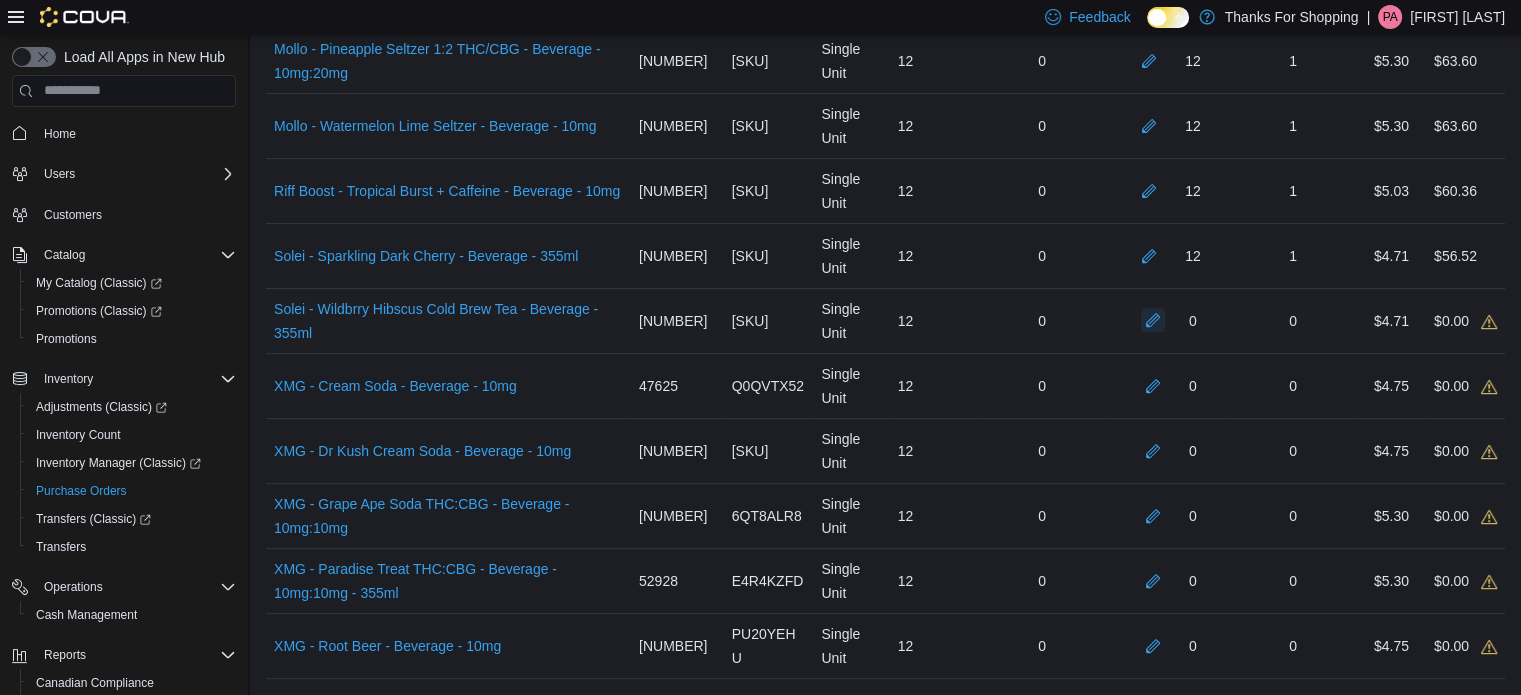 click at bounding box center [1153, 320] 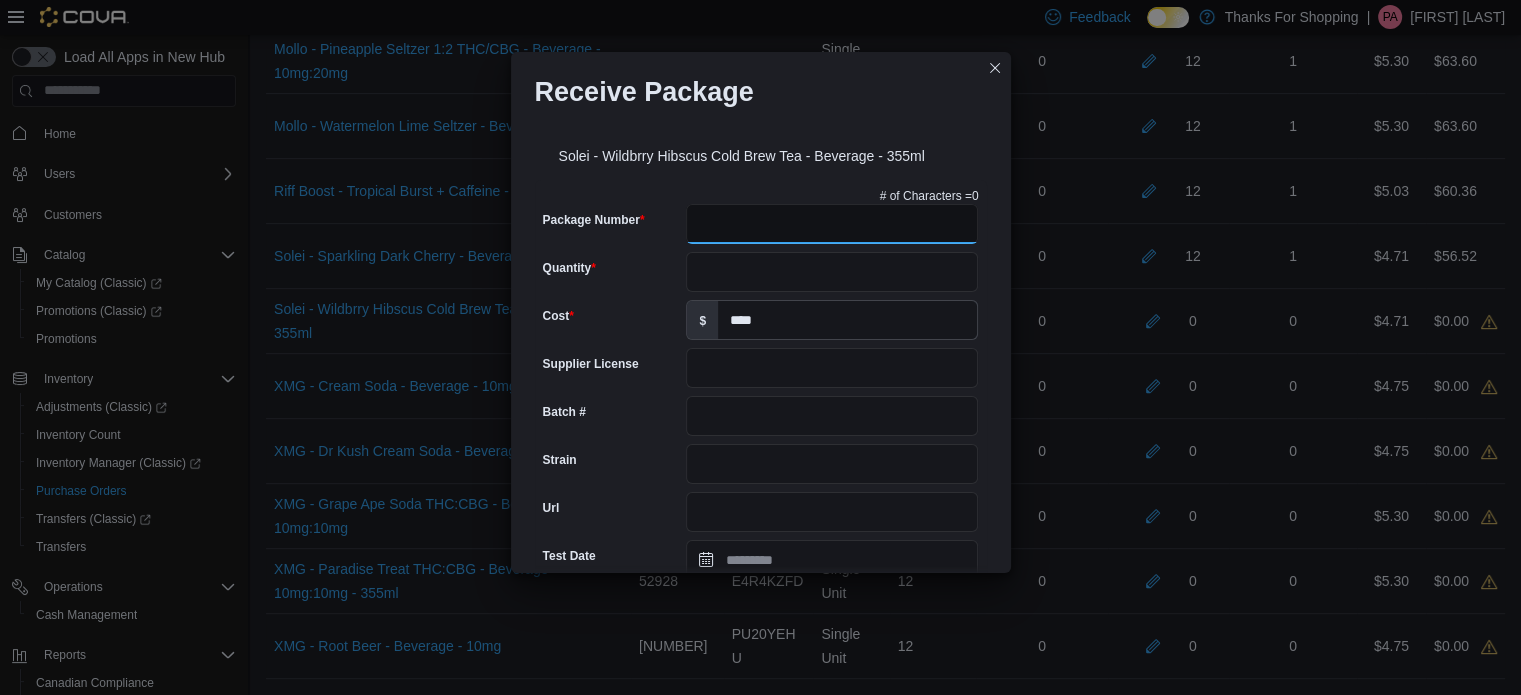 click on "Package Number" at bounding box center [832, 224] 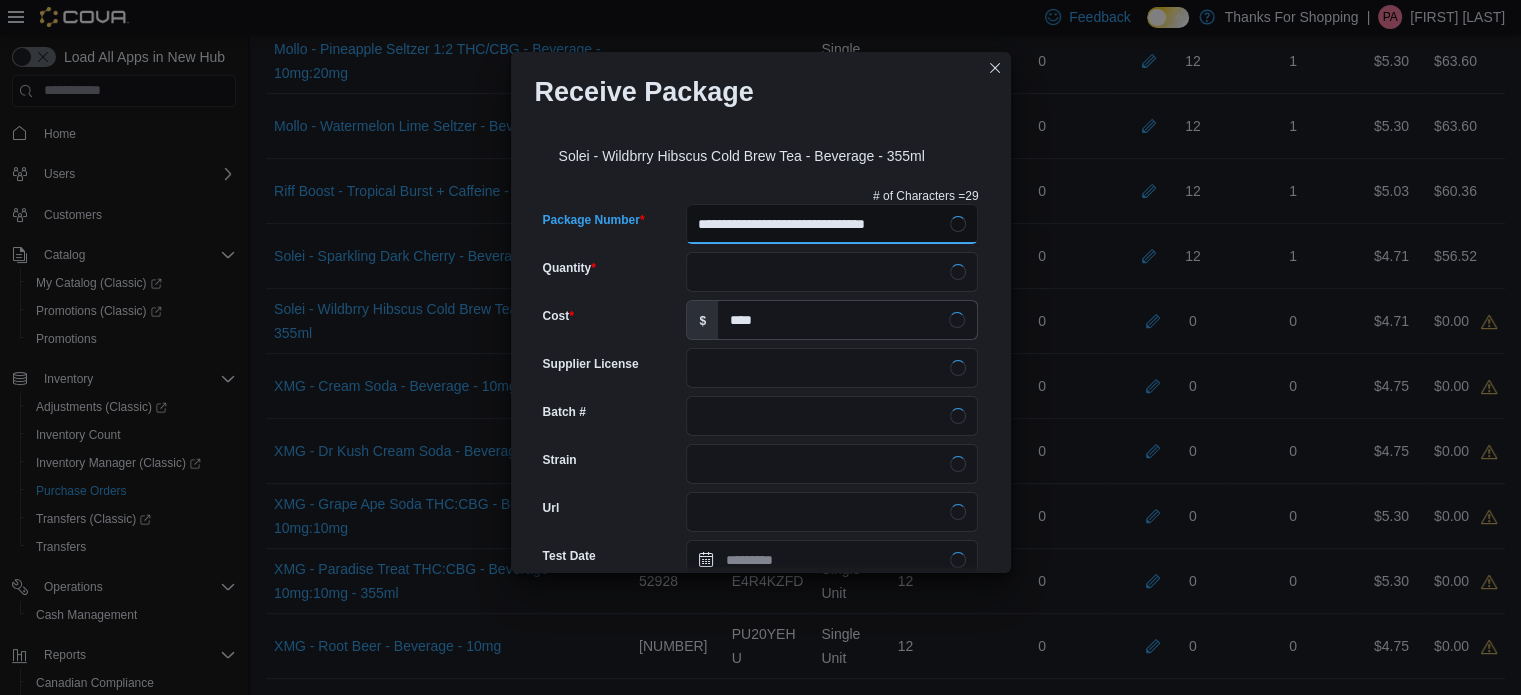 type on "**********" 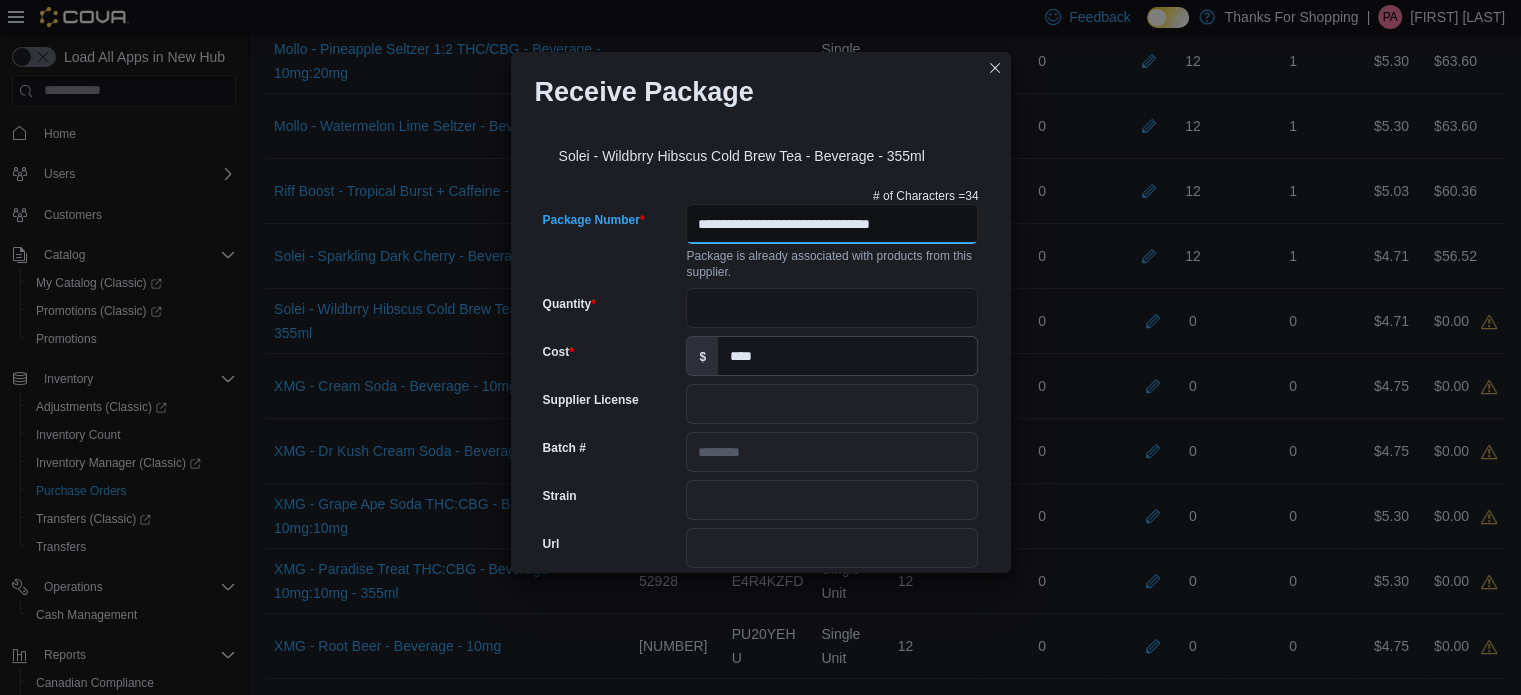 scroll, scrollTop: 0, scrollLeft: 0, axis: both 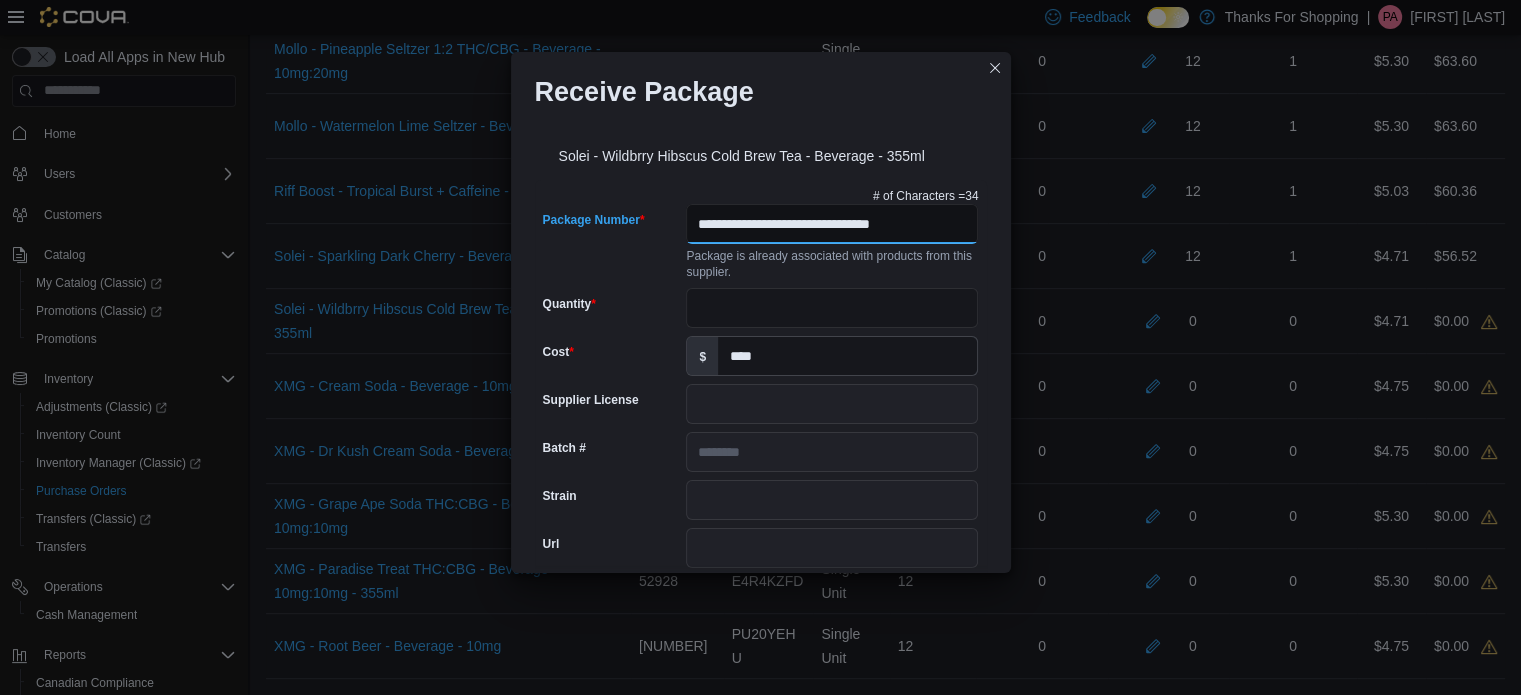 type on "********" 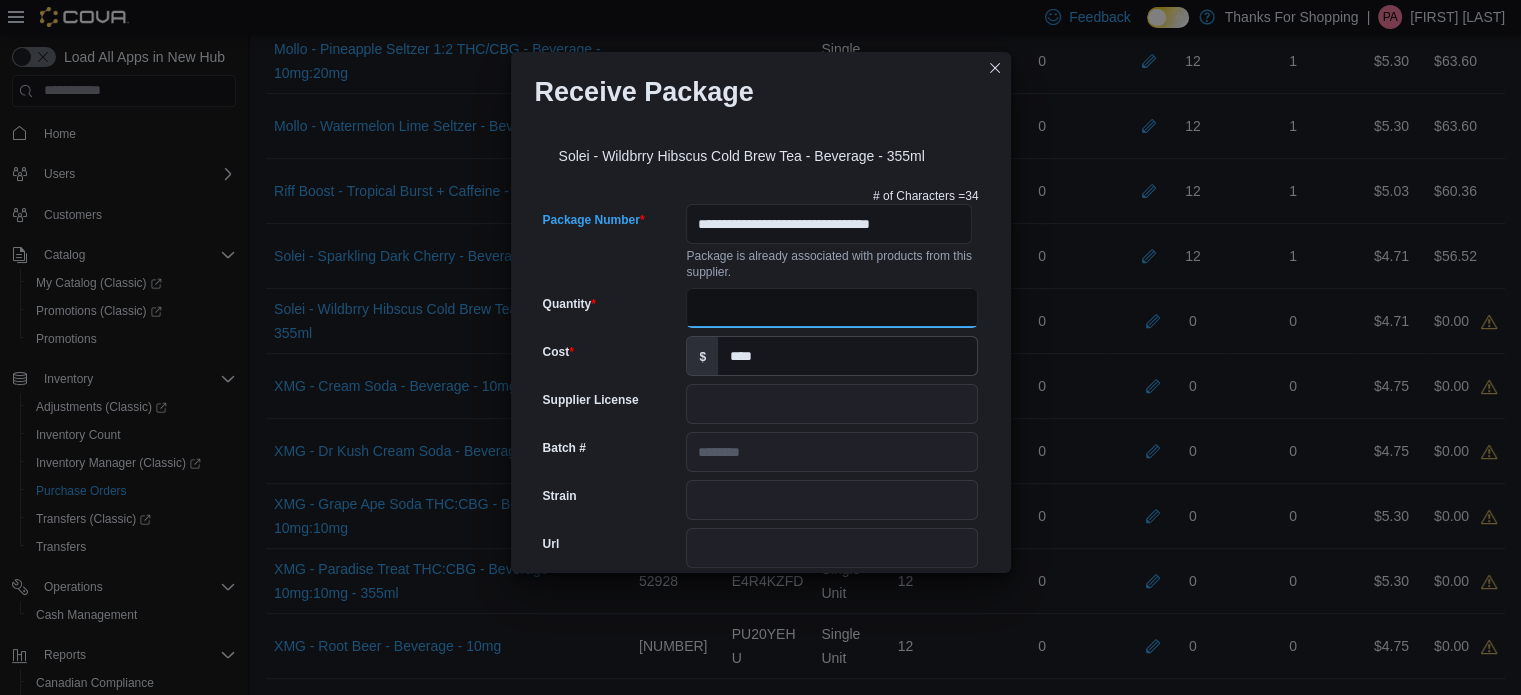 click on "Quantity" at bounding box center [832, 308] 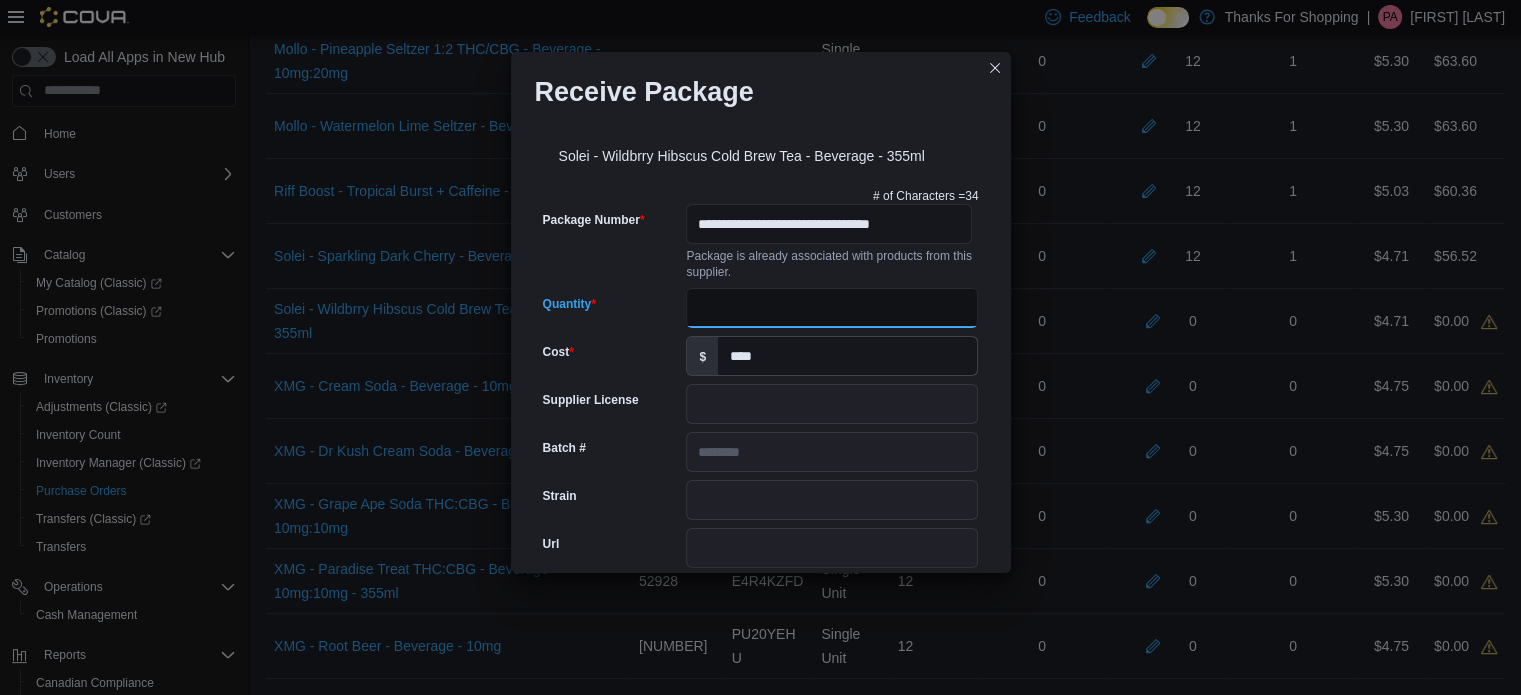 type on "**" 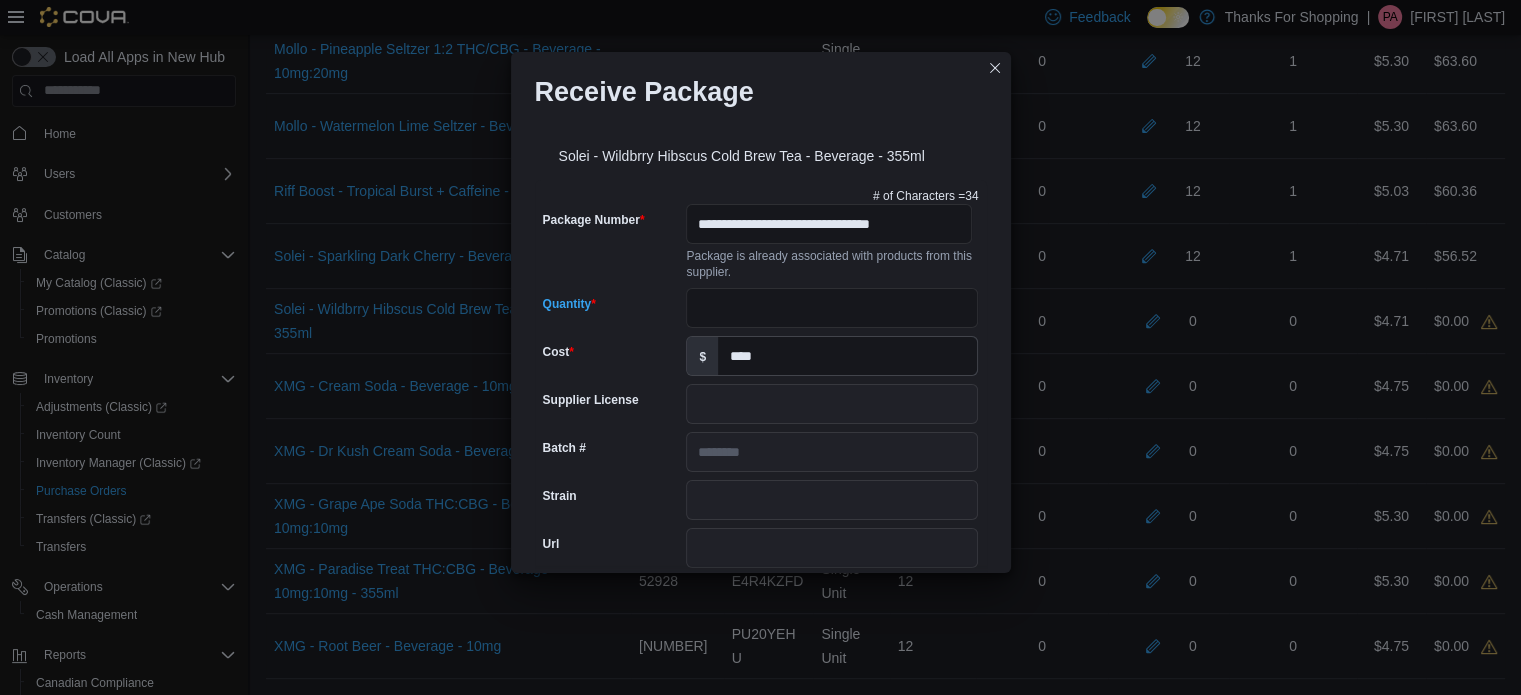 scroll, scrollTop: 802, scrollLeft: 0, axis: vertical 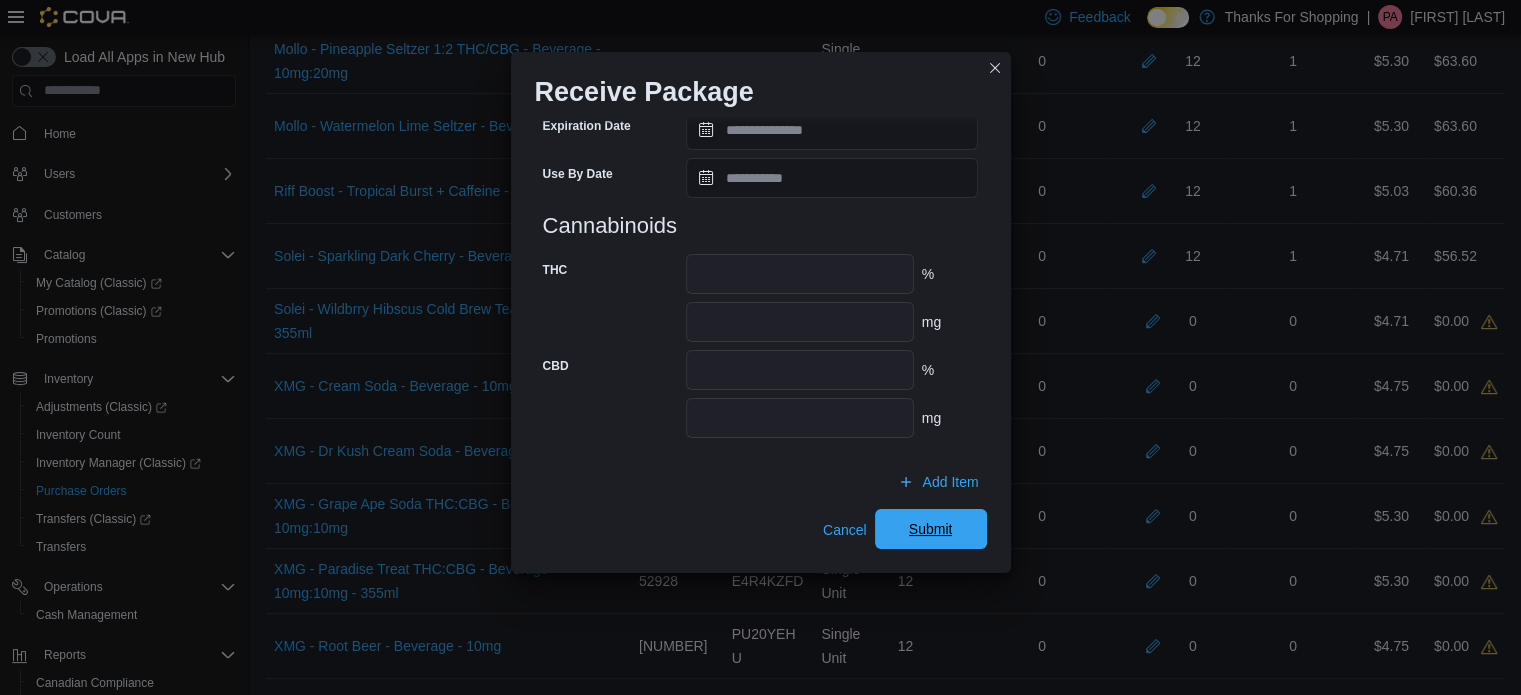 click on "Submit" at bounding box center [931, 529] 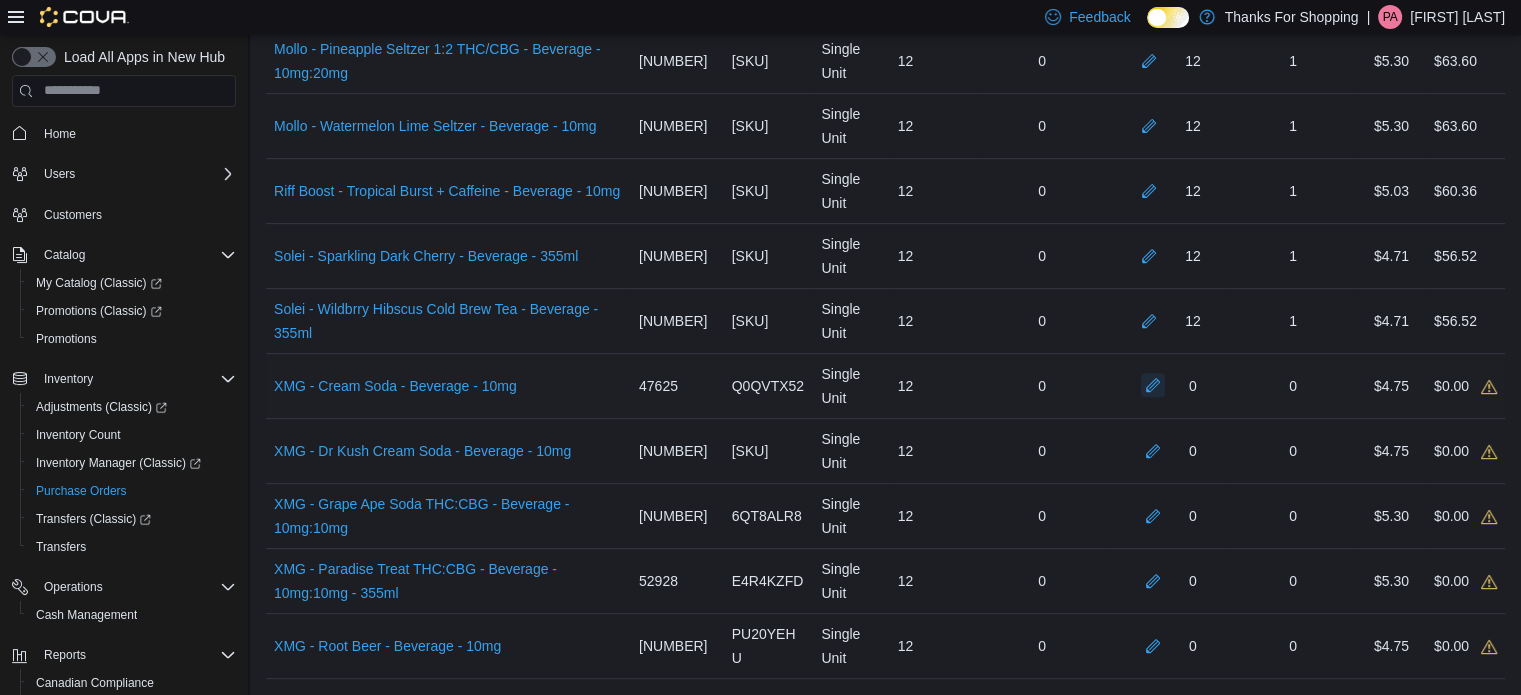 click at bounding box center [1153, 385] 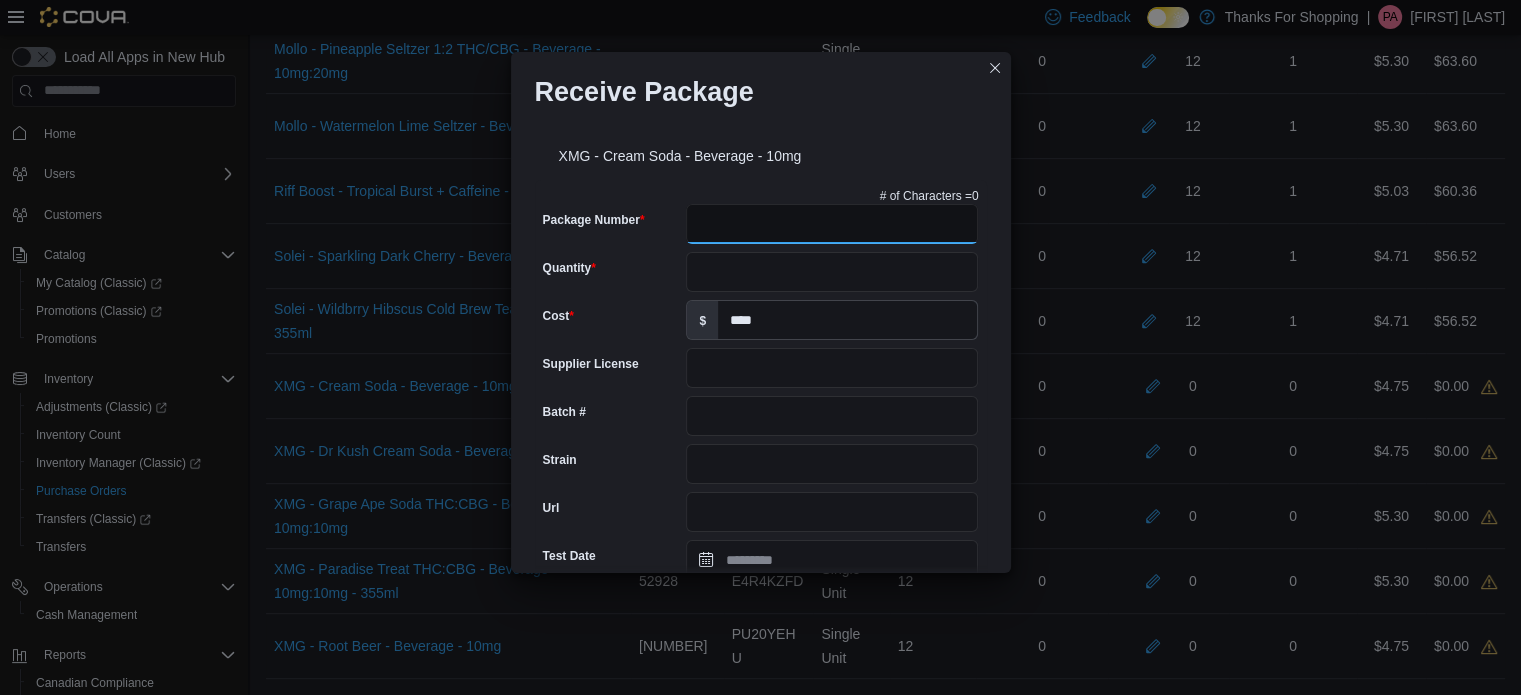 click on "Package Number" at bounding box center (832, 224) 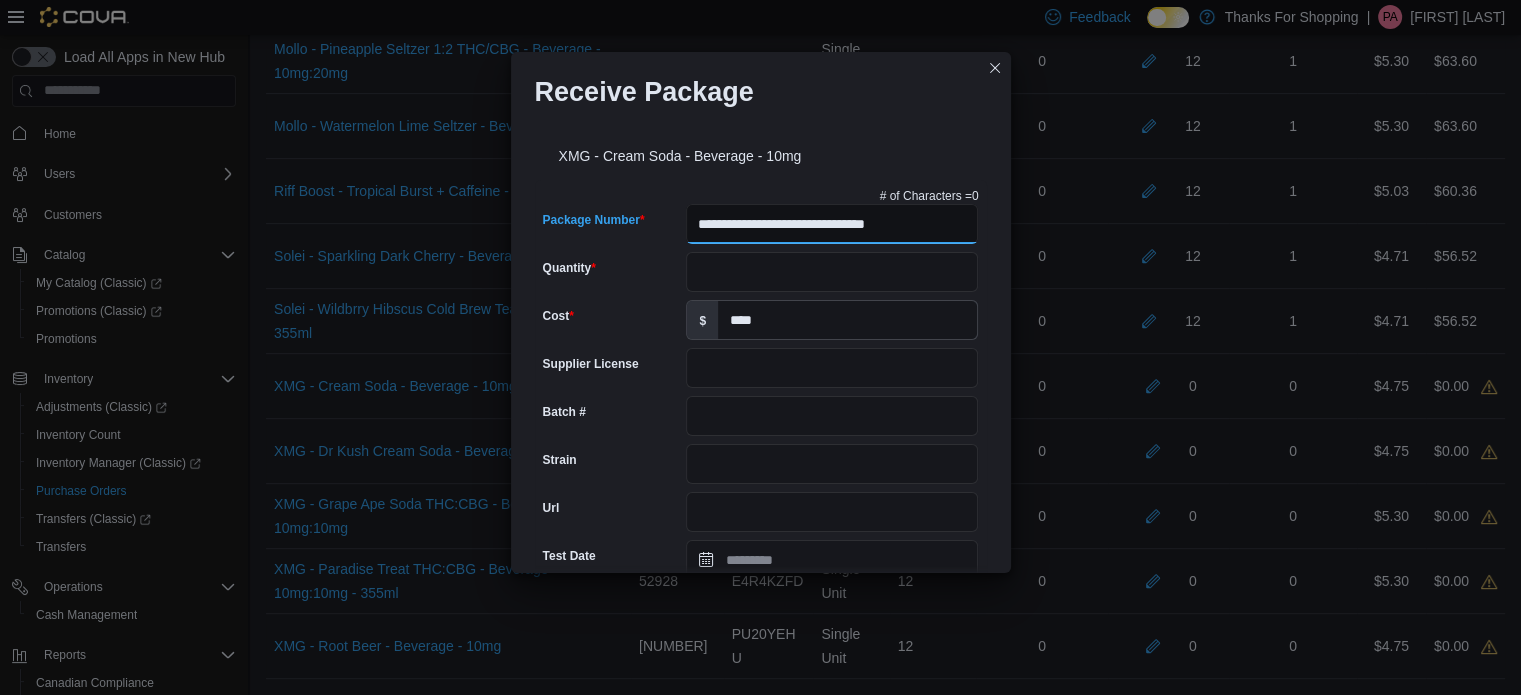 type on "**********" 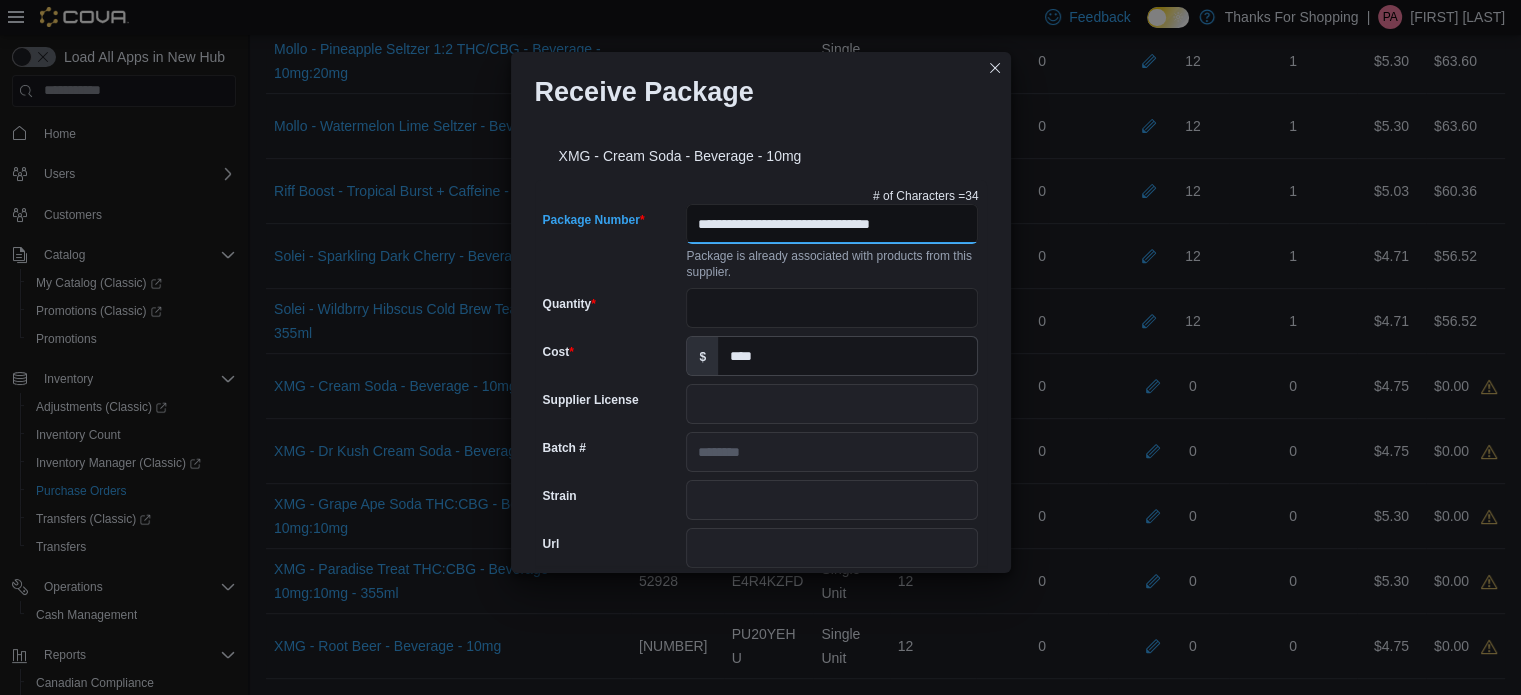 scroll, scrollTop: 0, scrollLeft: 0, axis: both 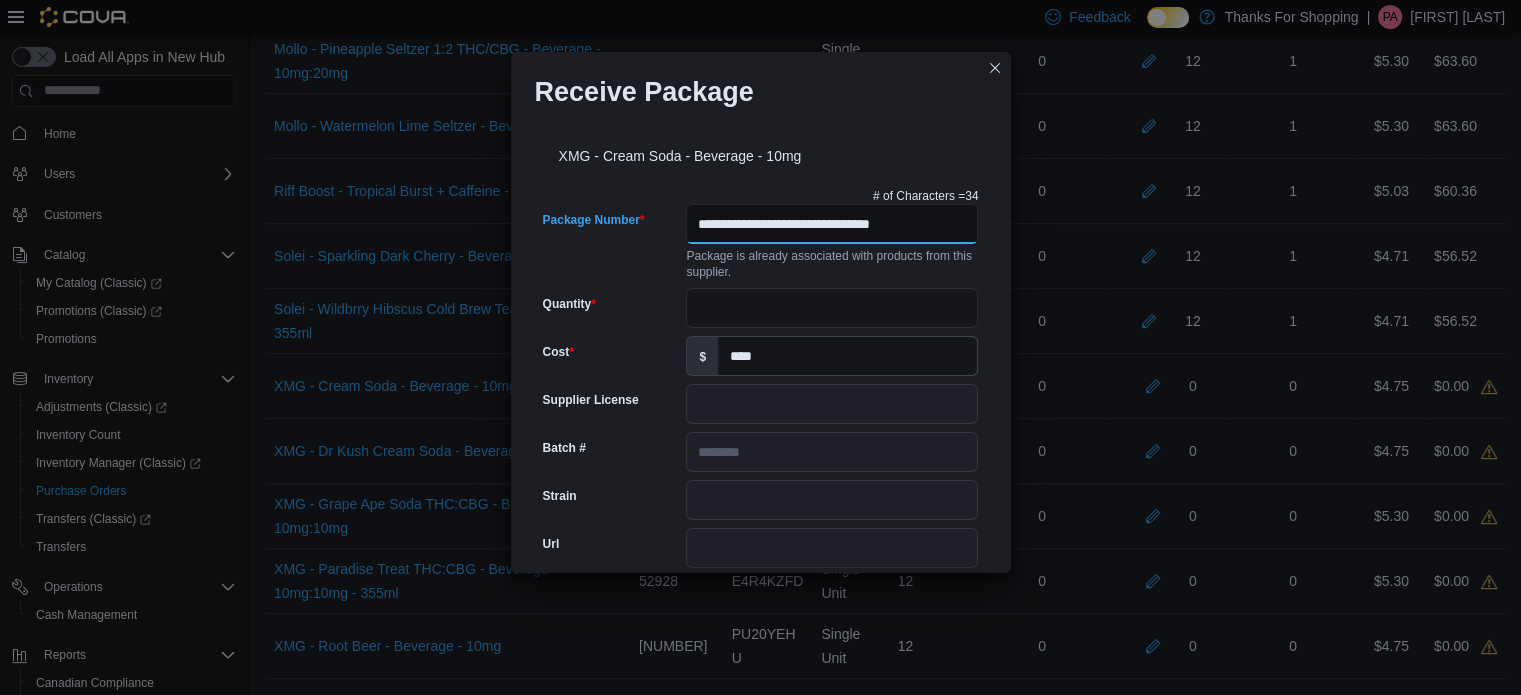 type on "********" 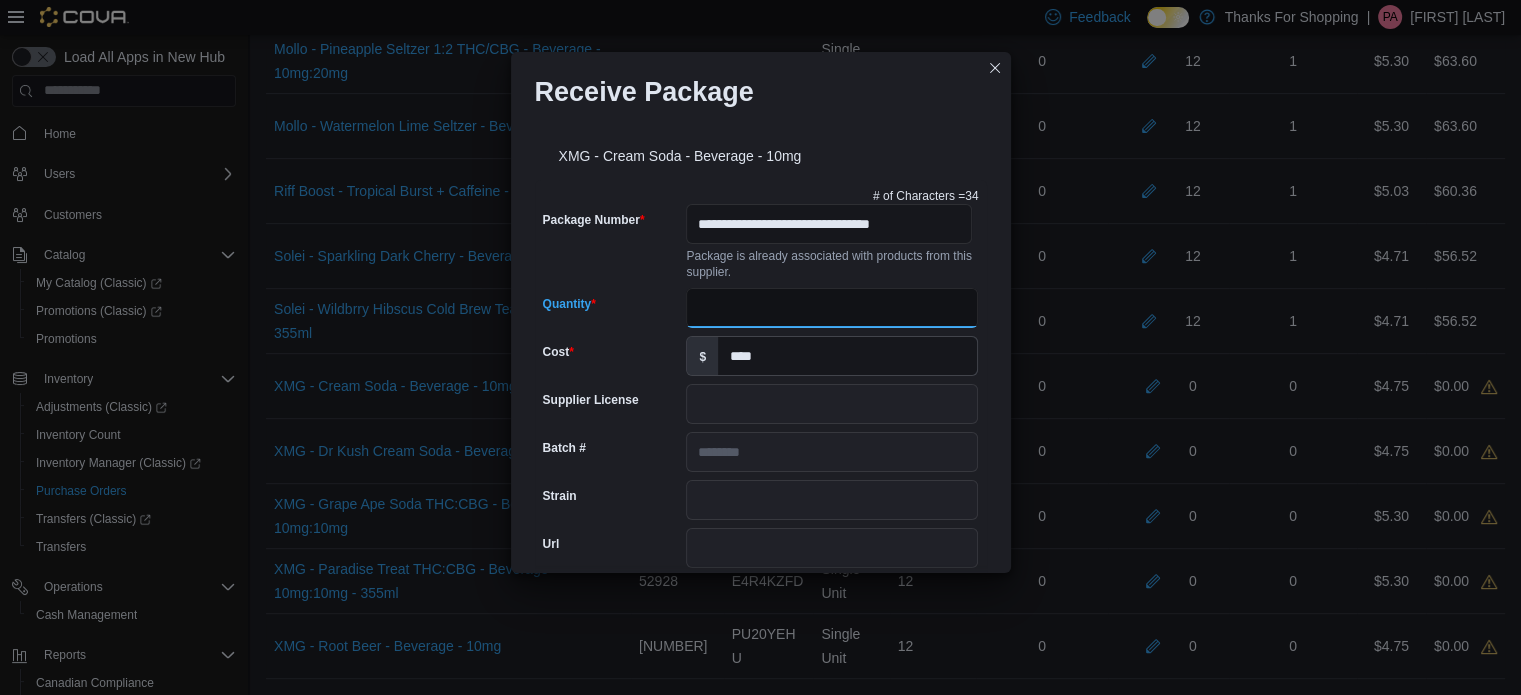 click on "Quantity" at bounding box center (832, 308) 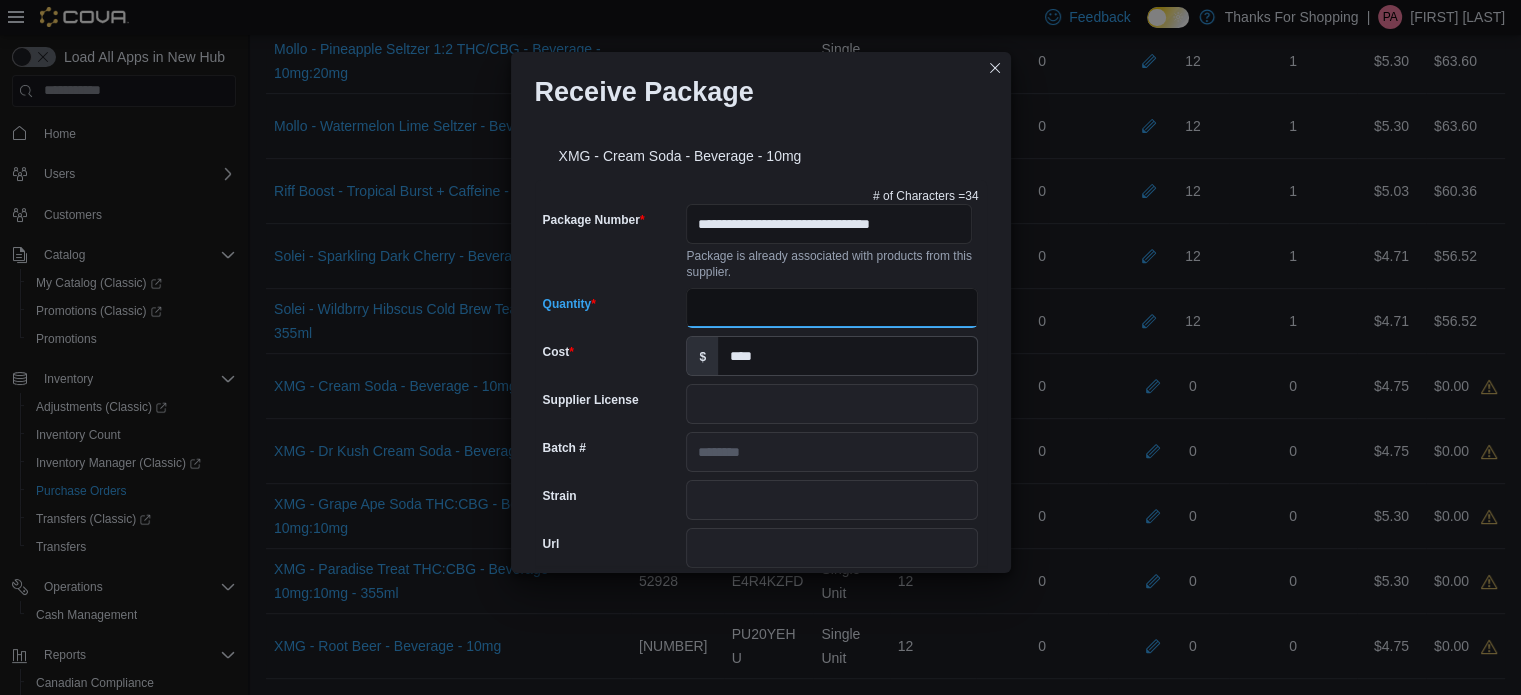 type on "**" 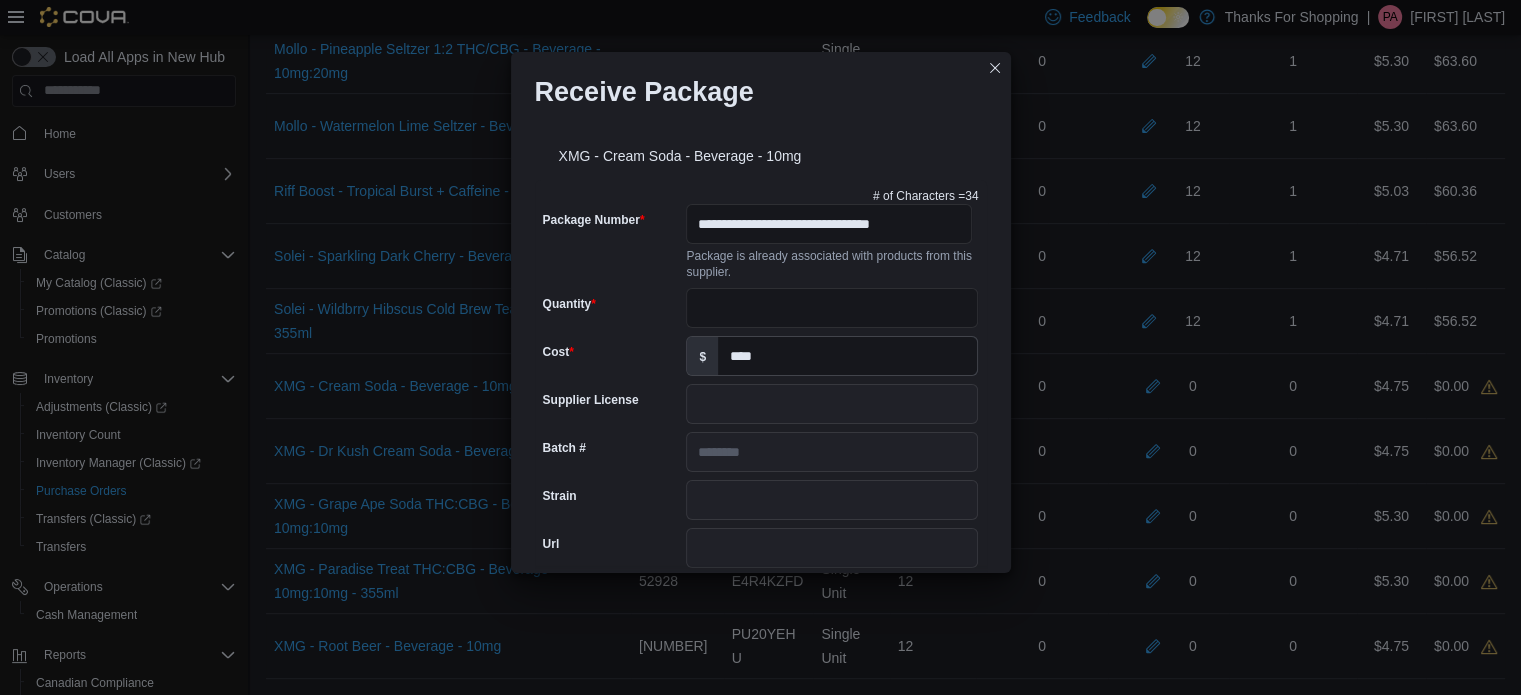 scroll, scrollTop: 706, scrollLeft: 0, axis: vertical 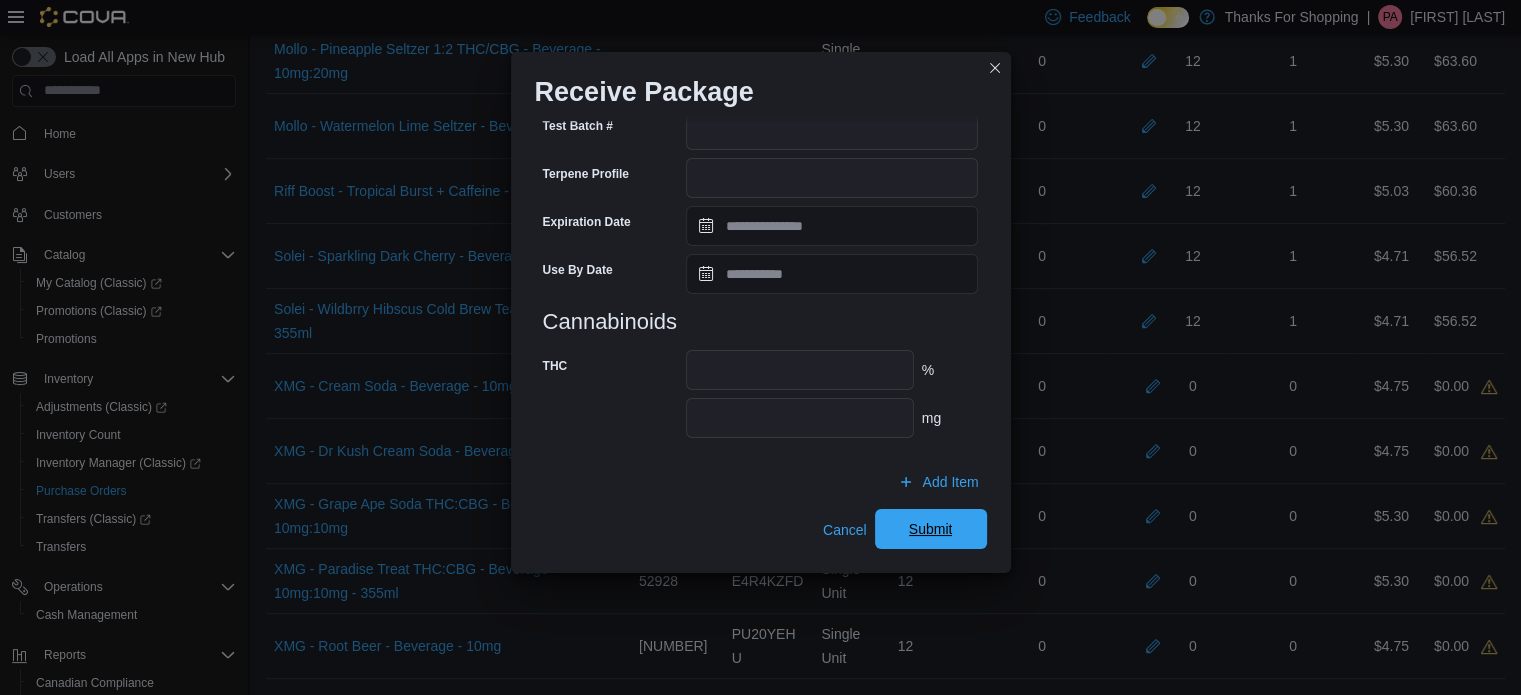 click on "Submit" at bounding box center [931, 529] 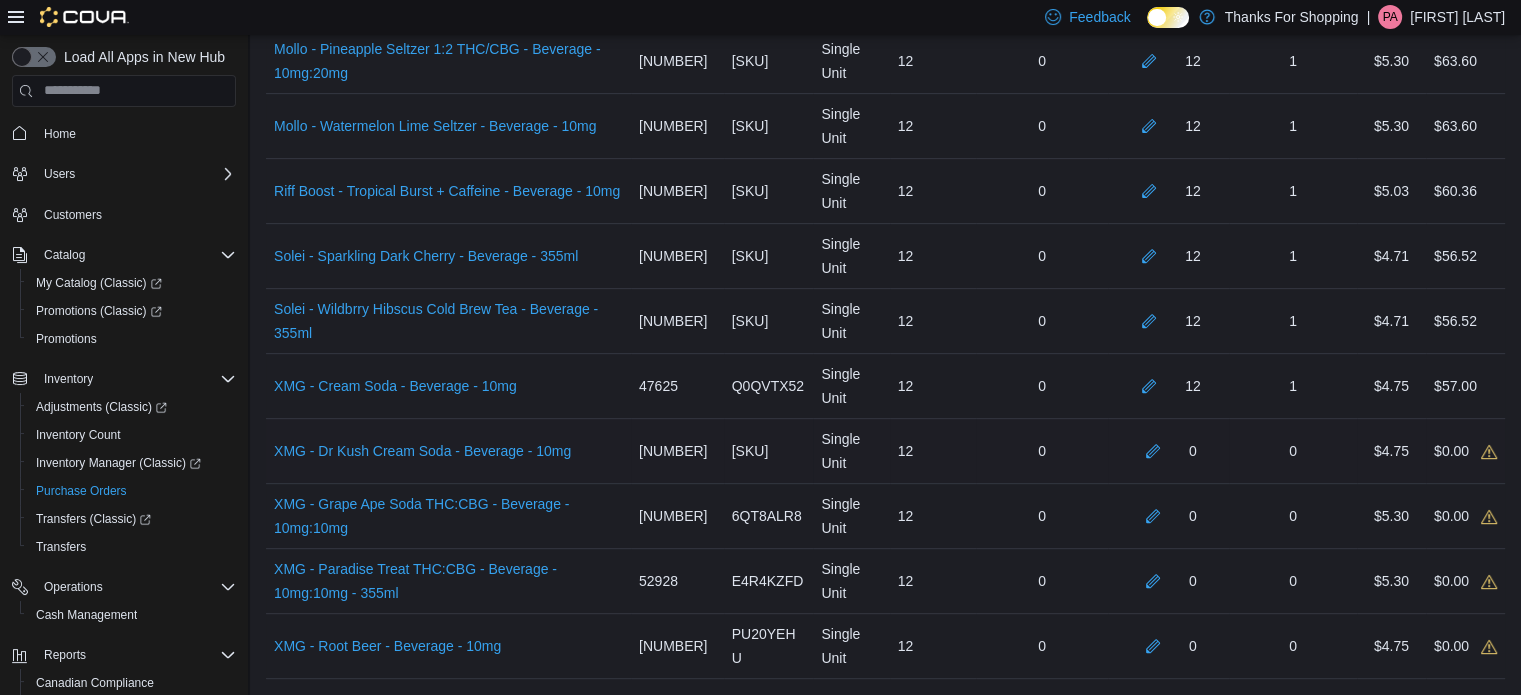 click on "0" at bounding box center [1168, 451] 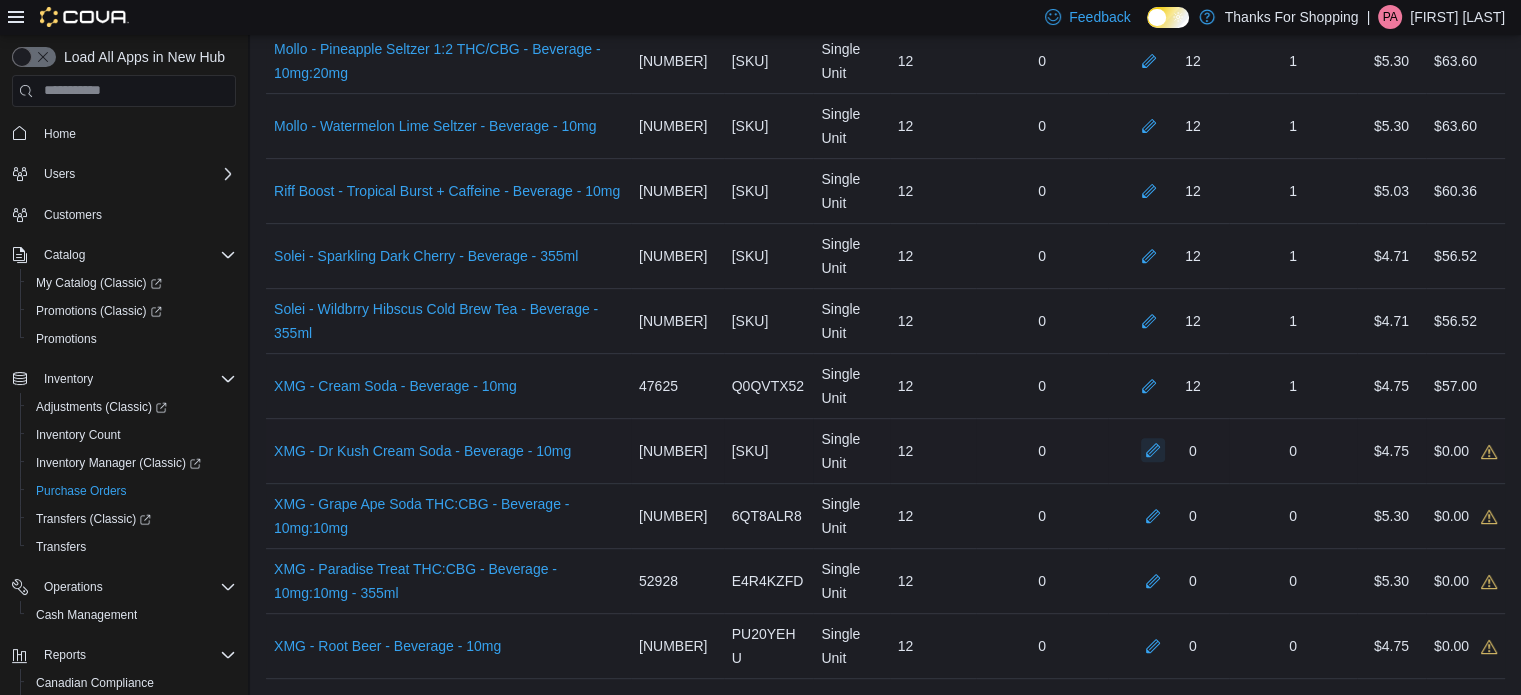 click at bounding box center [1153, 450] 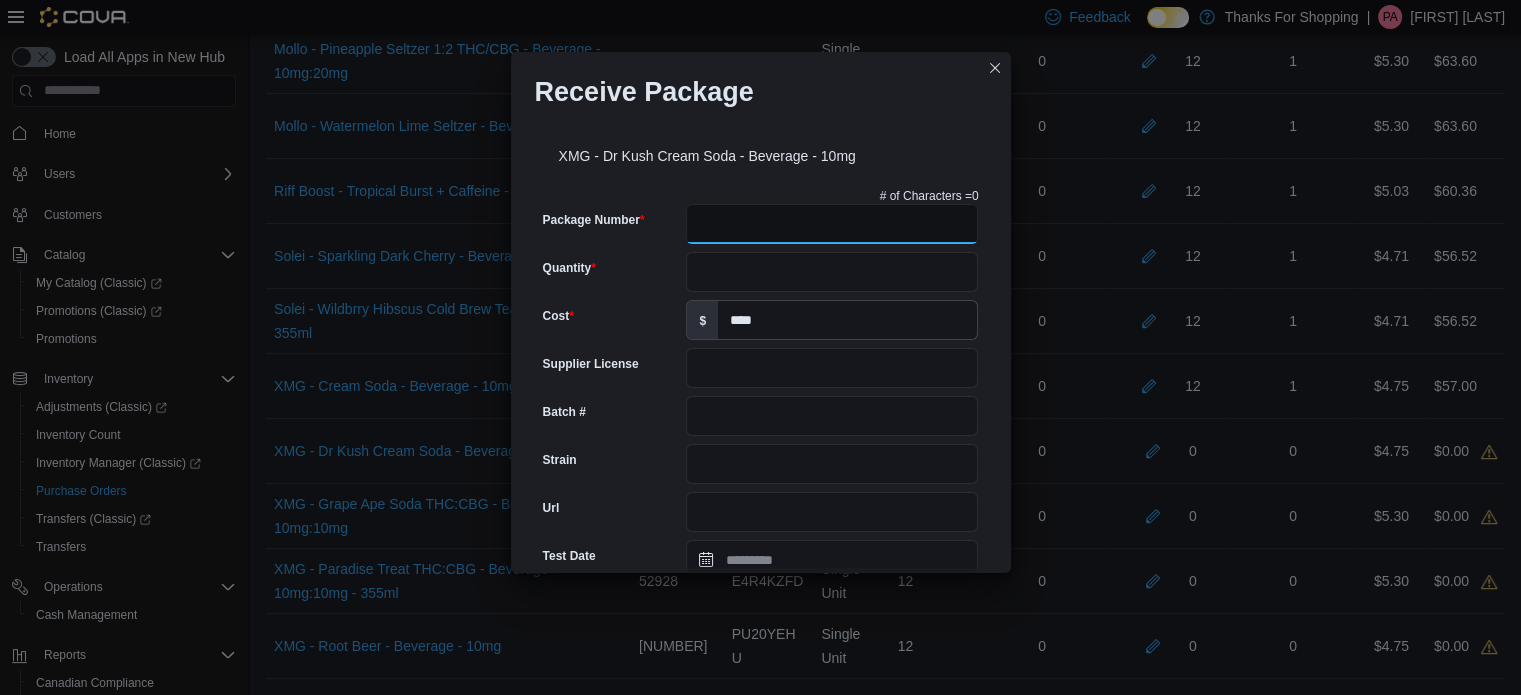 click on "Package Number" at bounding box center (832, 224) 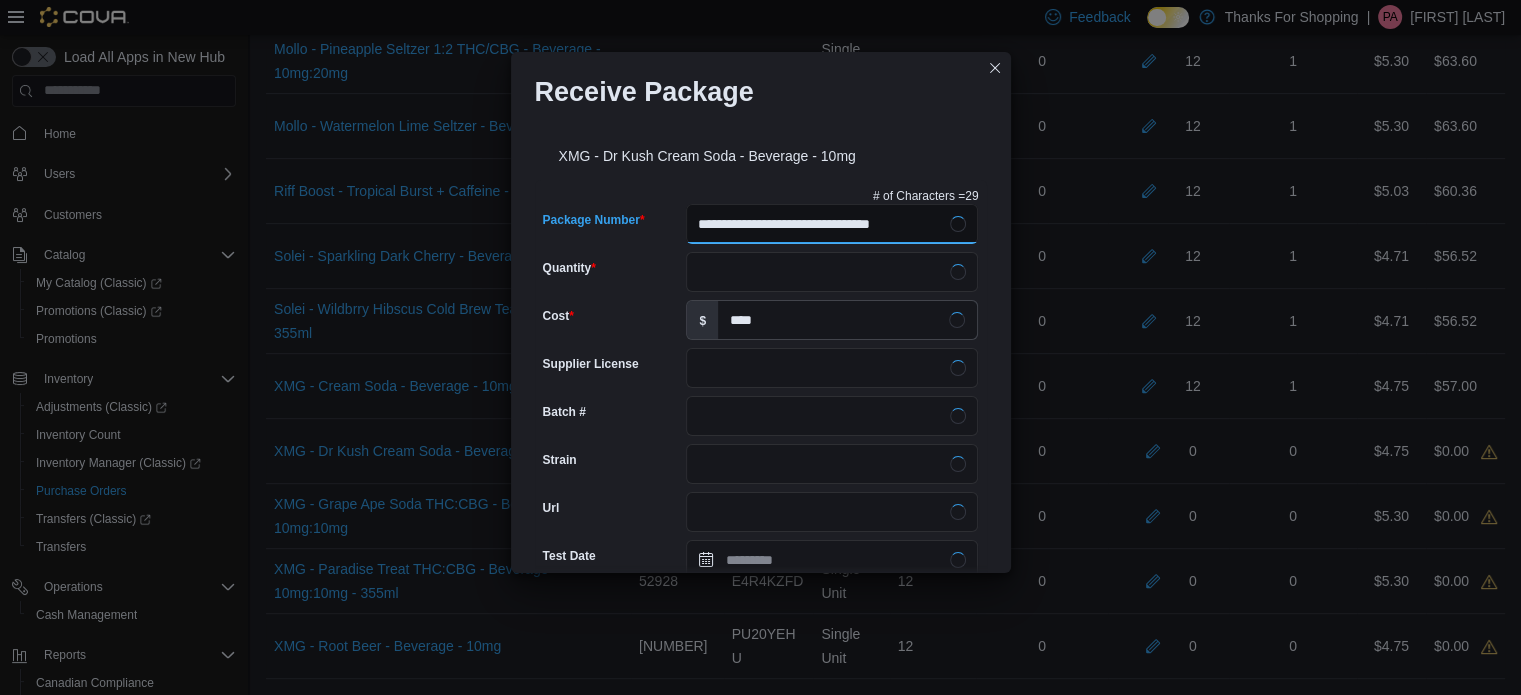 type on "**********" 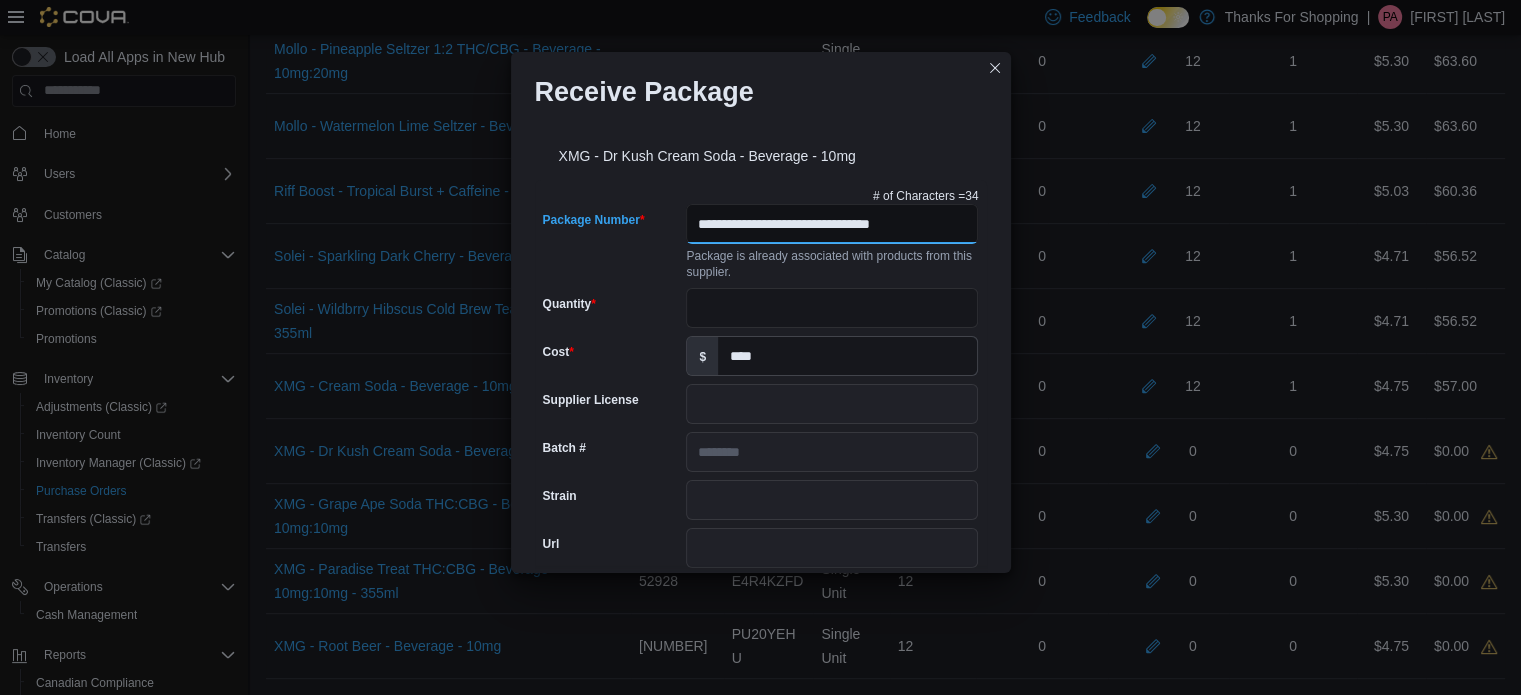 type on "********" 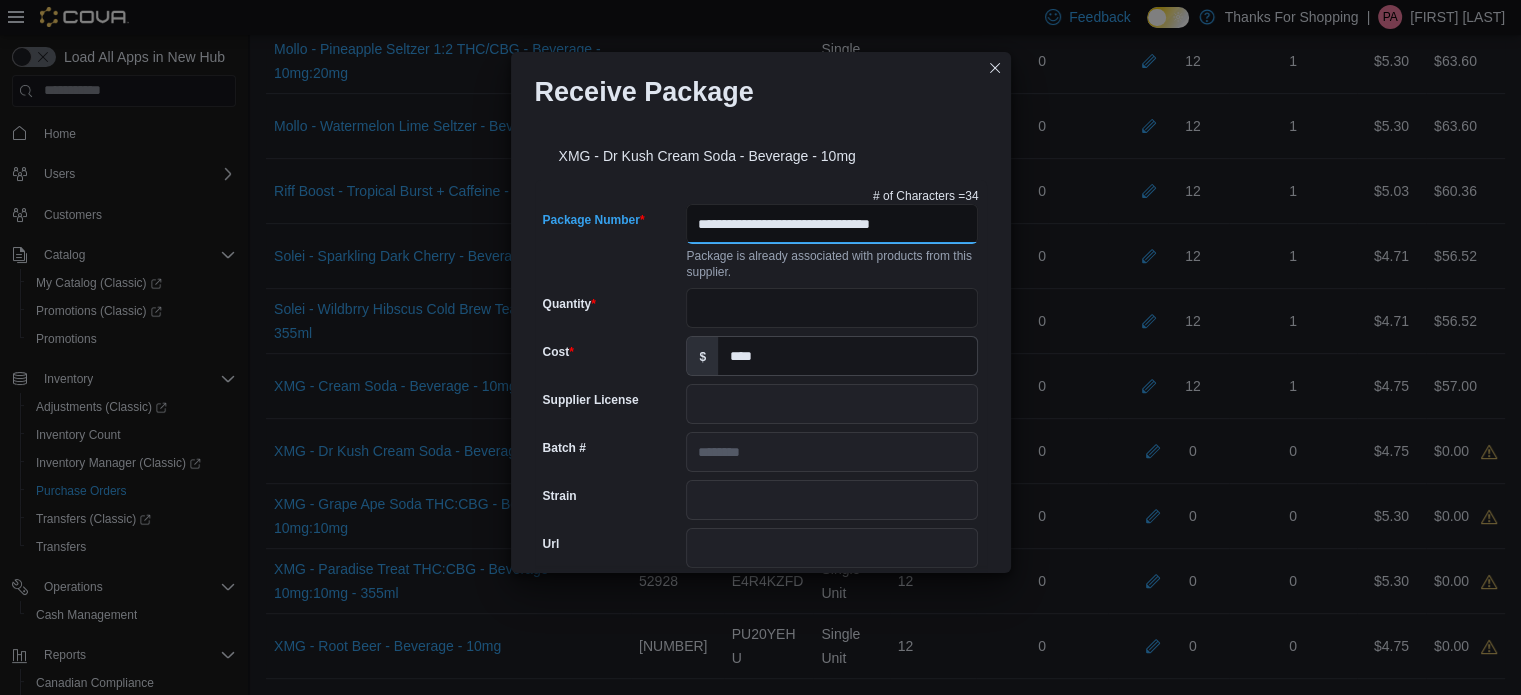 type on "**********" 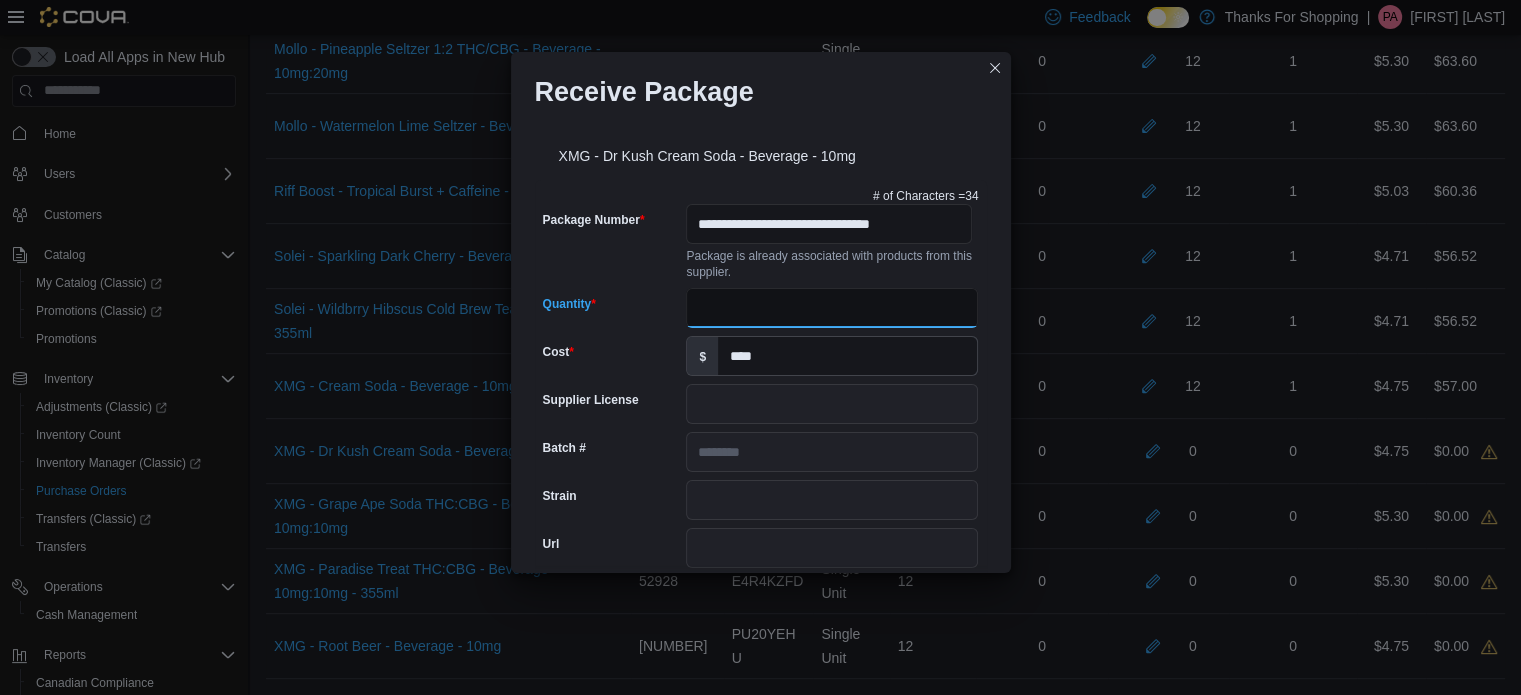 click on "Quantity" at bounding box center [832, 308] 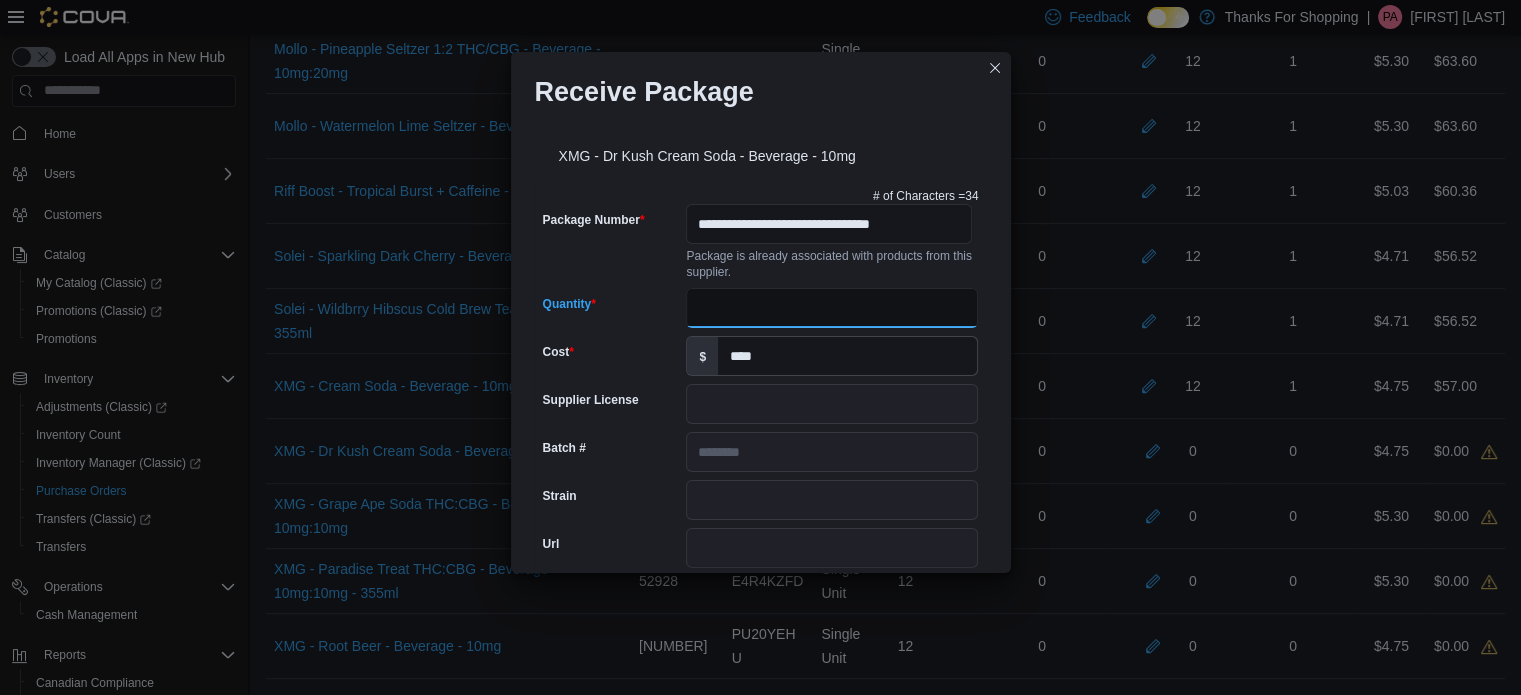 type on "**" 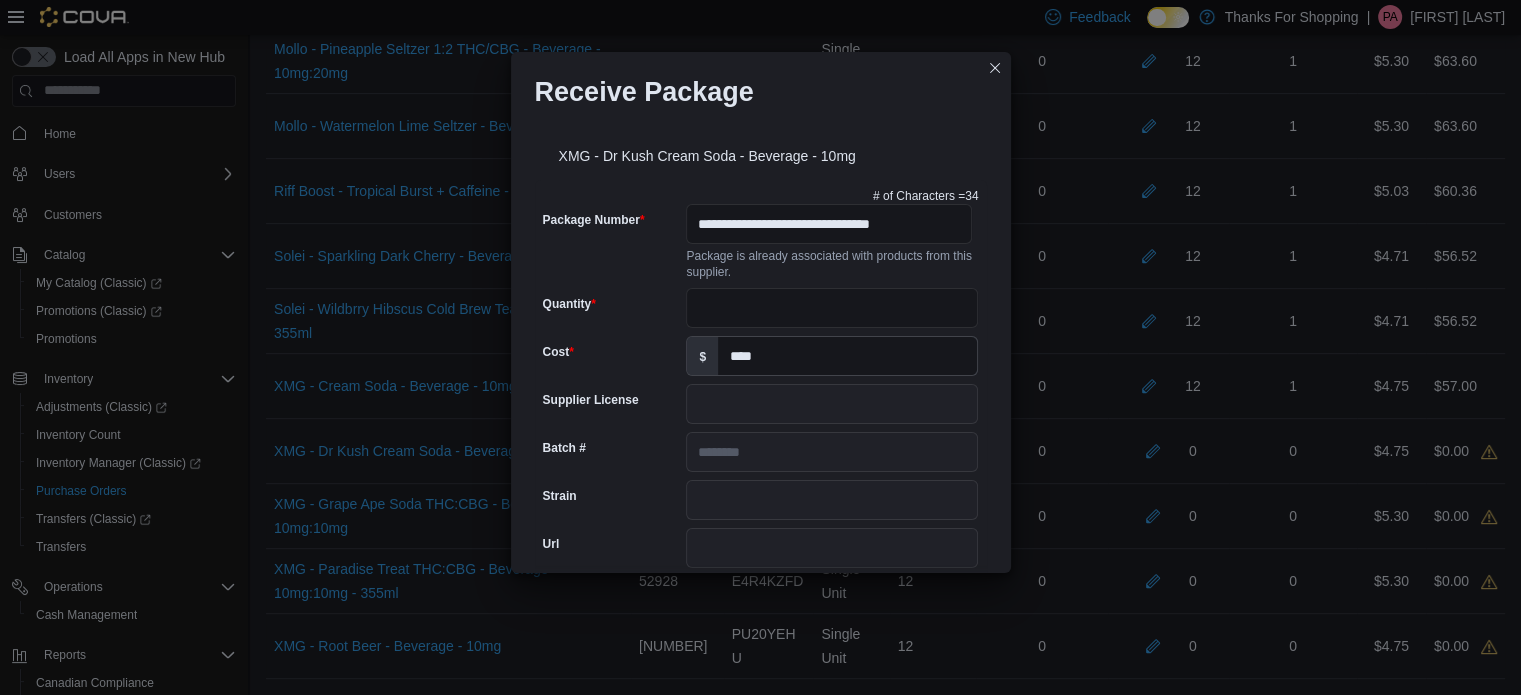 scroll, scrollTop: 706, scrollLeft: 0, axis: vertical 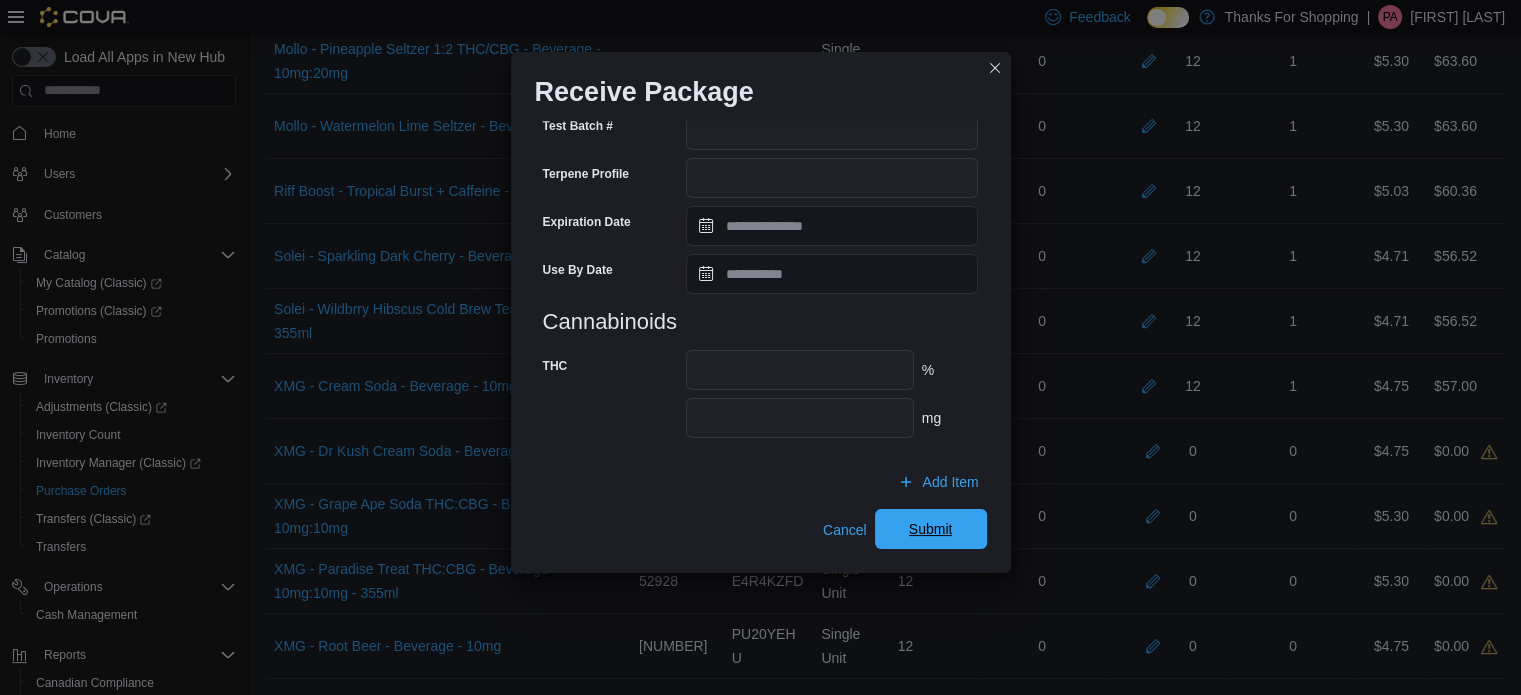 click on "Submit" at bounding box center [931, 529] 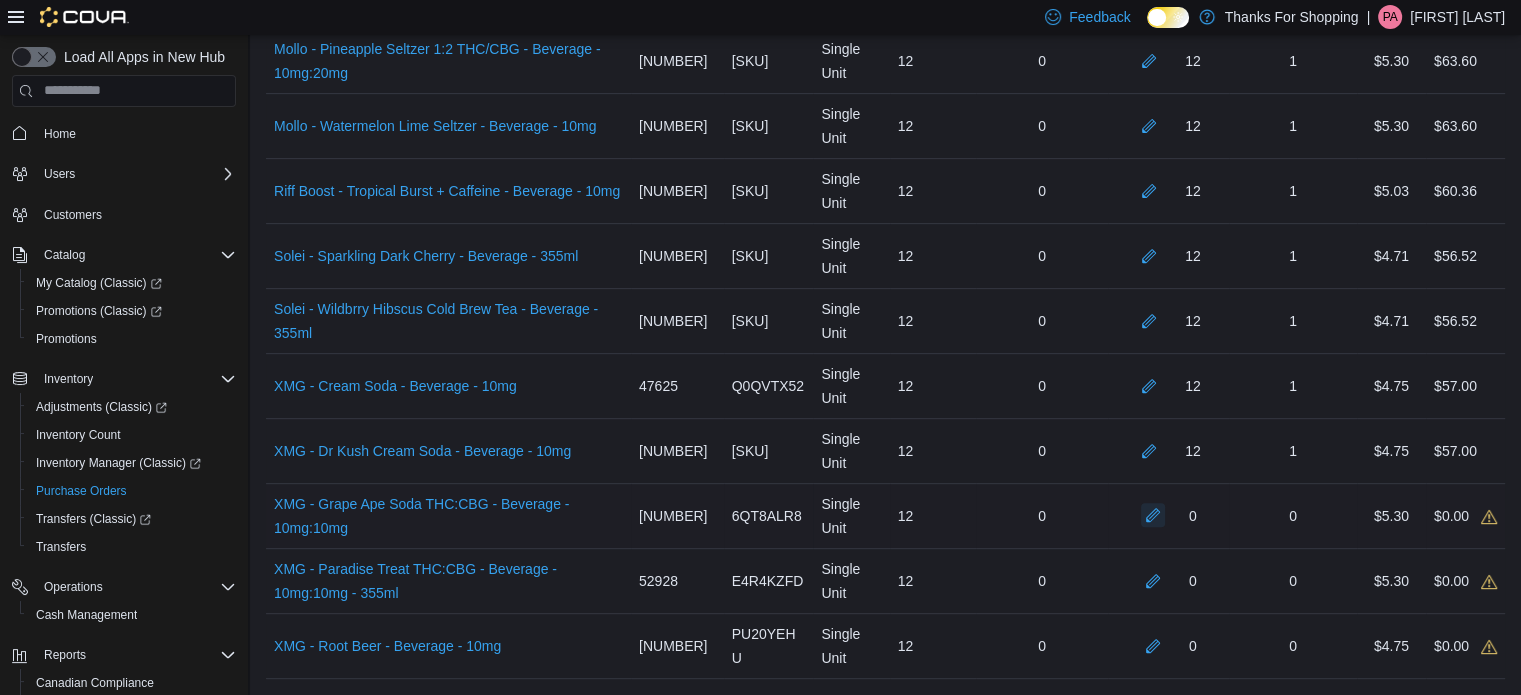 click at bounding box center (1153, 515) 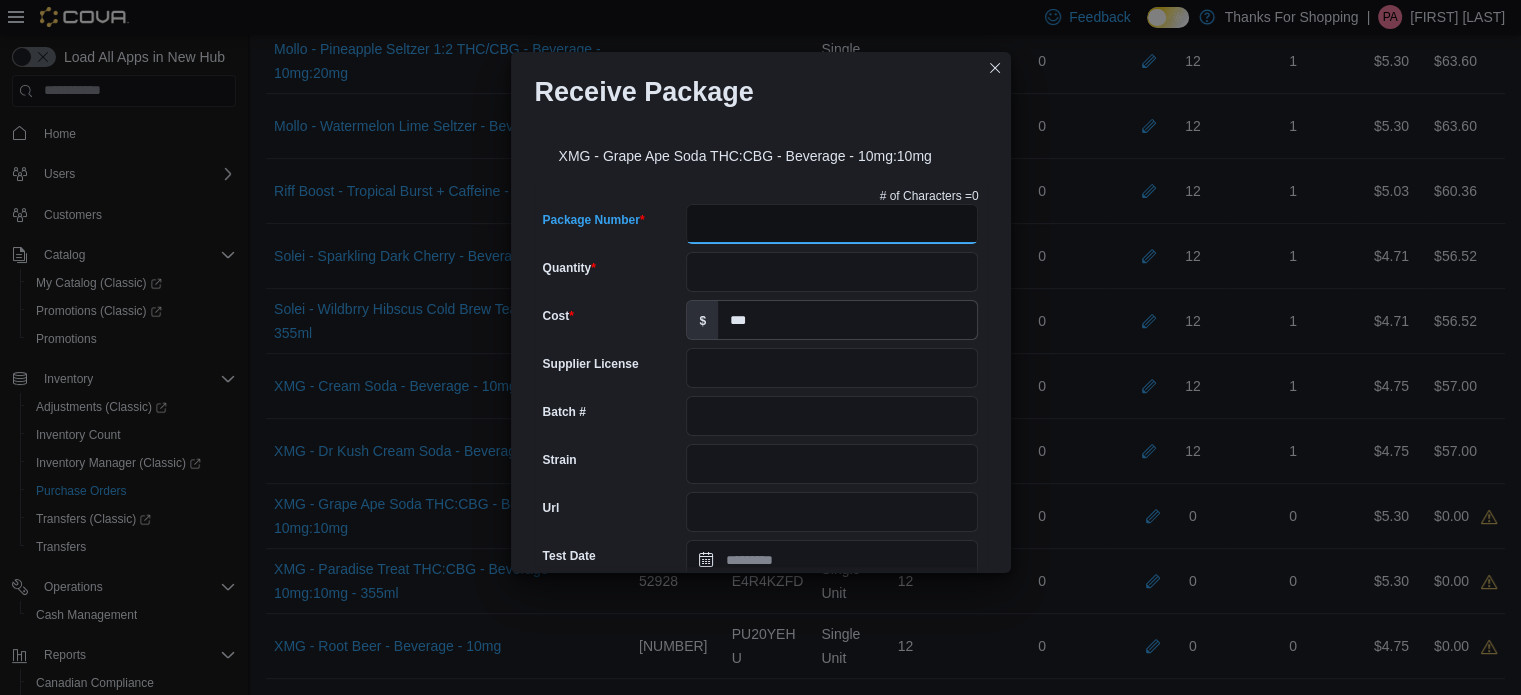 click on "Package Number" at bounding box center [832, 224] 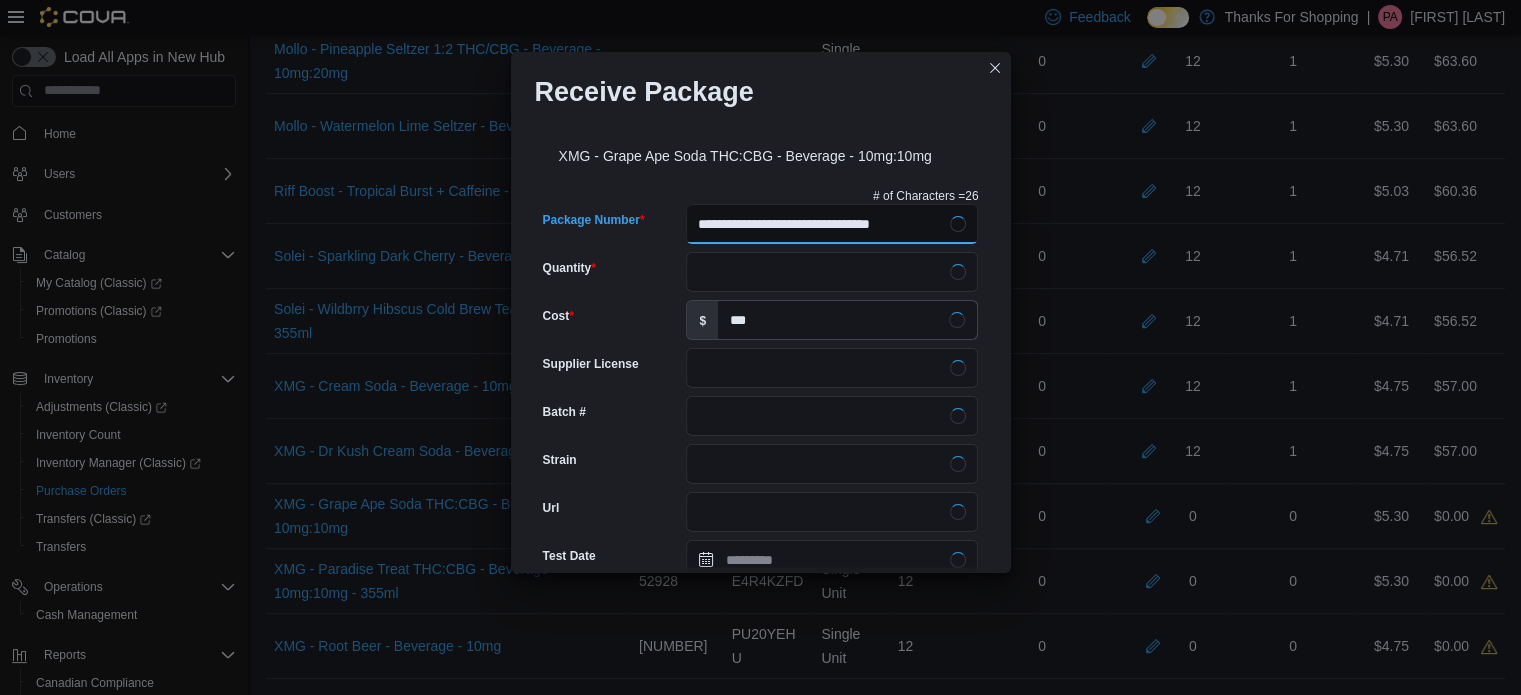 type on "**********" 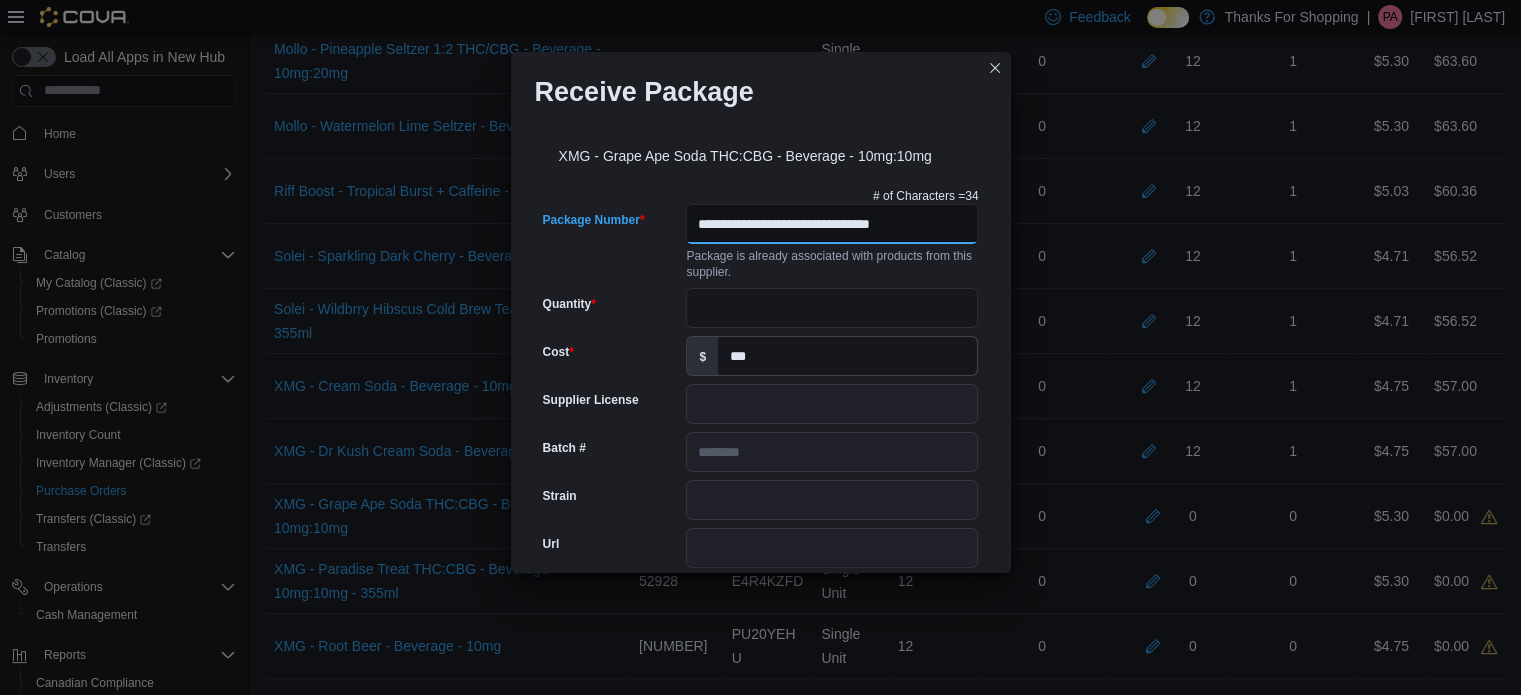 type on "********" 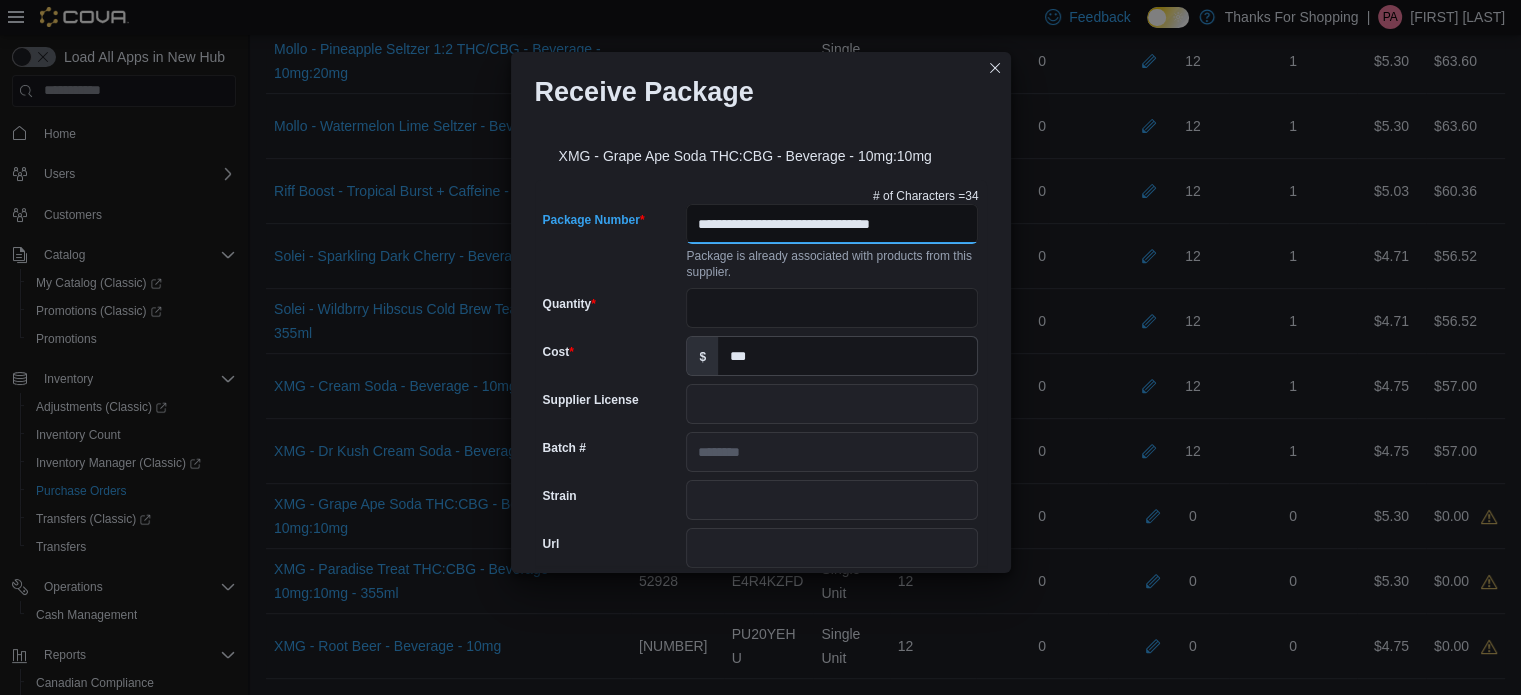 type on "**********" 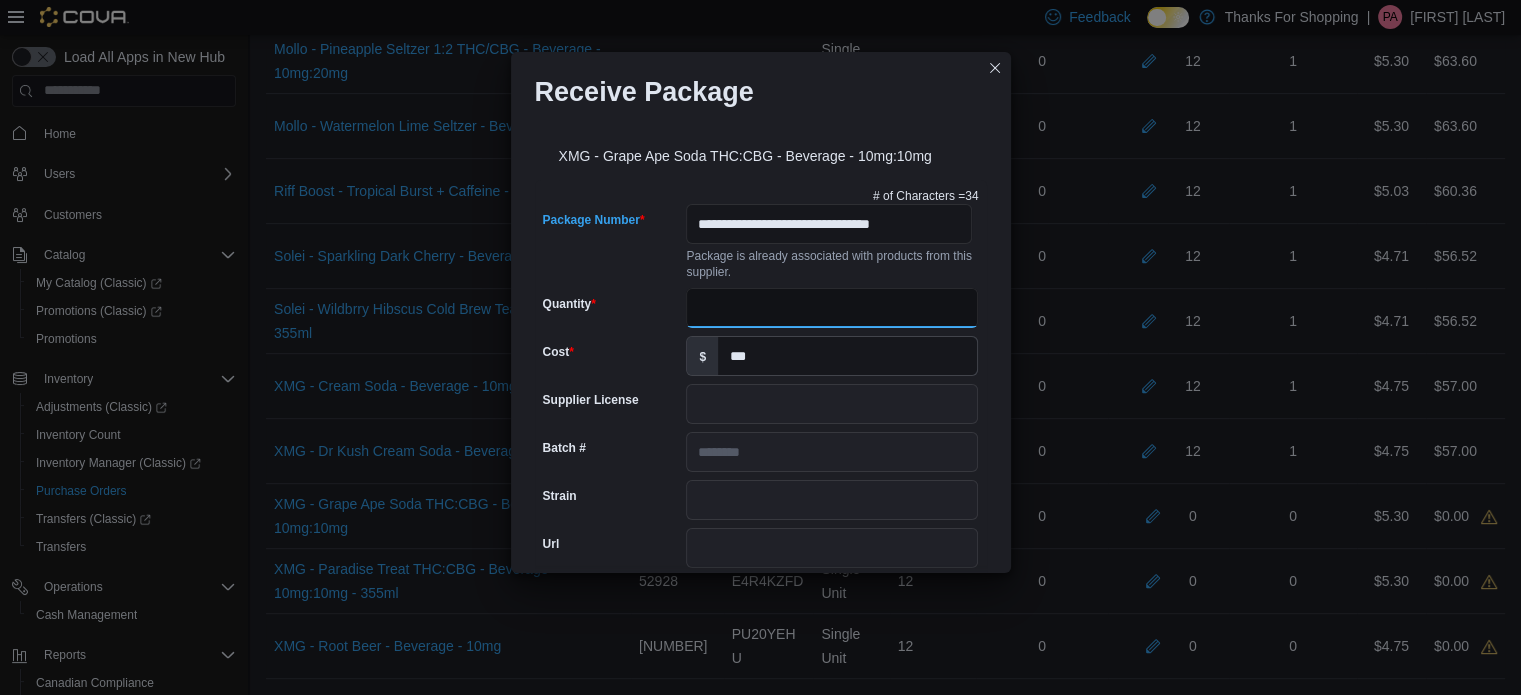 click on "Quantity" at bounding box center [832, 308] 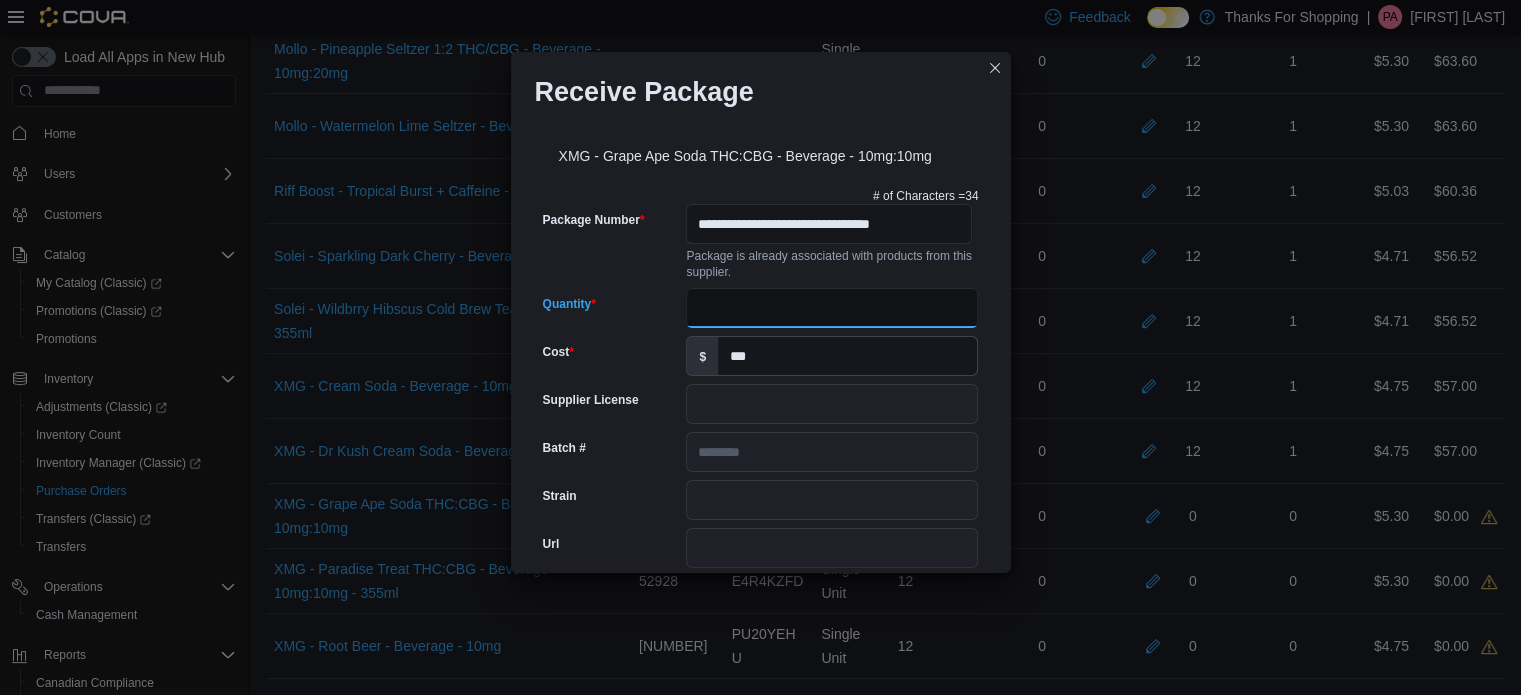 type on "**" 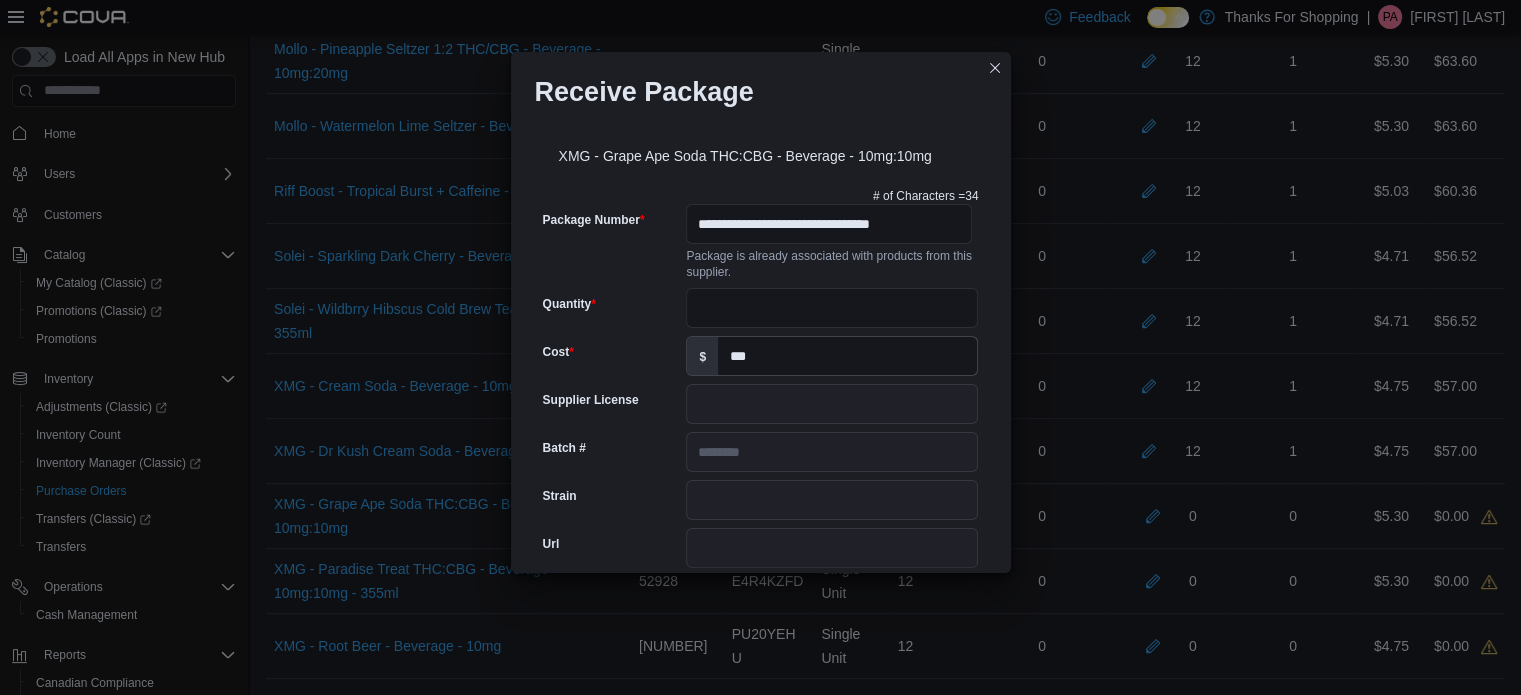 scroll, scrollTop: 802, scrollLeft: 0, axis: vertical 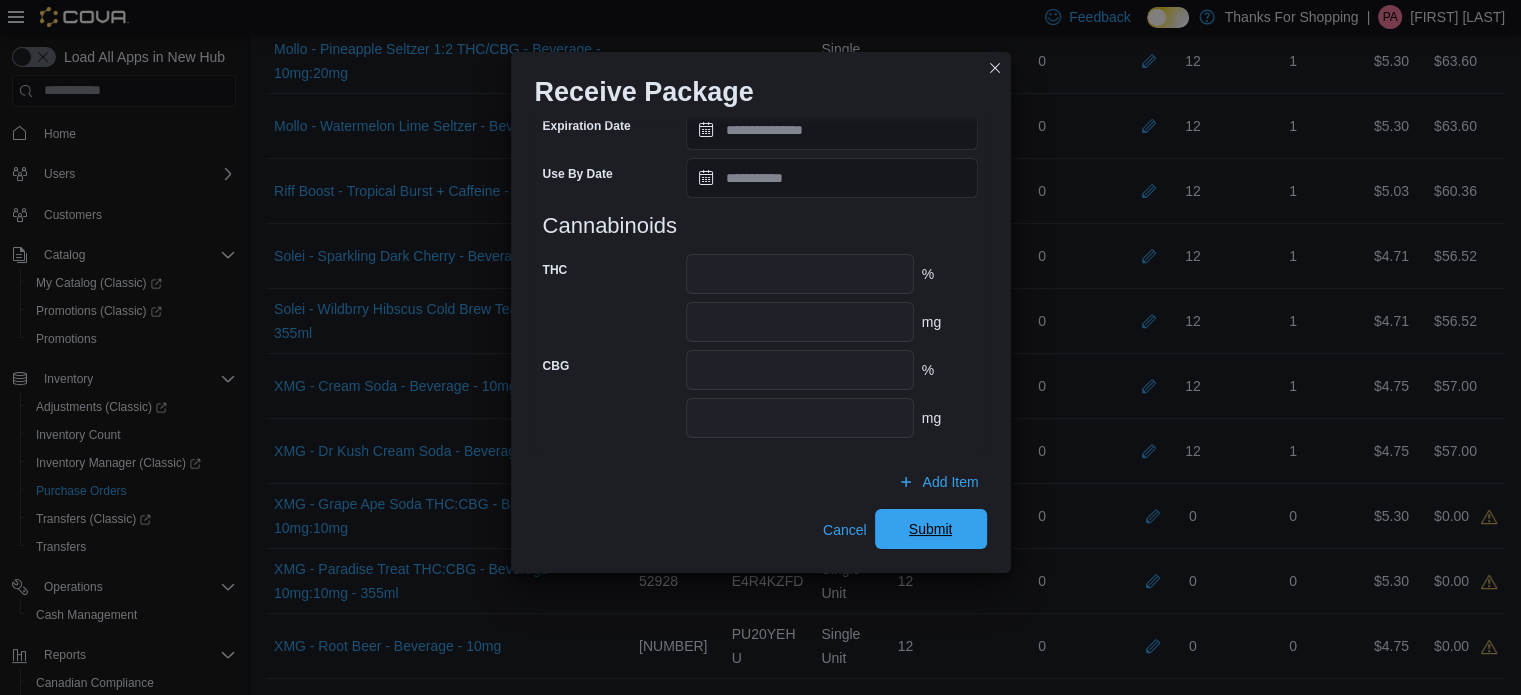 click on "Submit" at bounding box center [931, 529] 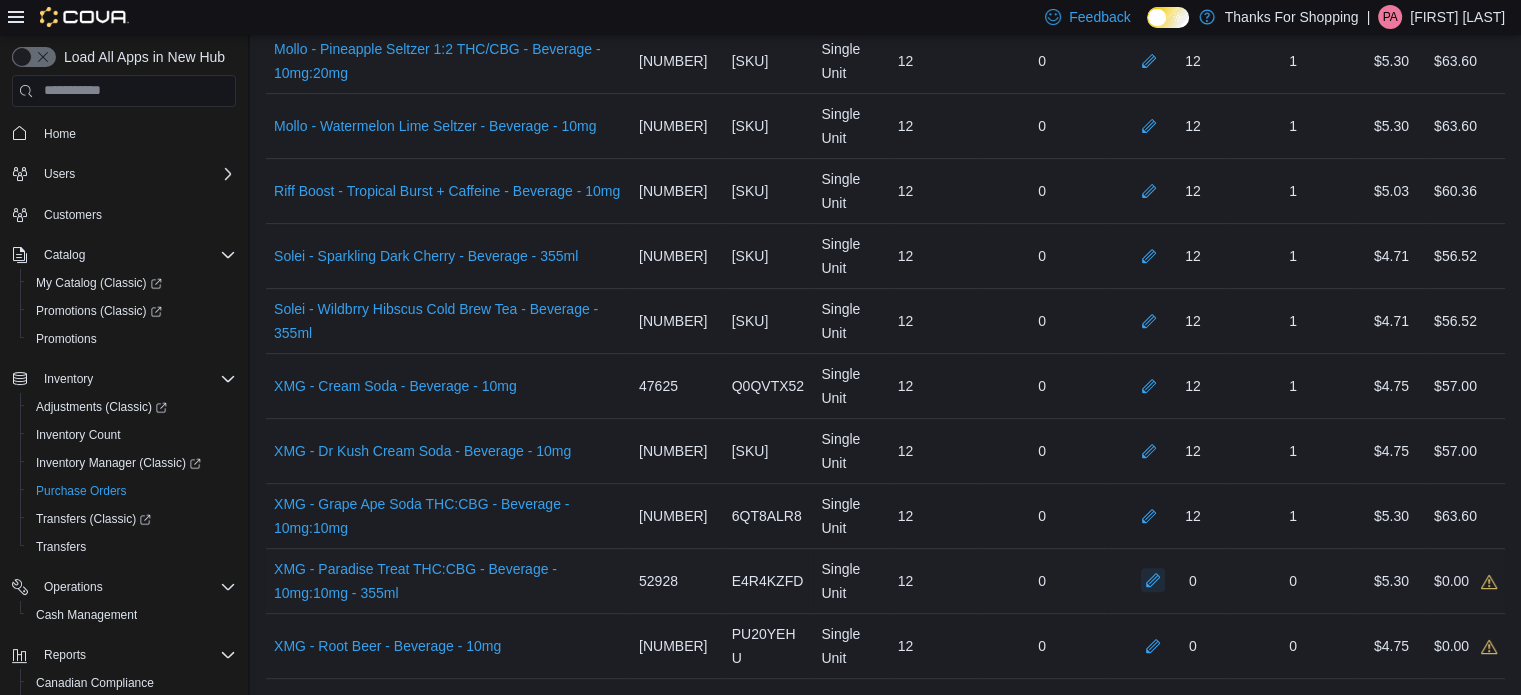 click at bounding box center [1153, 580] 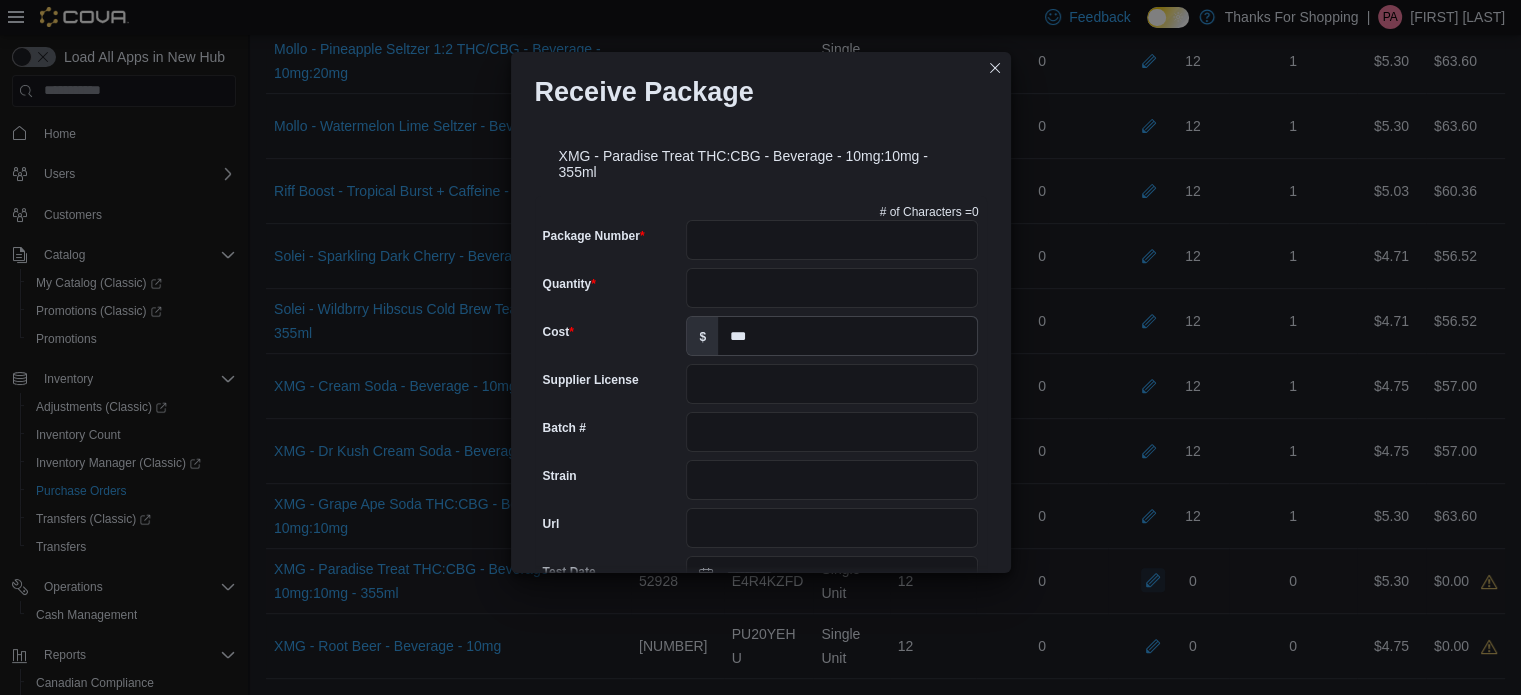 scroll, scrollTop: 1027, scrollLeft: 0, axis: vertical 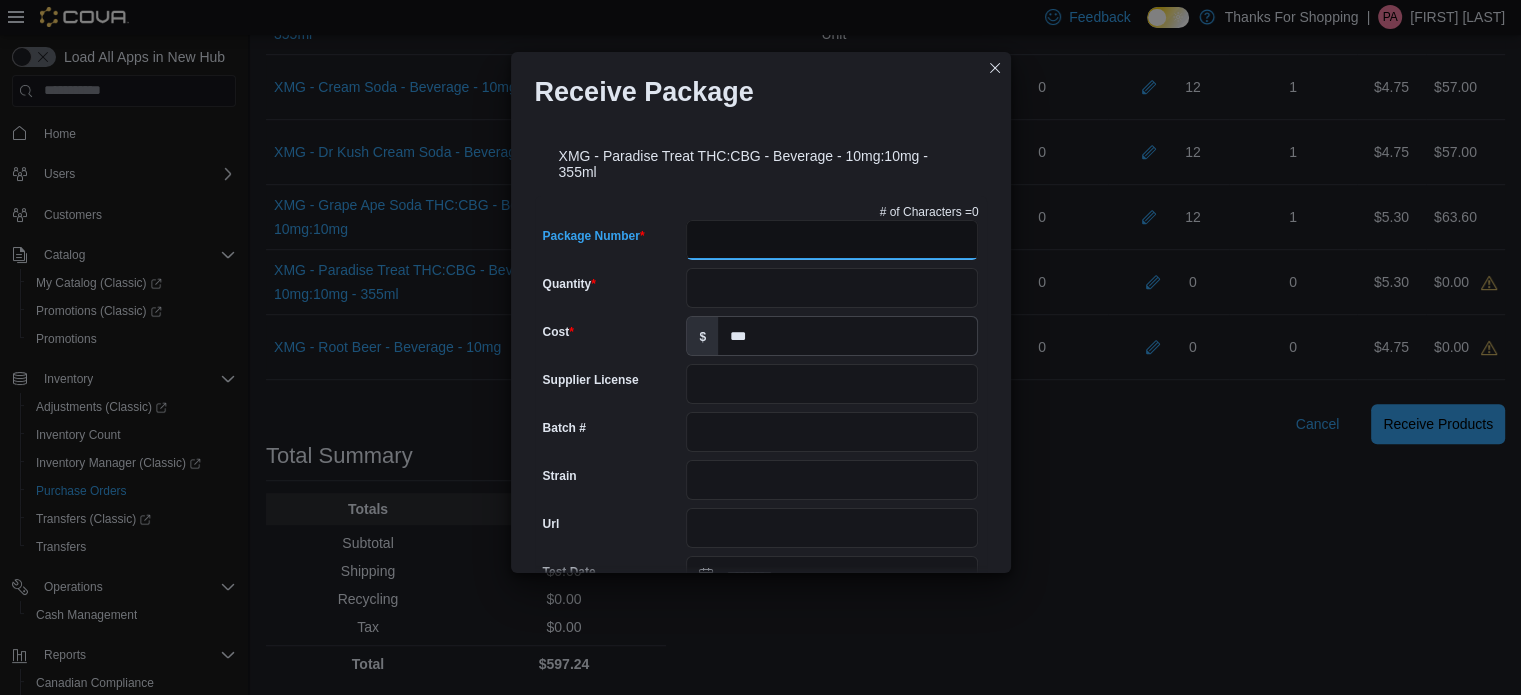click on "Package Number" at bounding box center (832, 240) 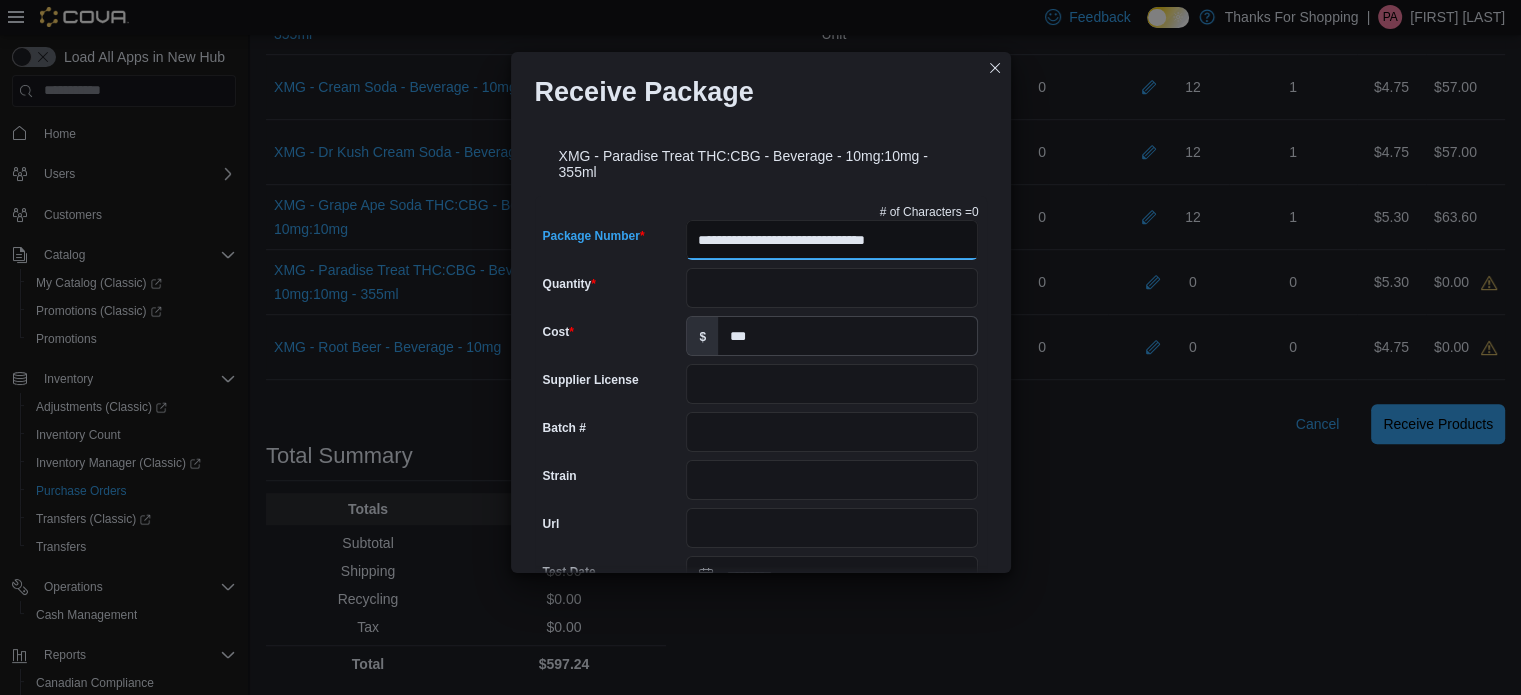 type on "**********" 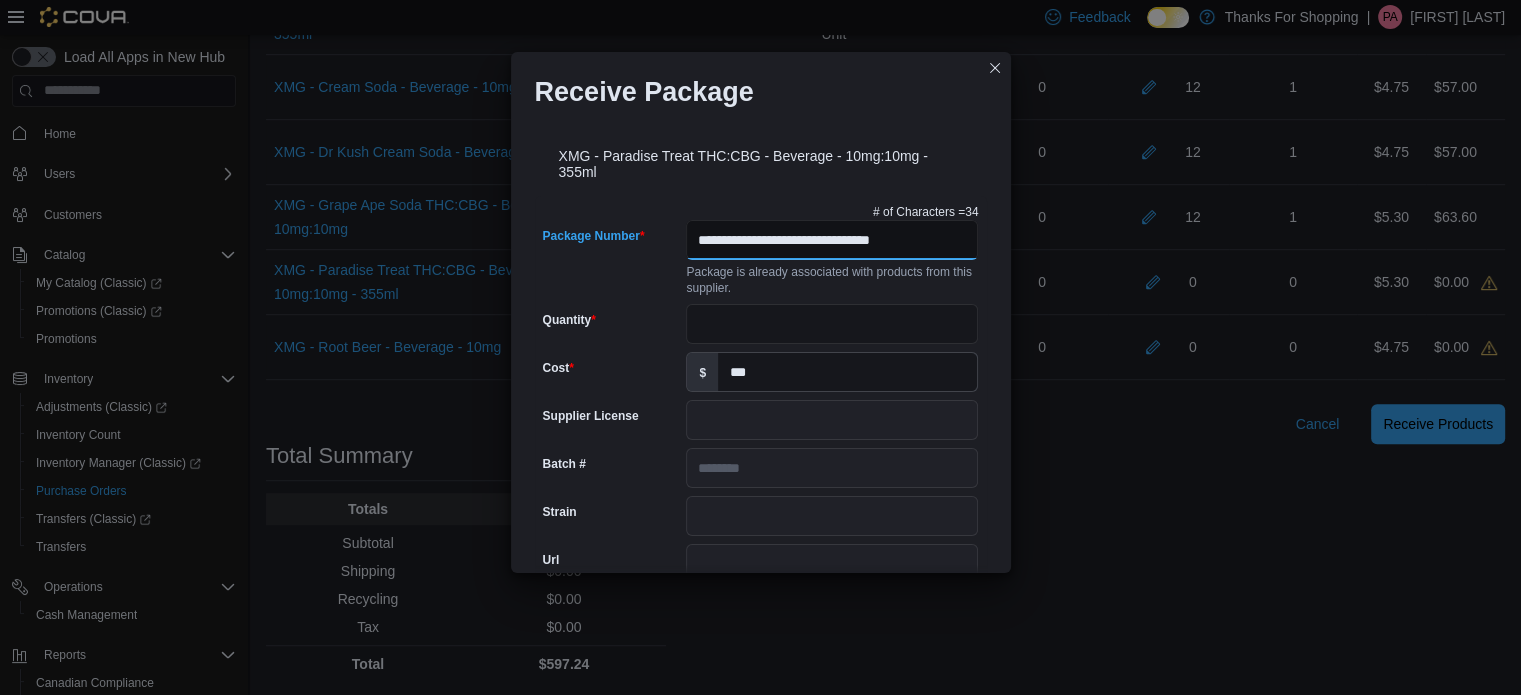 scroll, scrollTop: 0, scrollLeft: 0, axis: both 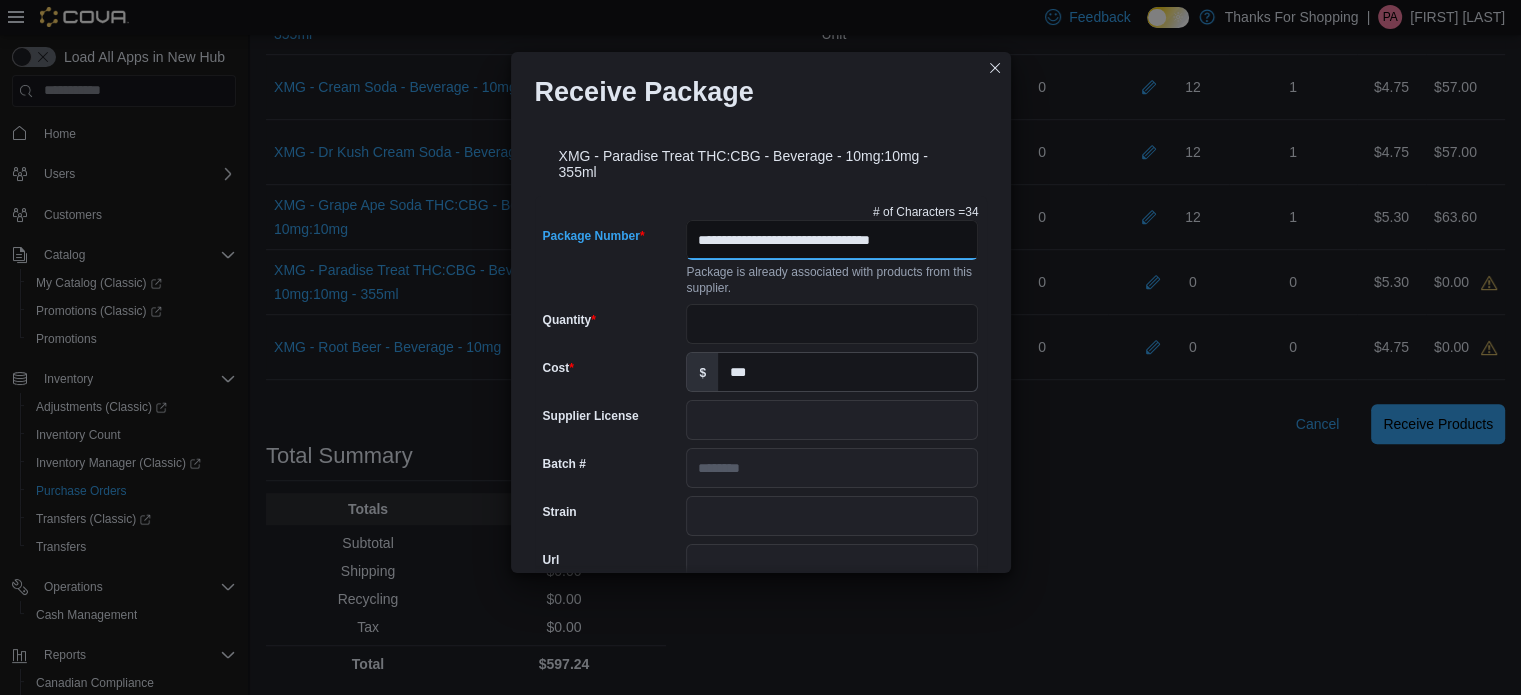 type on "********" 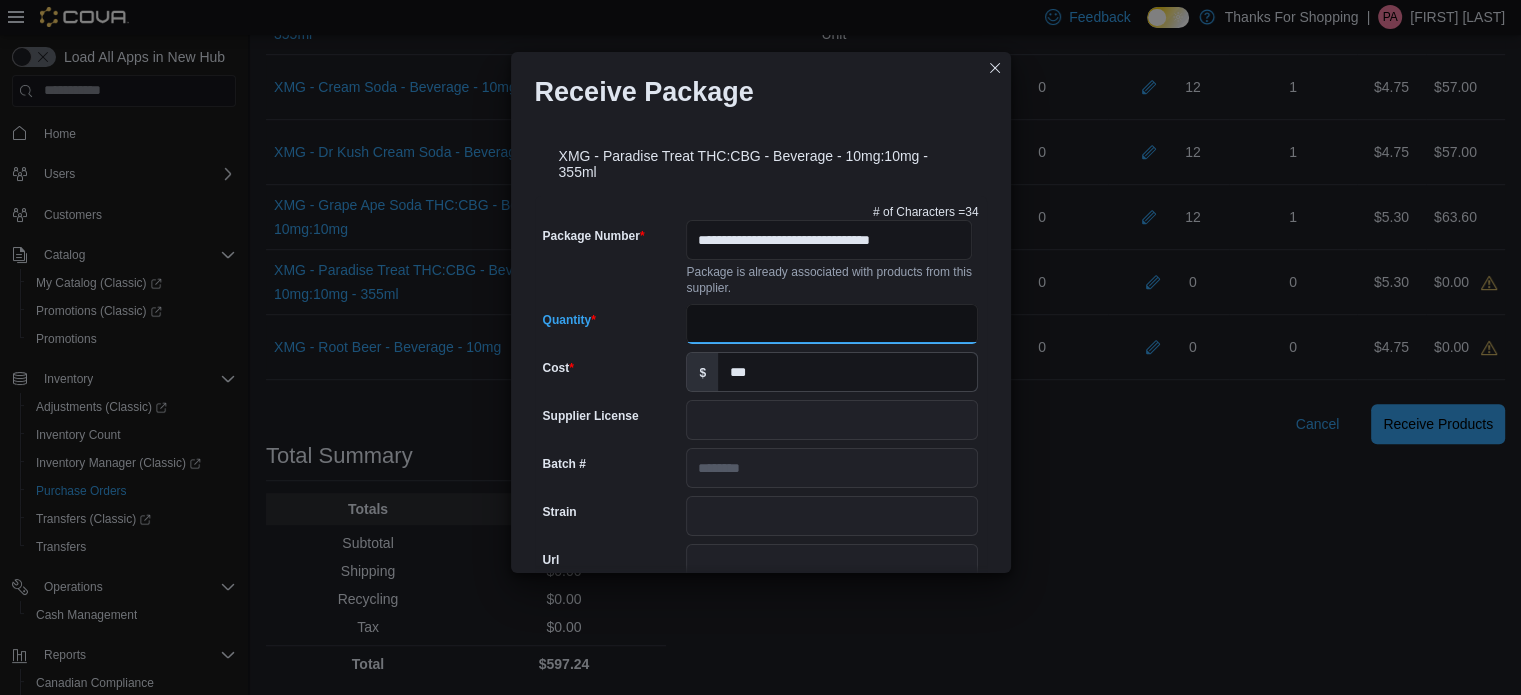 click on "Quantity" at bounding box center (832, 324) 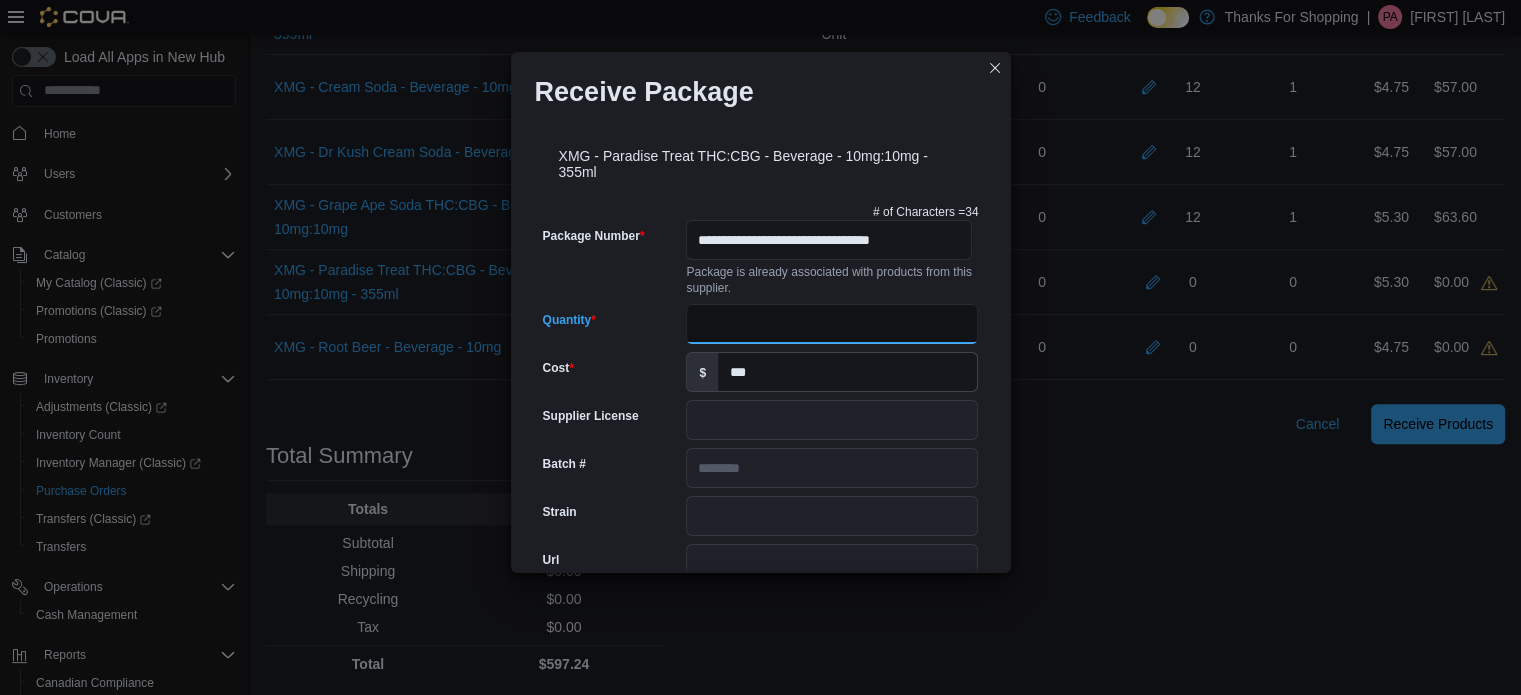 type on "**" 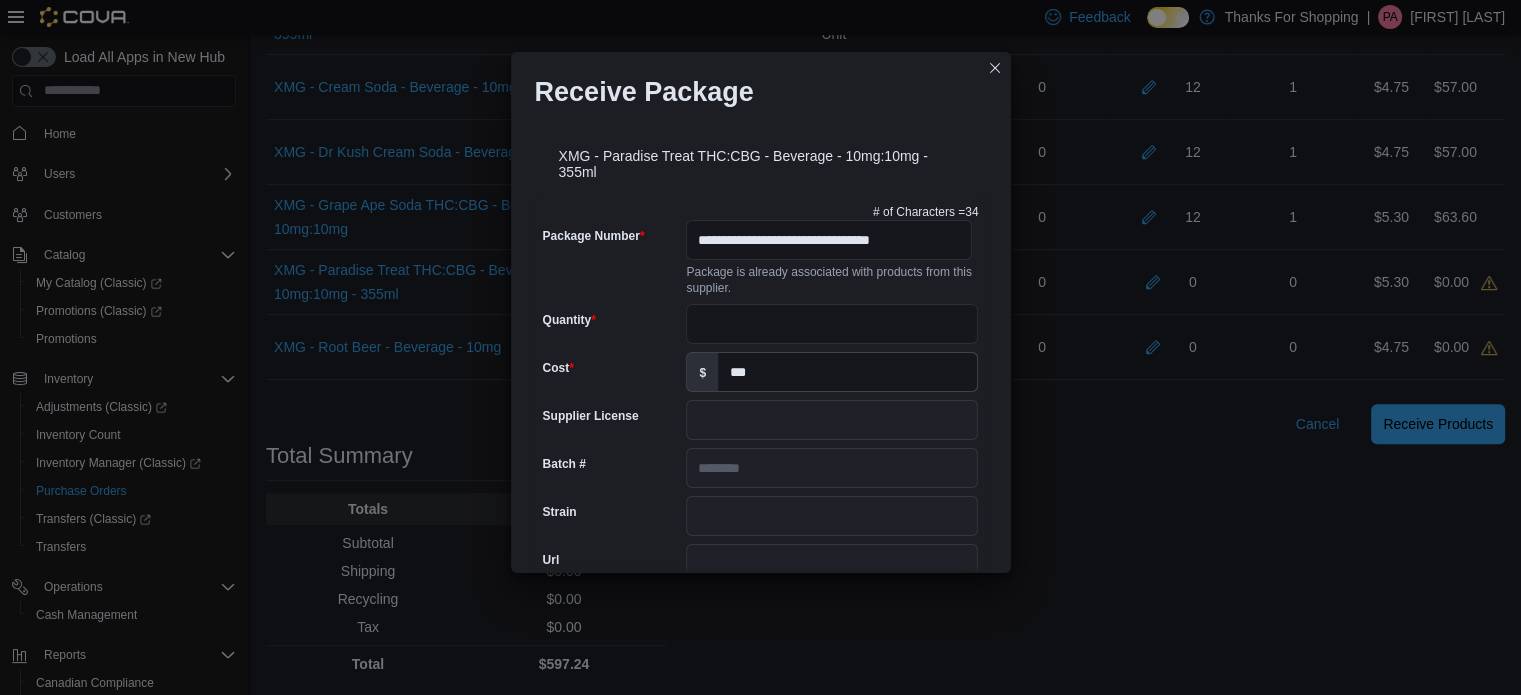 scroll, scrollTop: 818, scrollLeft: 0, axis: vertical 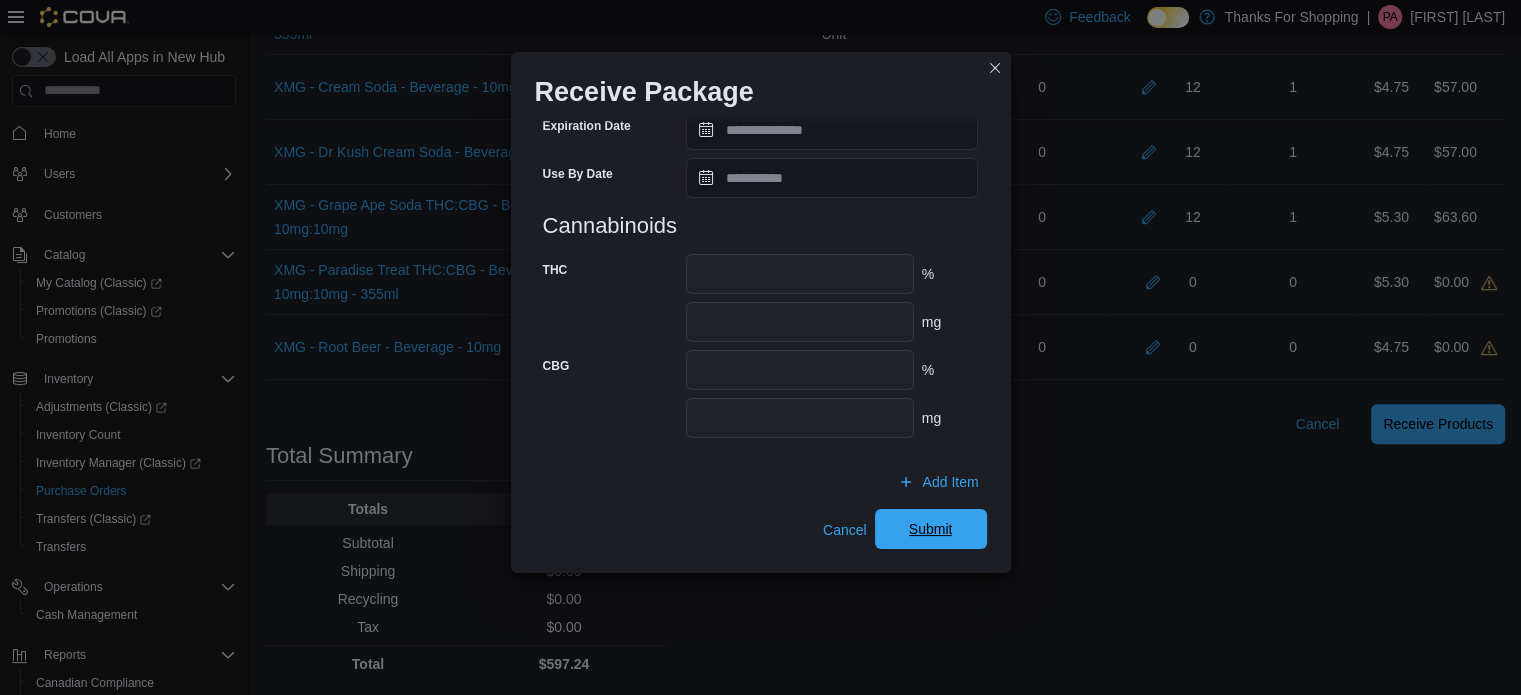 click on "Submit" at bounding box center [931, 529] 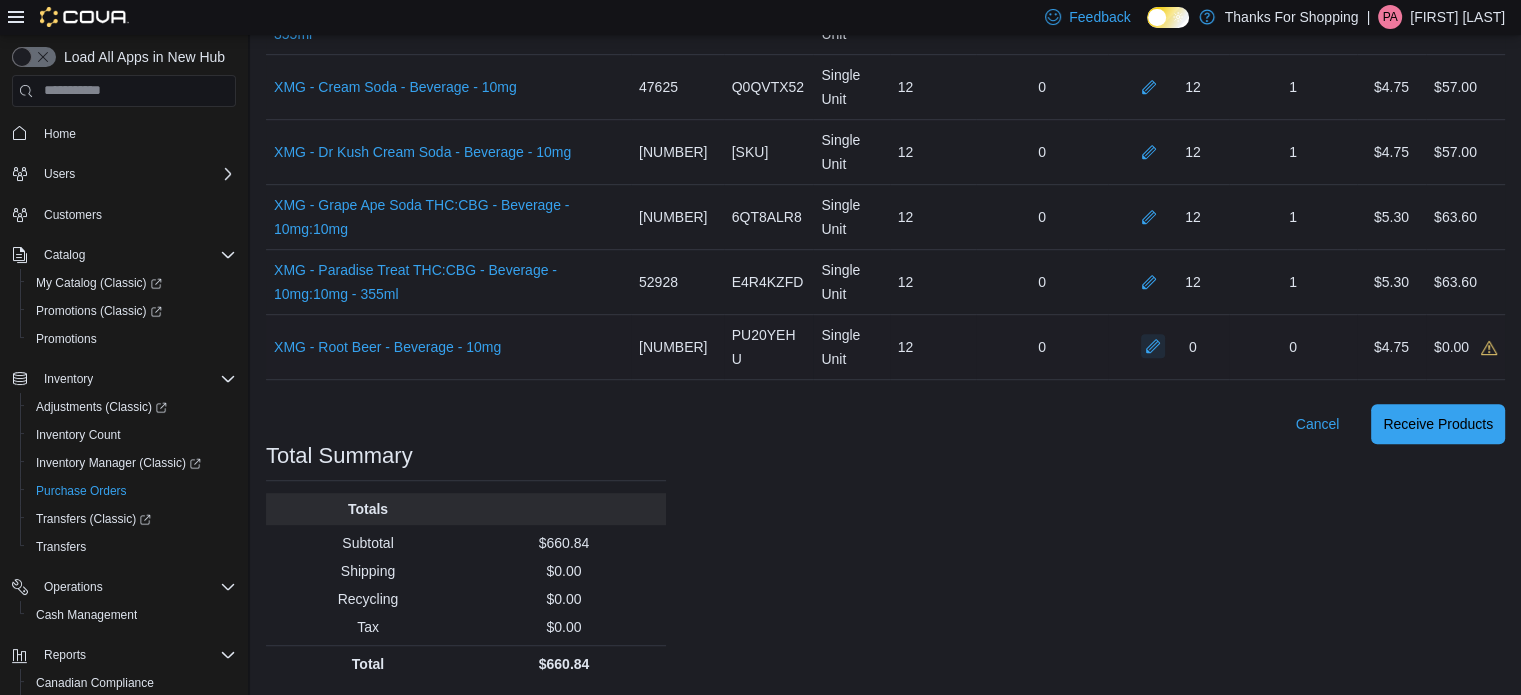 click at bounding box center [1153, 346] 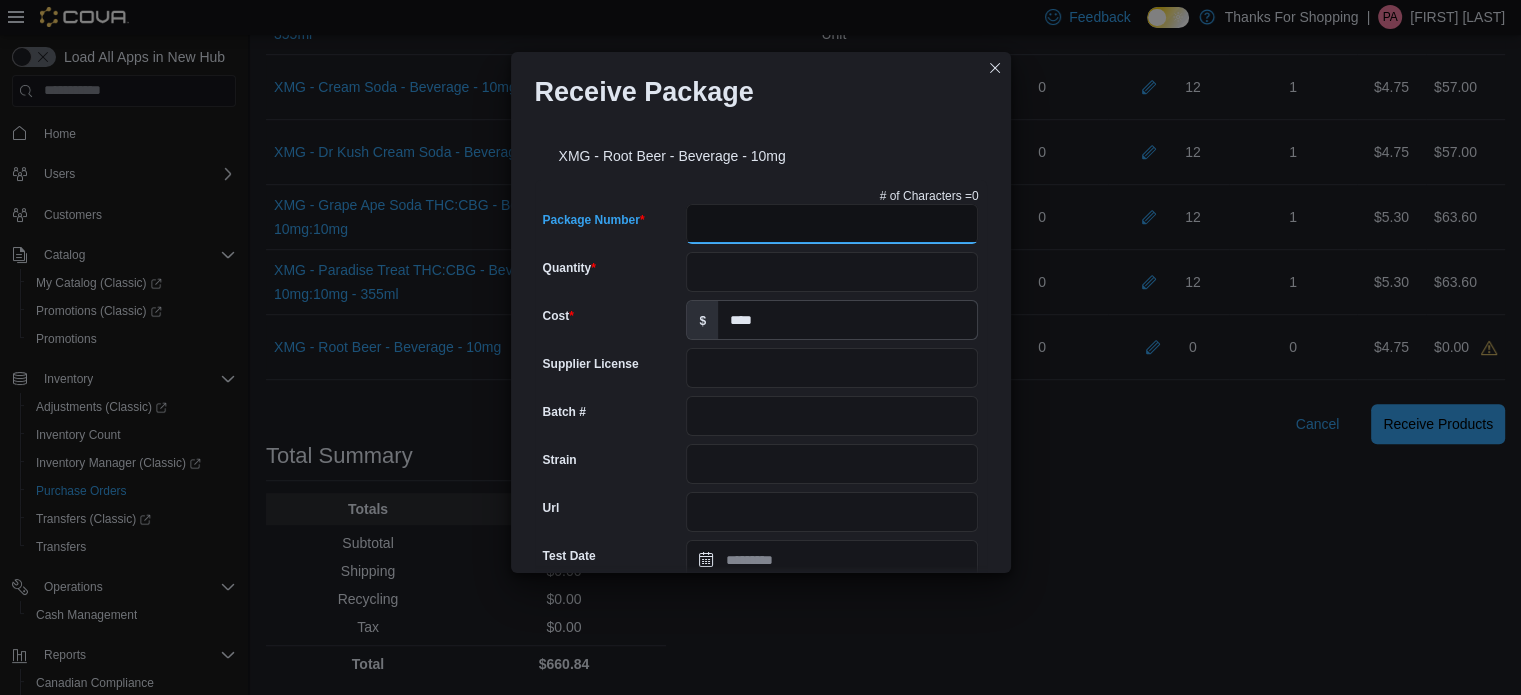 click on "Package Number" at bounding box center [832, 224] 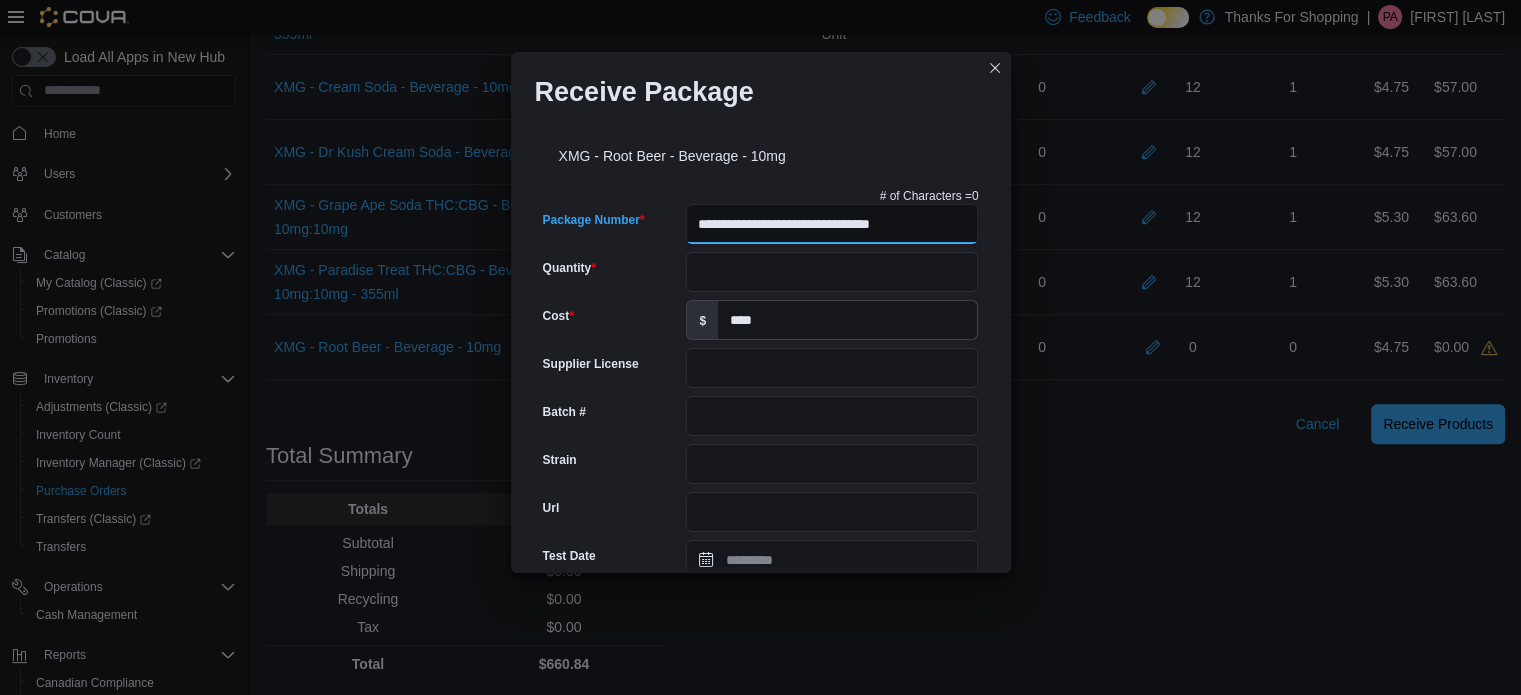 type on "**********" 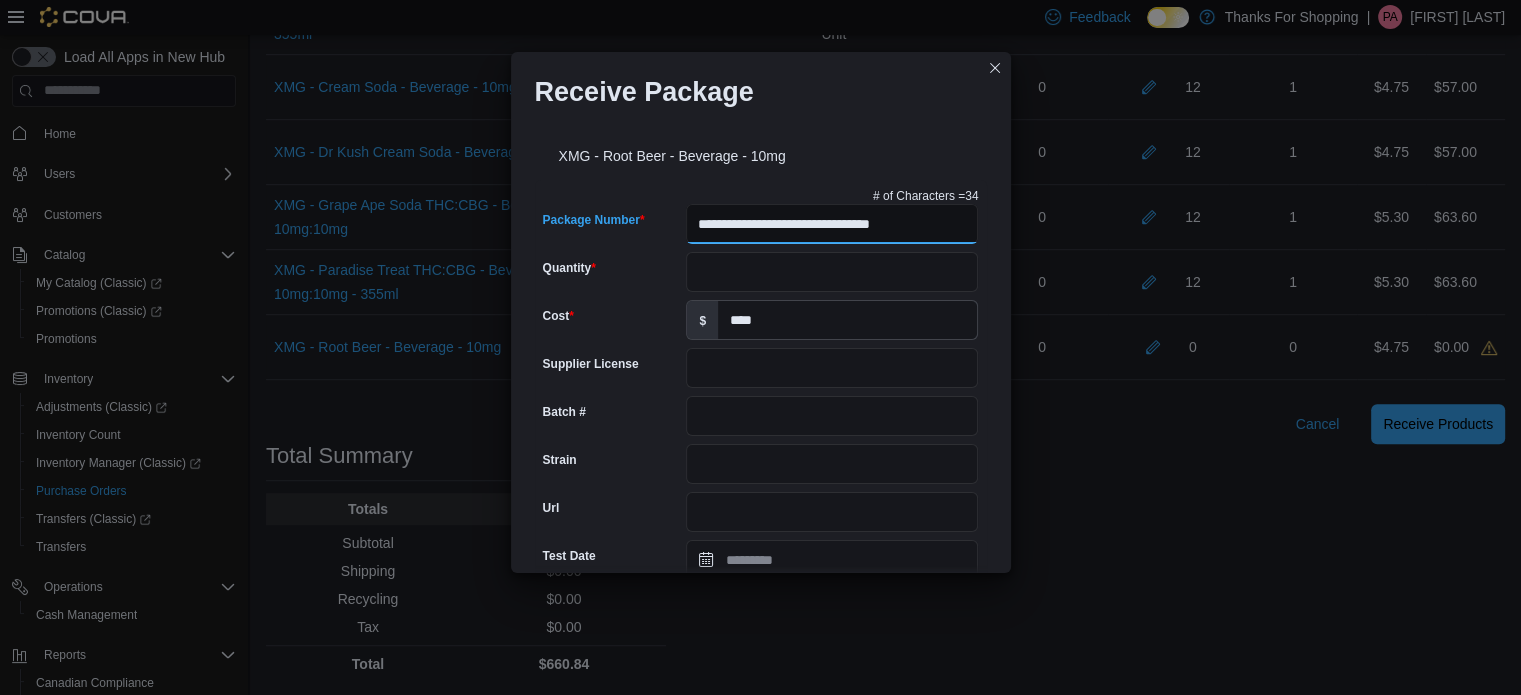 scroll, scrollTop: 0, scrollLeft: 0, axis: both 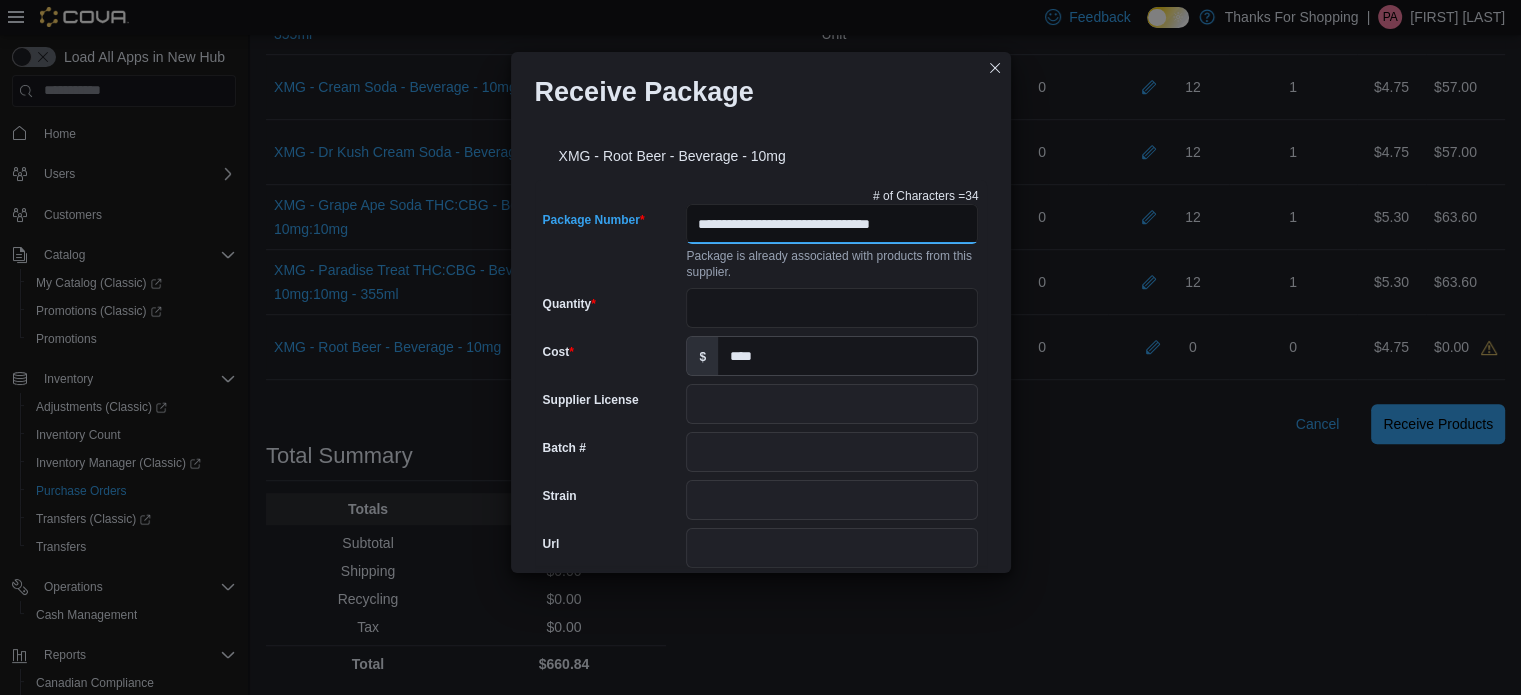 type on "**********" 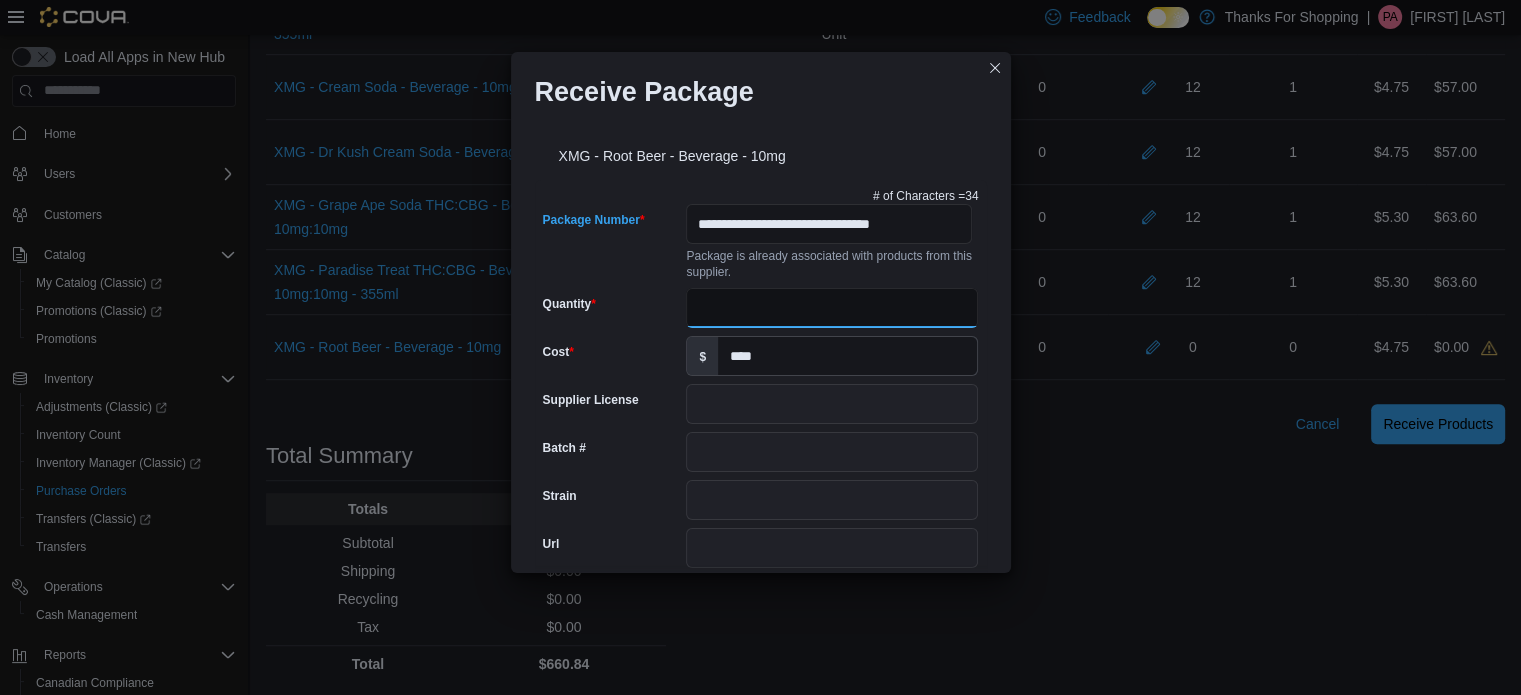 click on "Quantity" at bounding box center (832, 308) 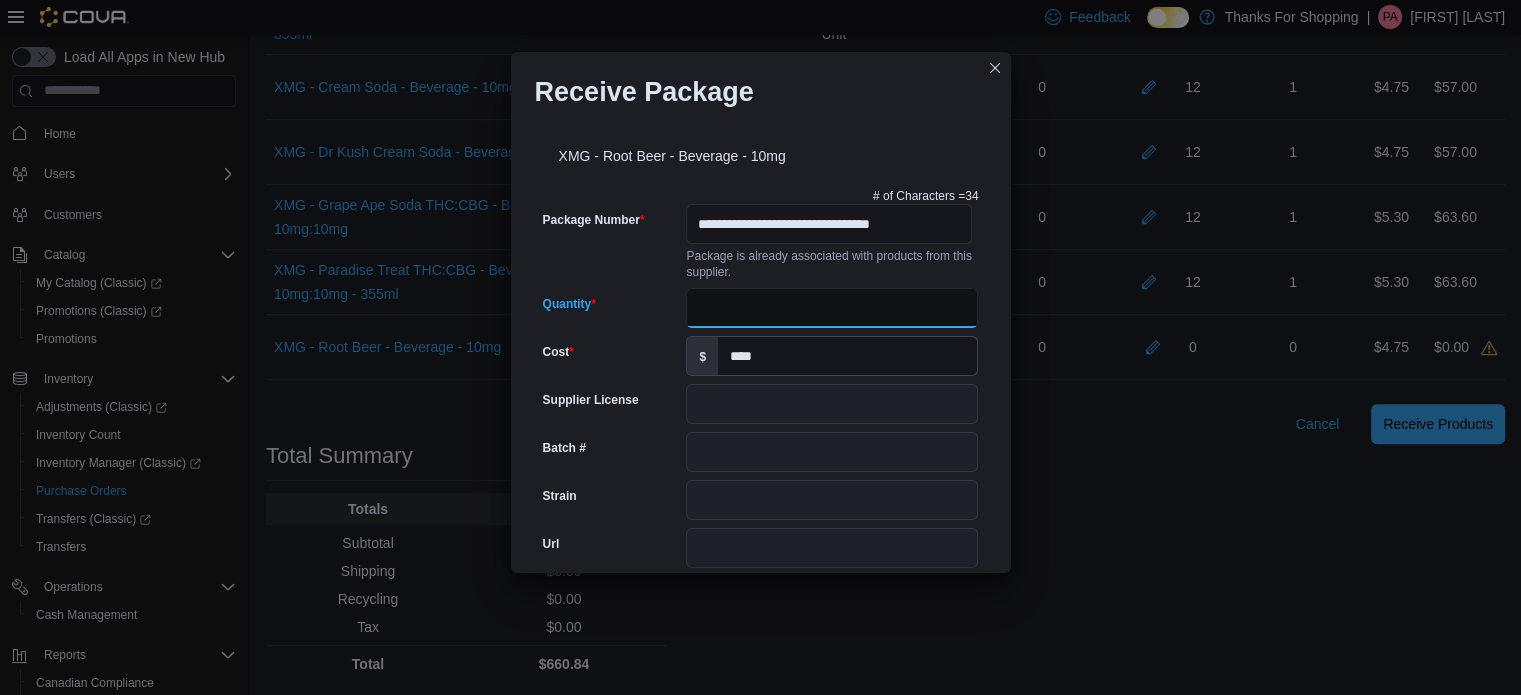 type on "**" 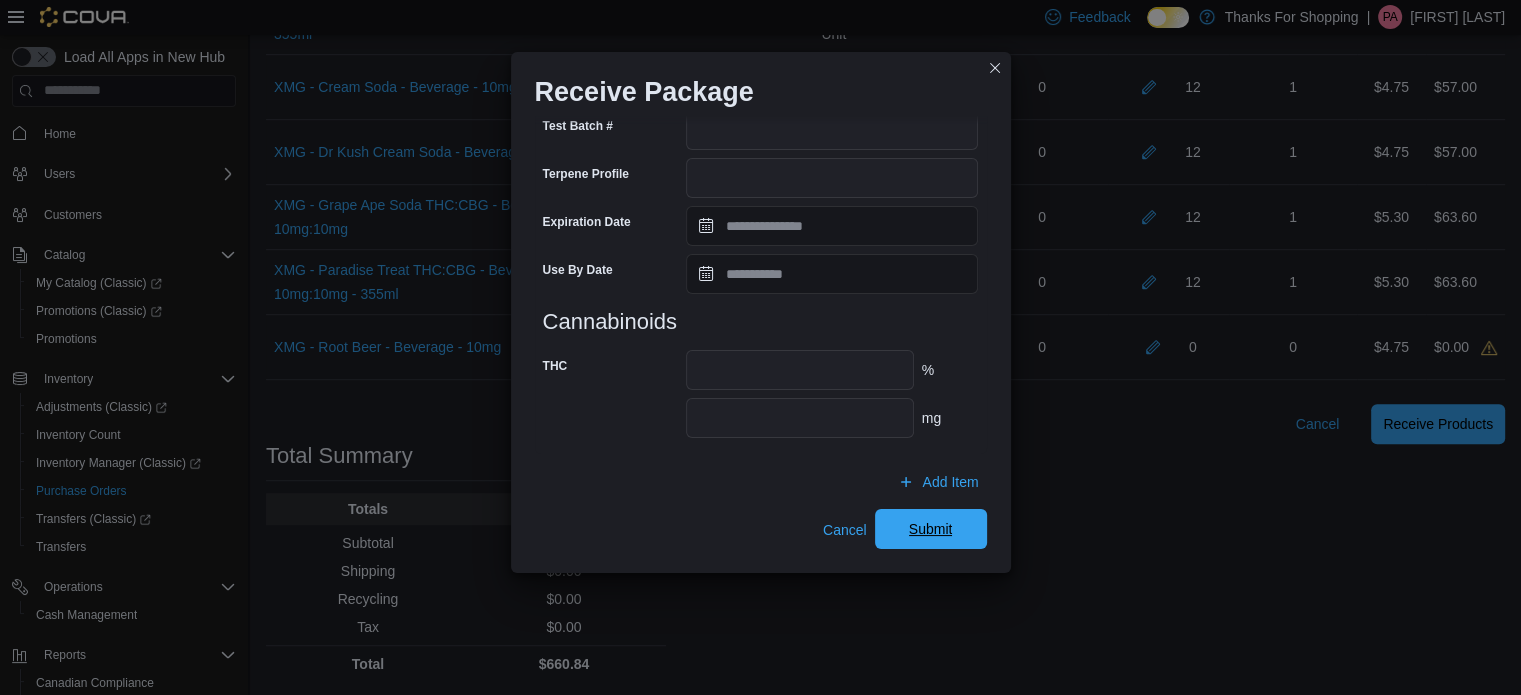 click on "Submit" at bounding box center (931, 529) 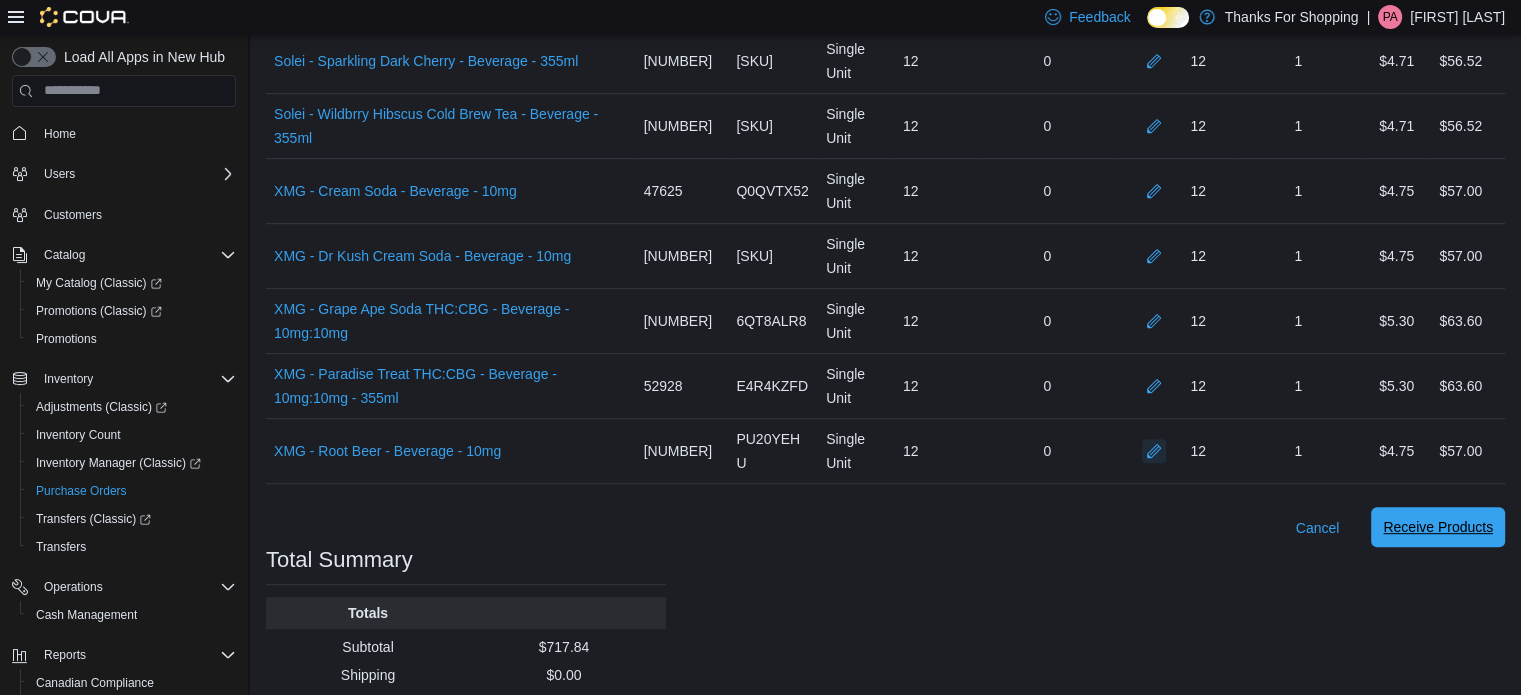 scroll, scrollTop: 925, scrollLeft: 0, axis: vertical 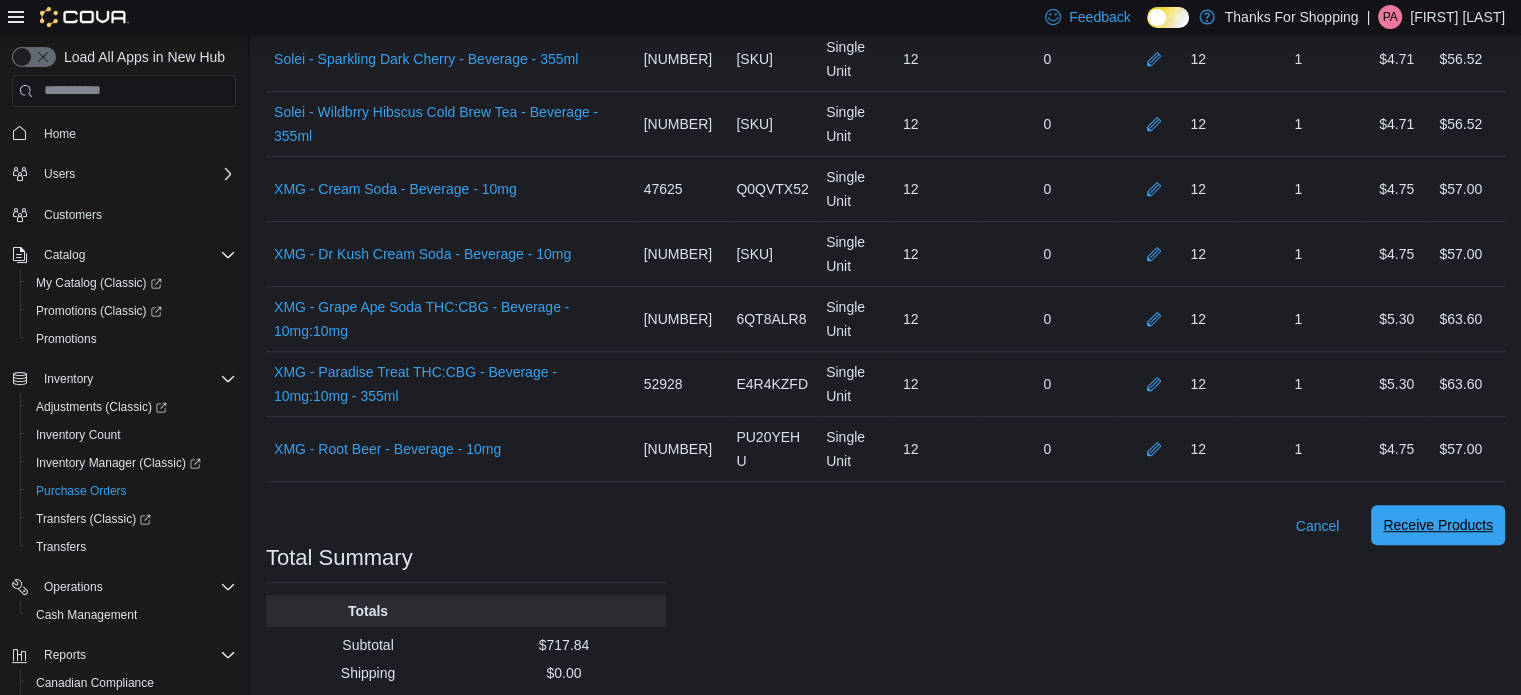 click on "Receive Products" at bounding box center (1438, 525) 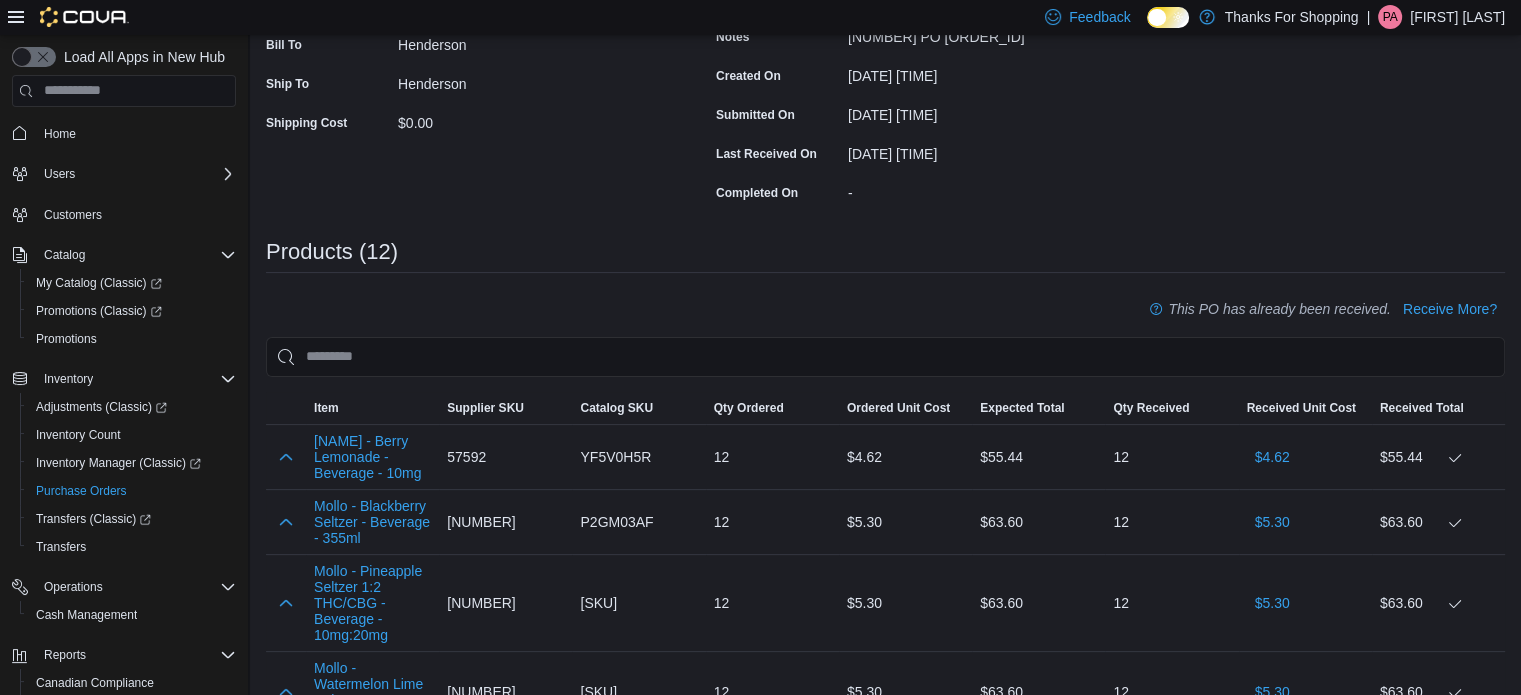 scroll, scrollTop: 122, scrollLeft: 0, axis: vertical 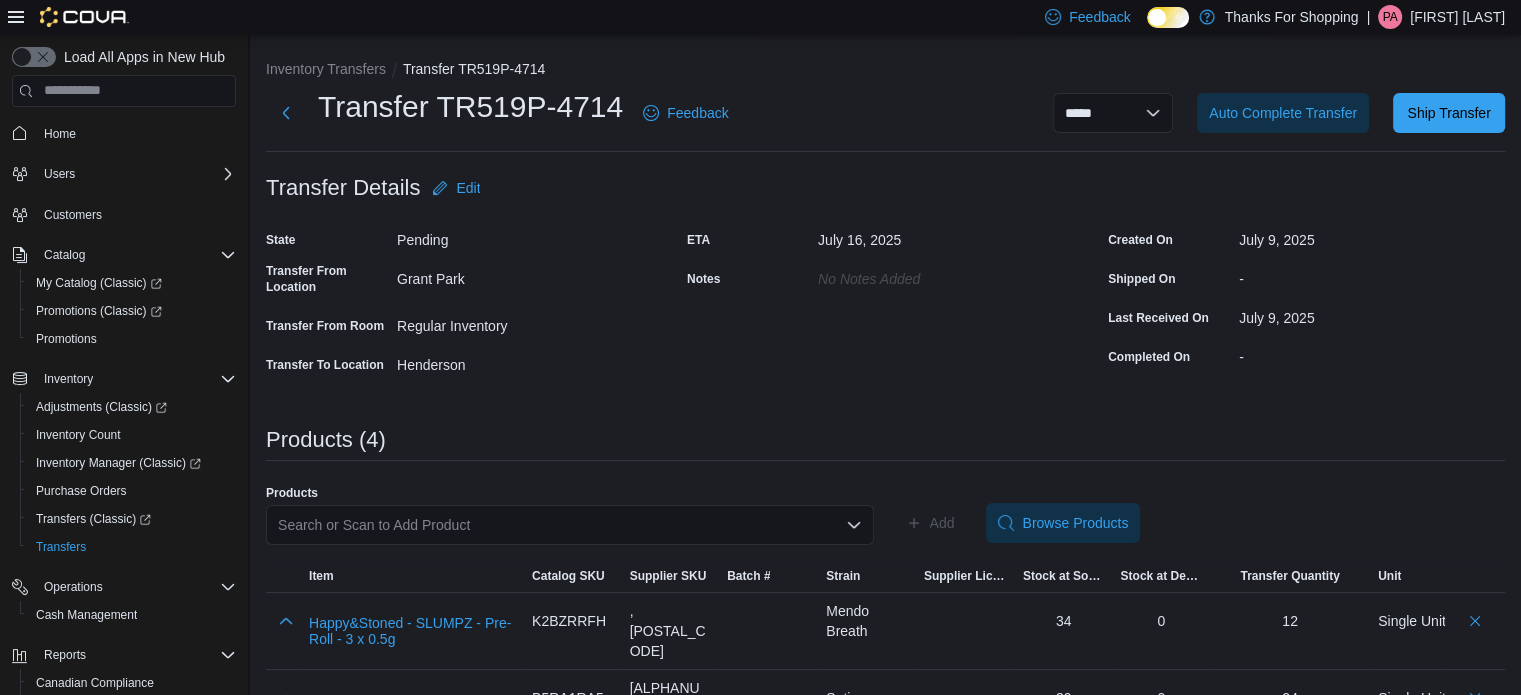 click at bounding box center (885, 216) 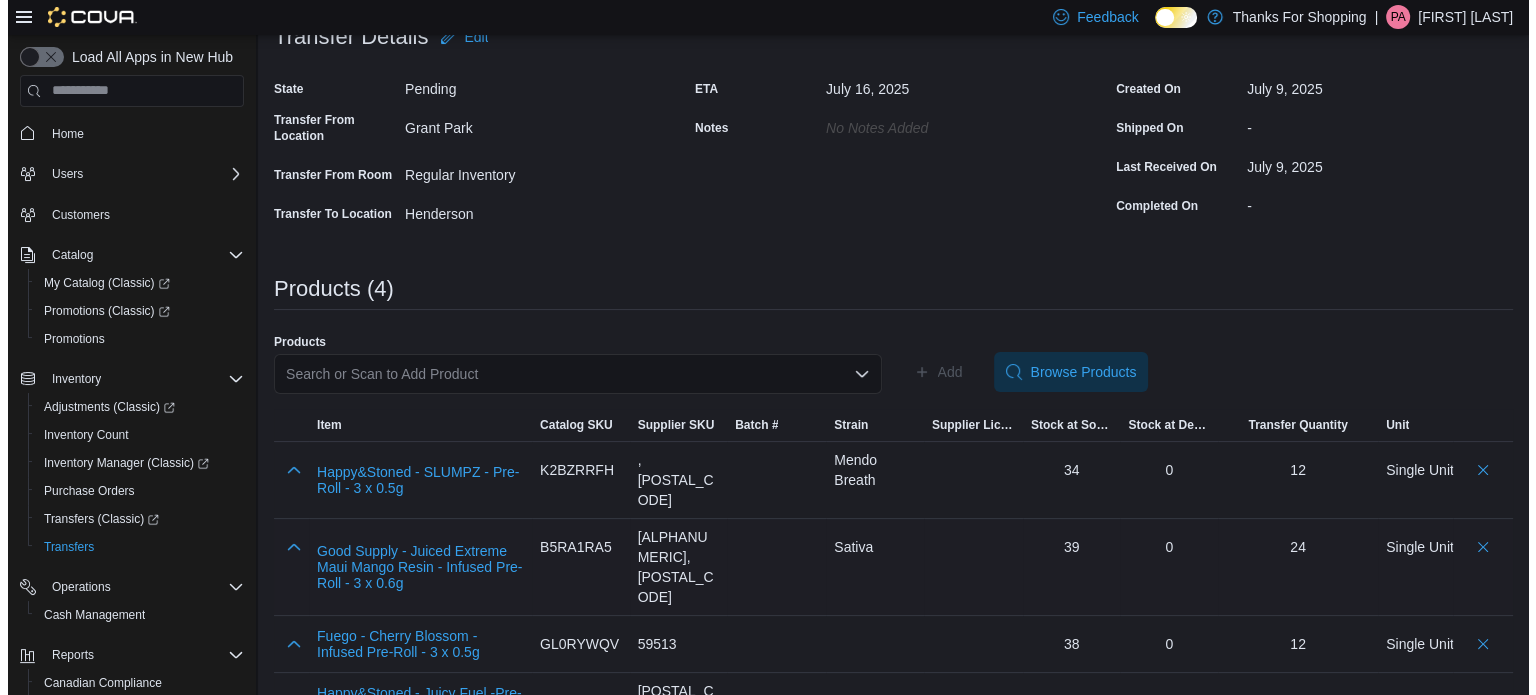 scroll, scrollTop: 0, scrollLeft: 0, axis: both 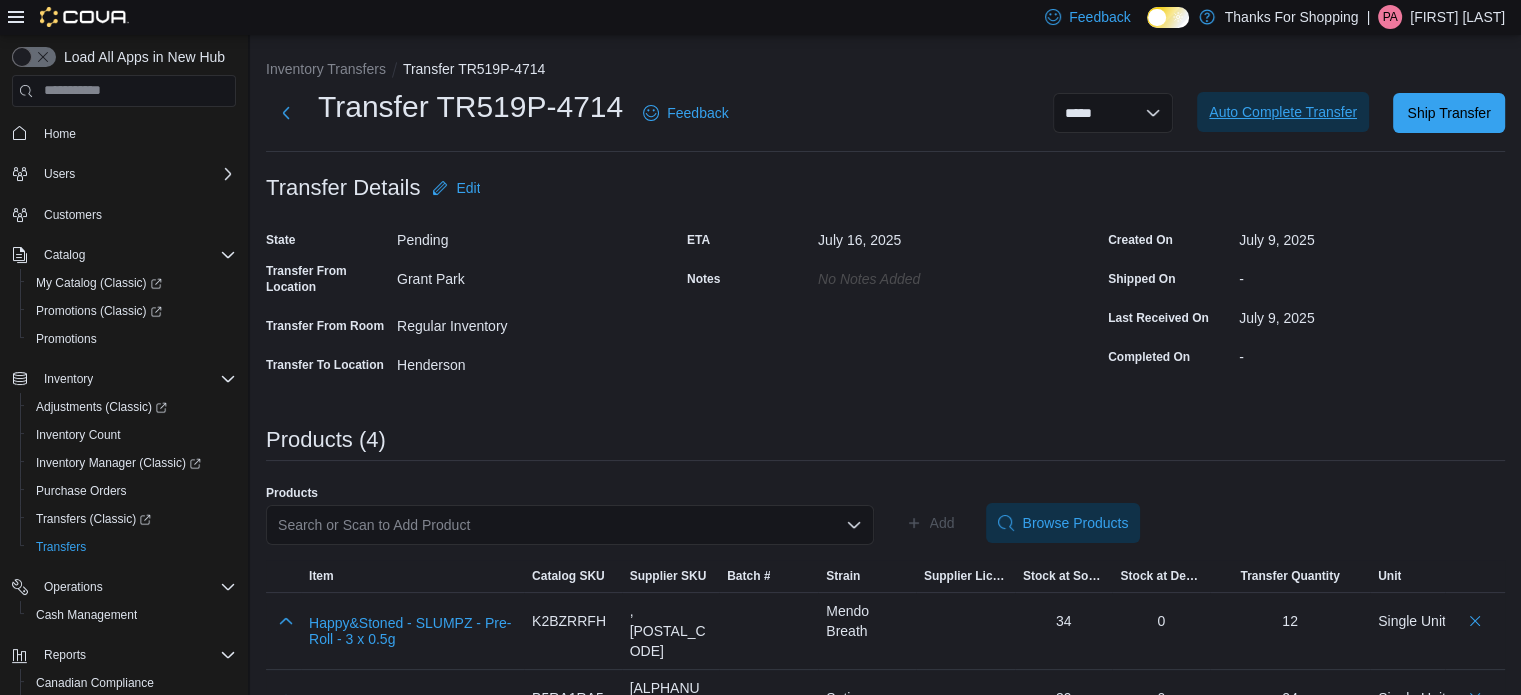 click on "Auto Complete Transfer" at bounding box center (1283, 112) 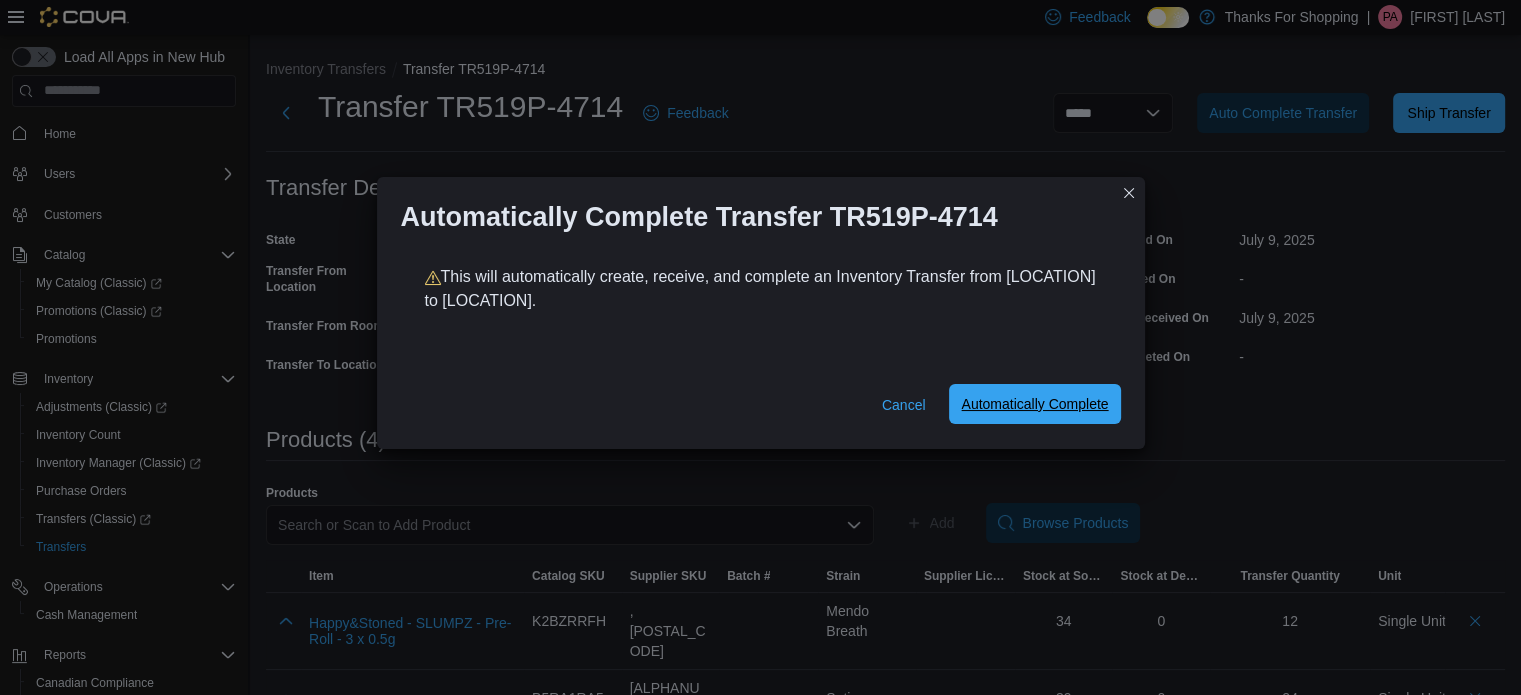 click on "Automatically Complete" at bounding box center (1034, 404) 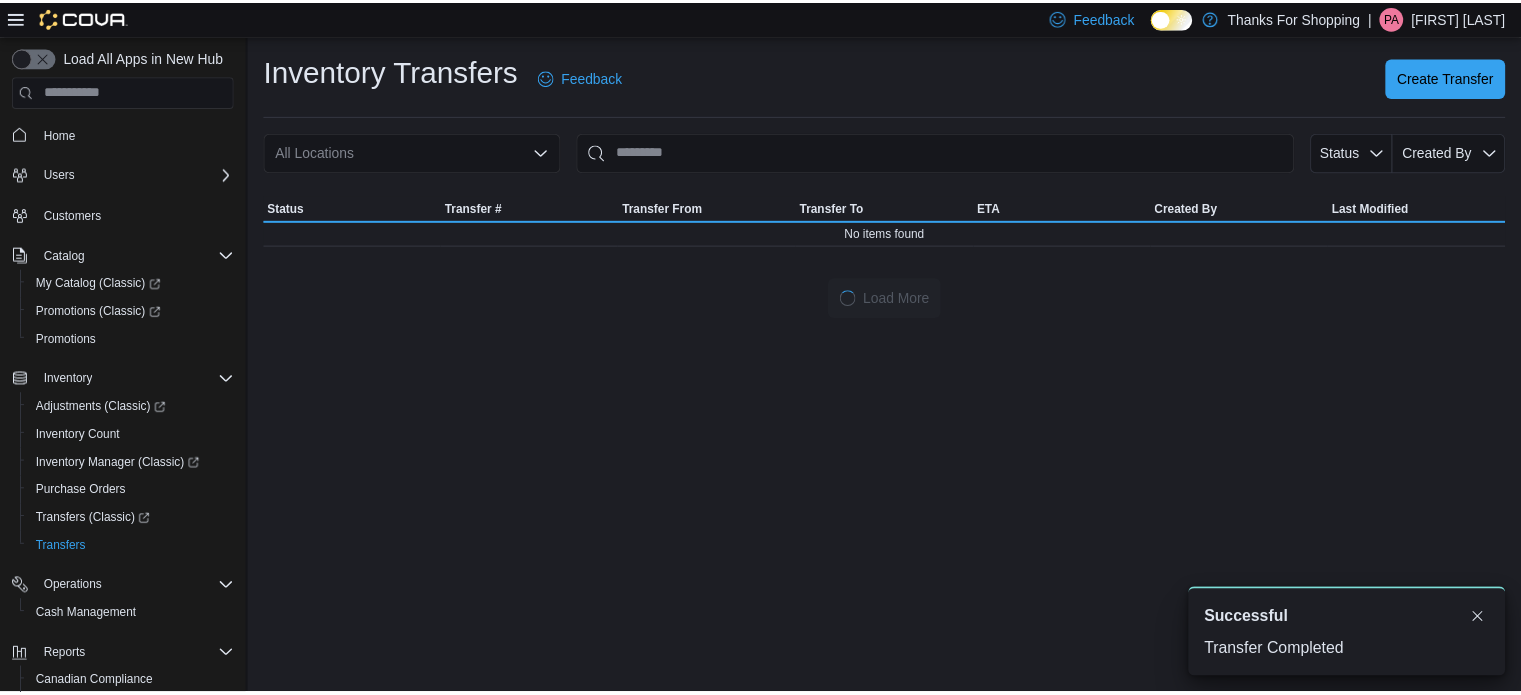 scroll, scrollTop: 0, scrollLeft: 0, axis: both 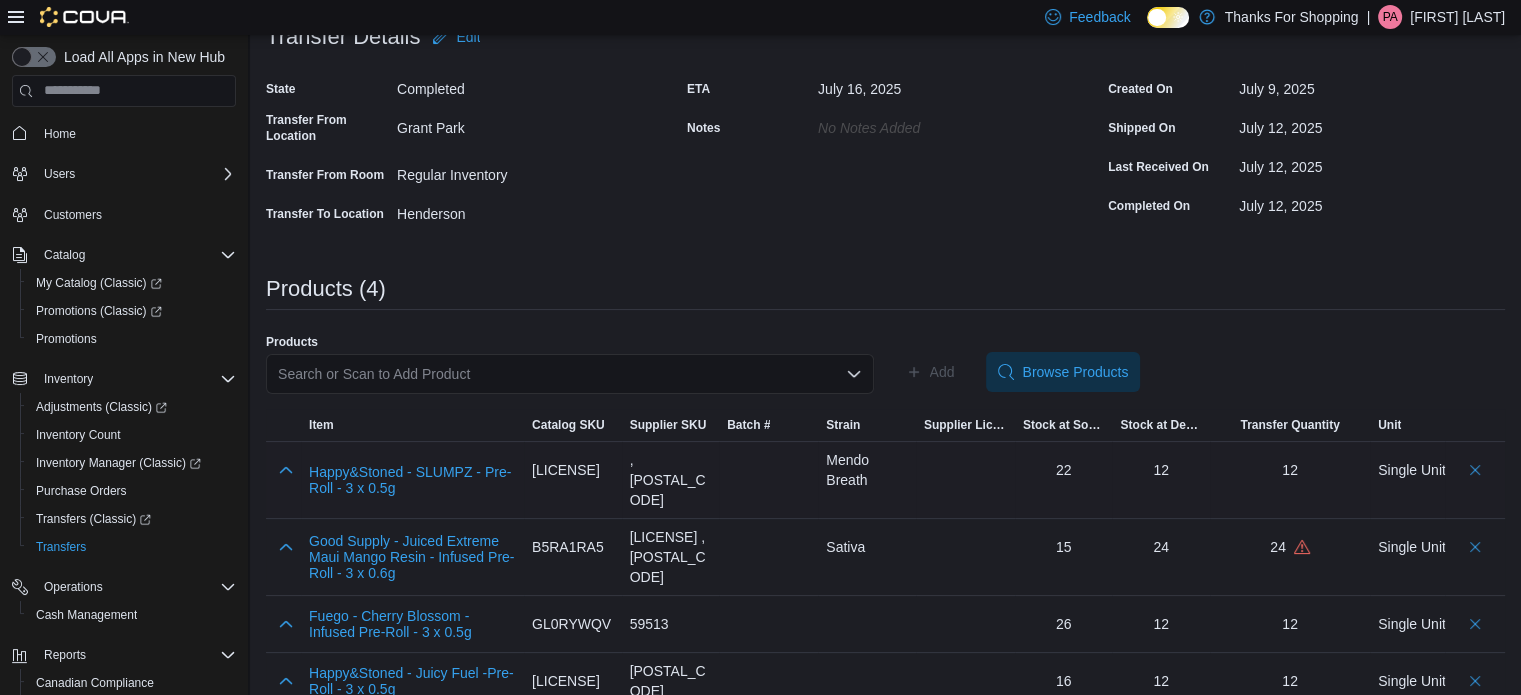 click on "12" at bounding box center [1161, 470] 